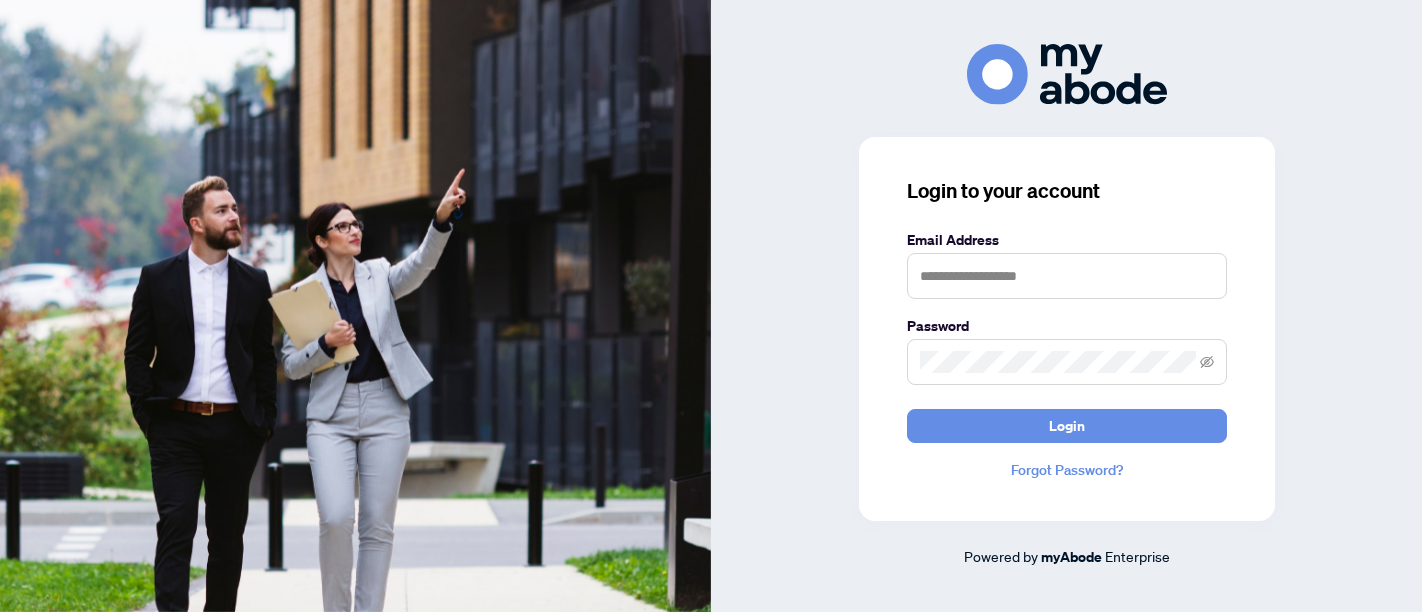 scroll, scrollTop: 0, scrollLeft: 0, axis: both 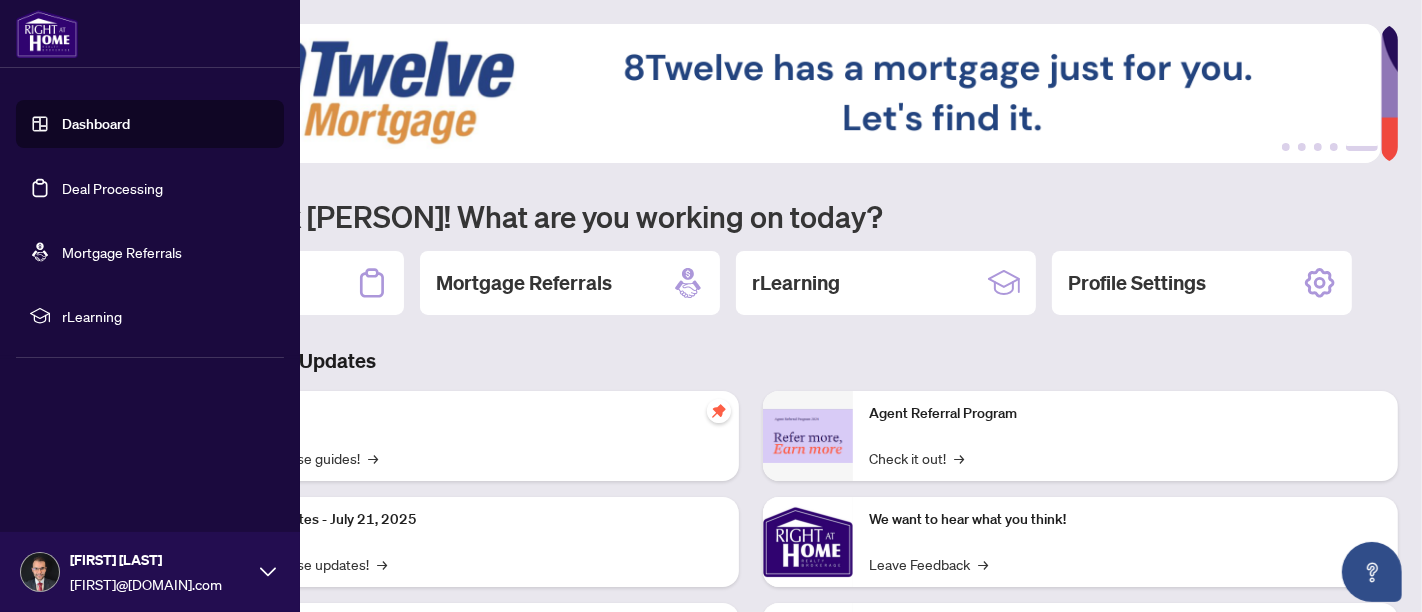click on "Deal Processing" at bounding box center [112, 188] 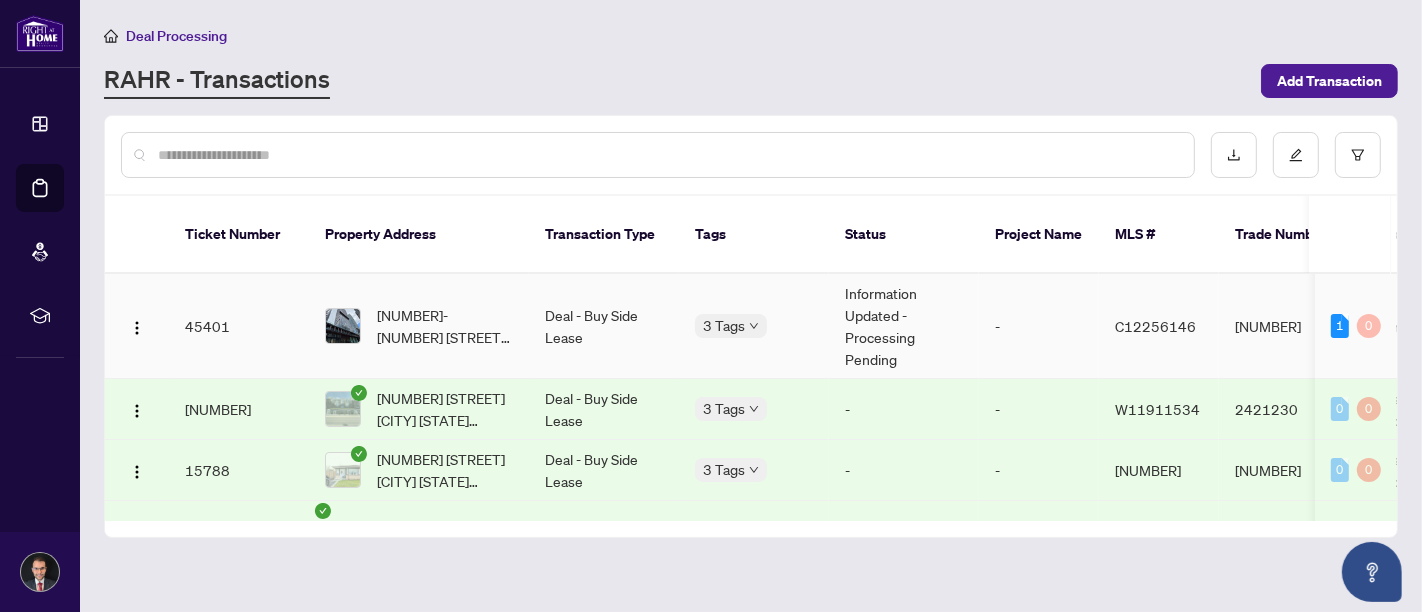 click on "Deal - Buy Side Lease" at bounding box center [604, 326] 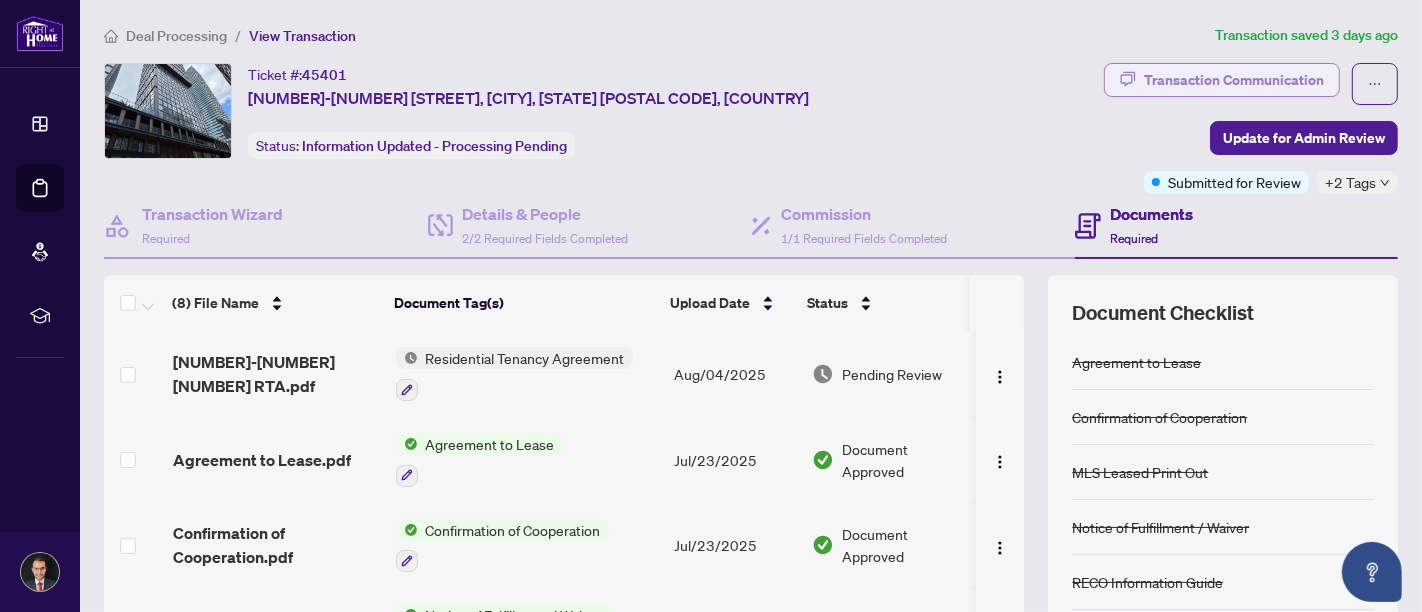click on "Transaction Communication" at bounding box center (1234, 80) 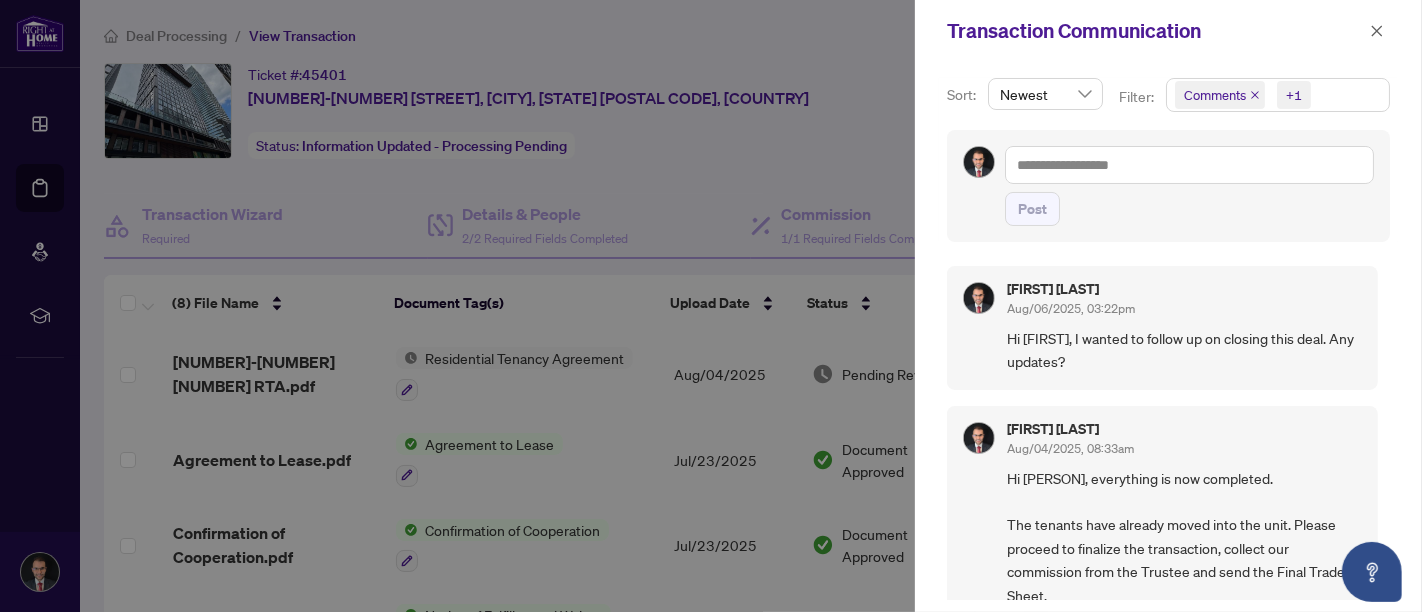 scroll, scrollTop: 111, scrollLeft: 0, axis: vertical 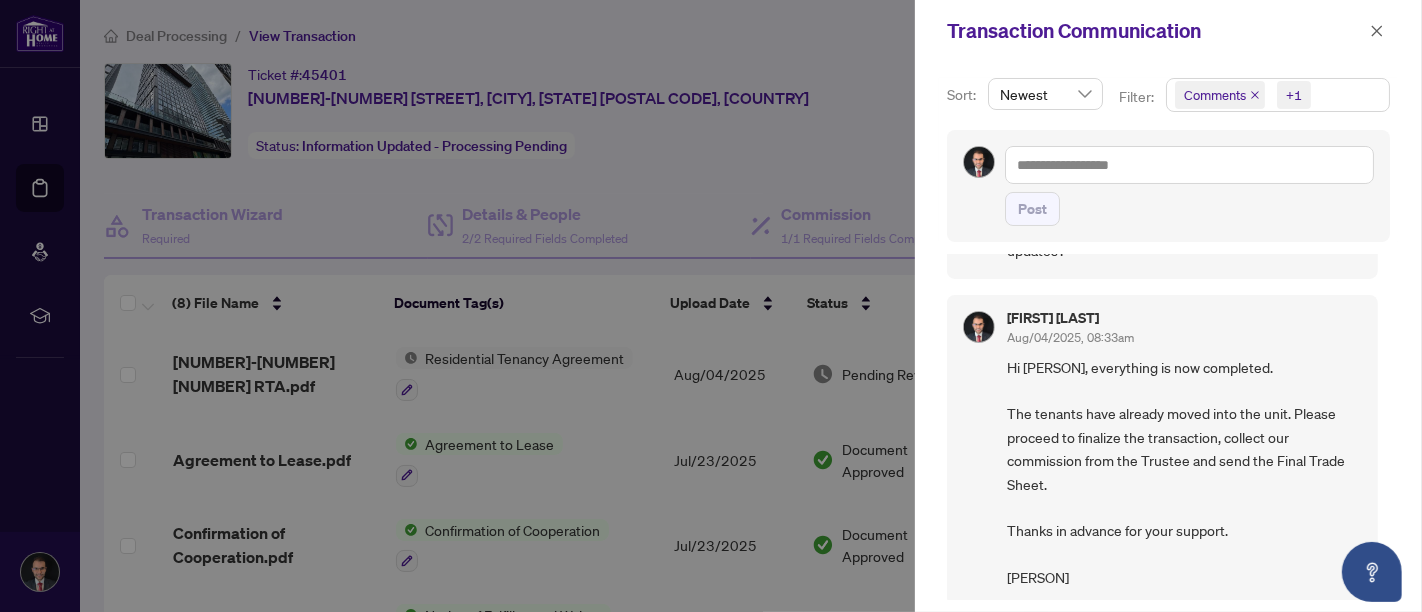 click at bounding box center [711, 306] 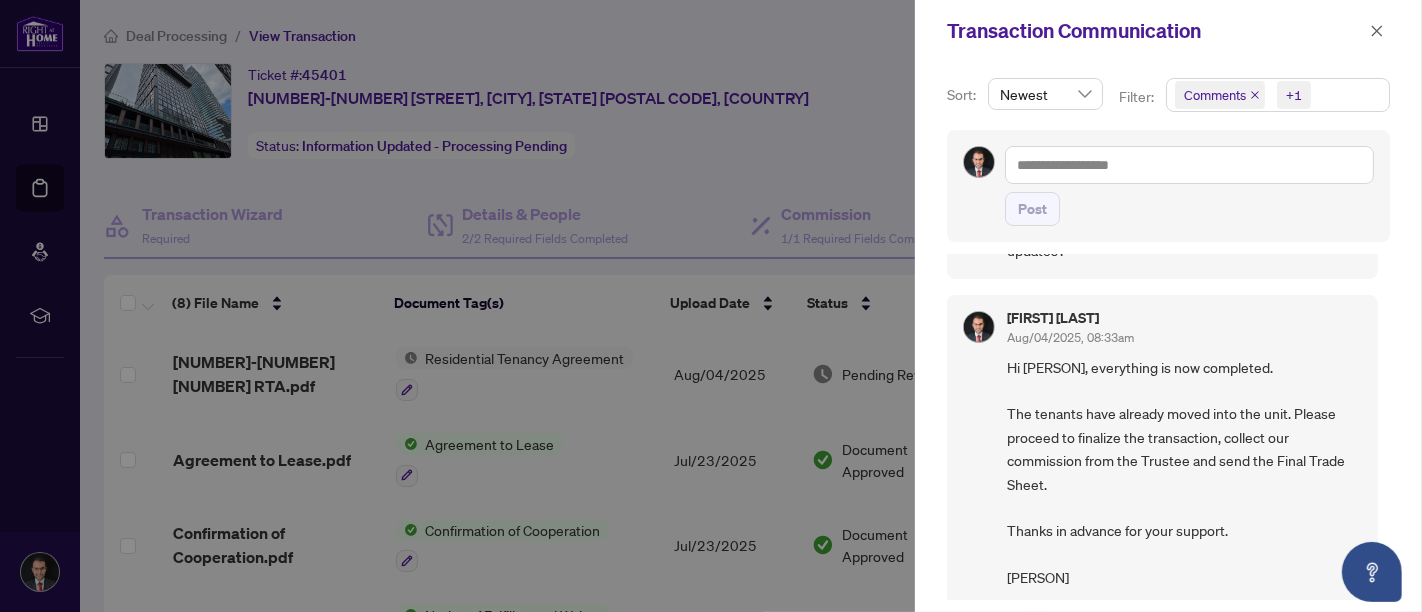 click on "Transaction Communication" at bounding box center (1155, 31) 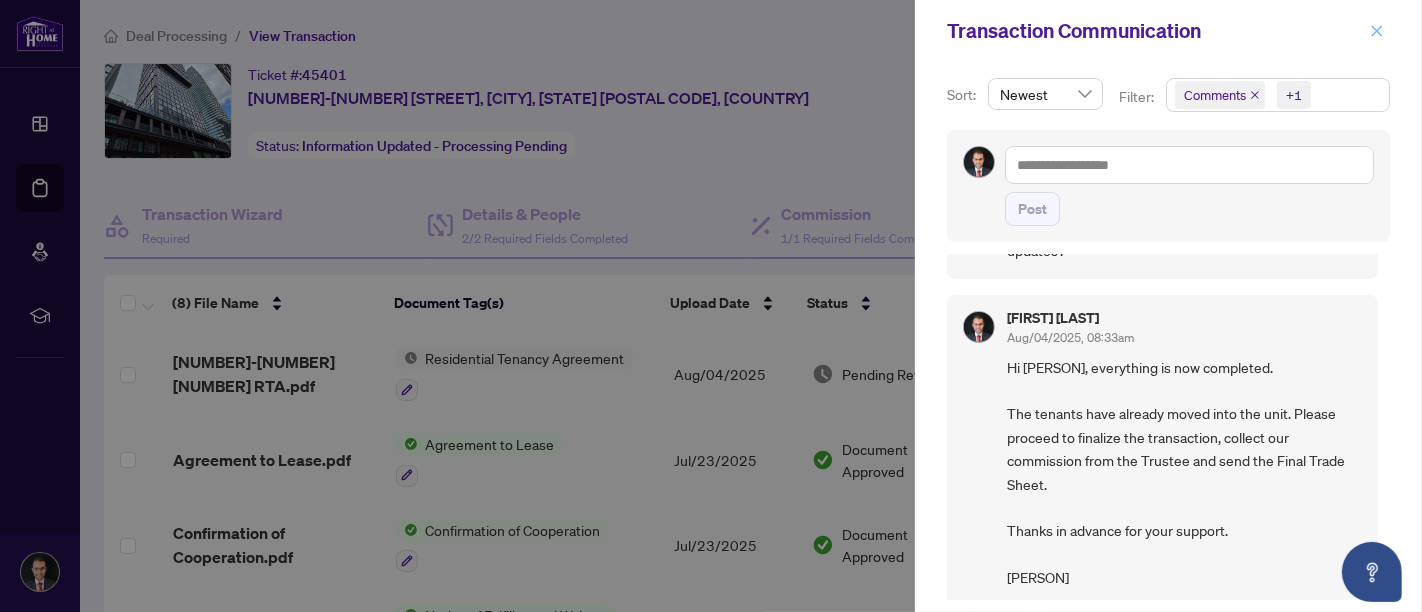 click at bounding box center [1377, 31] 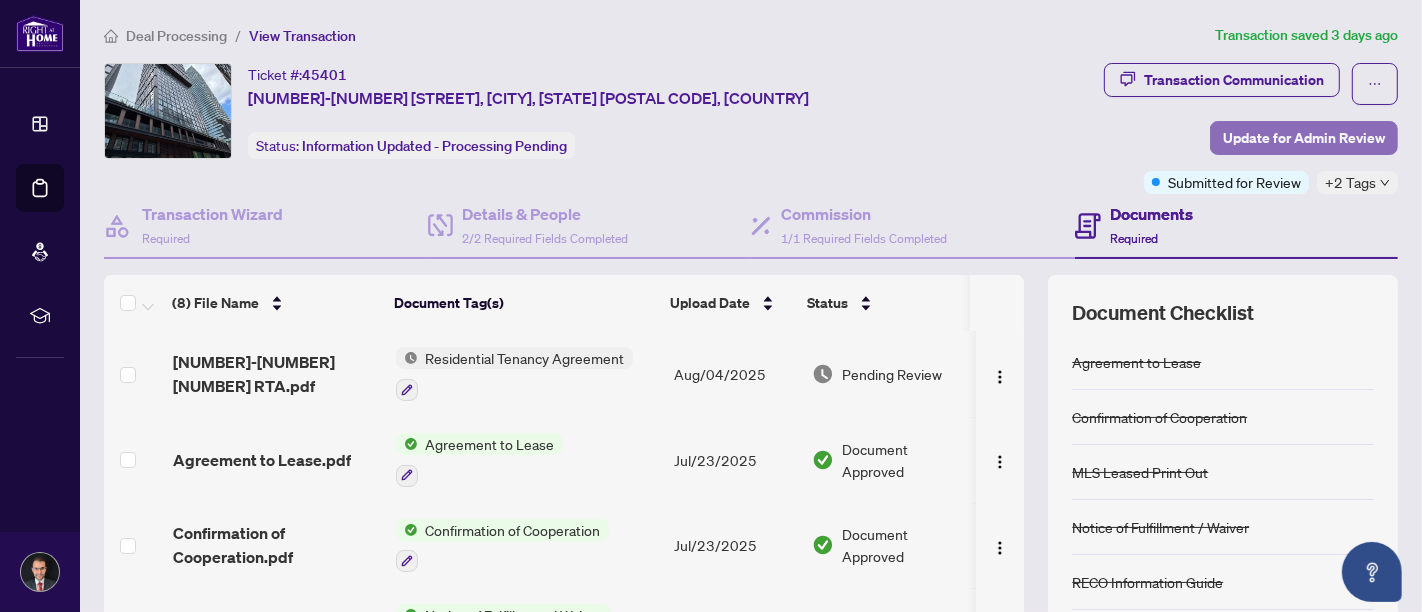 click on "Update for Admin Review" at bounding box center (1304, 138) 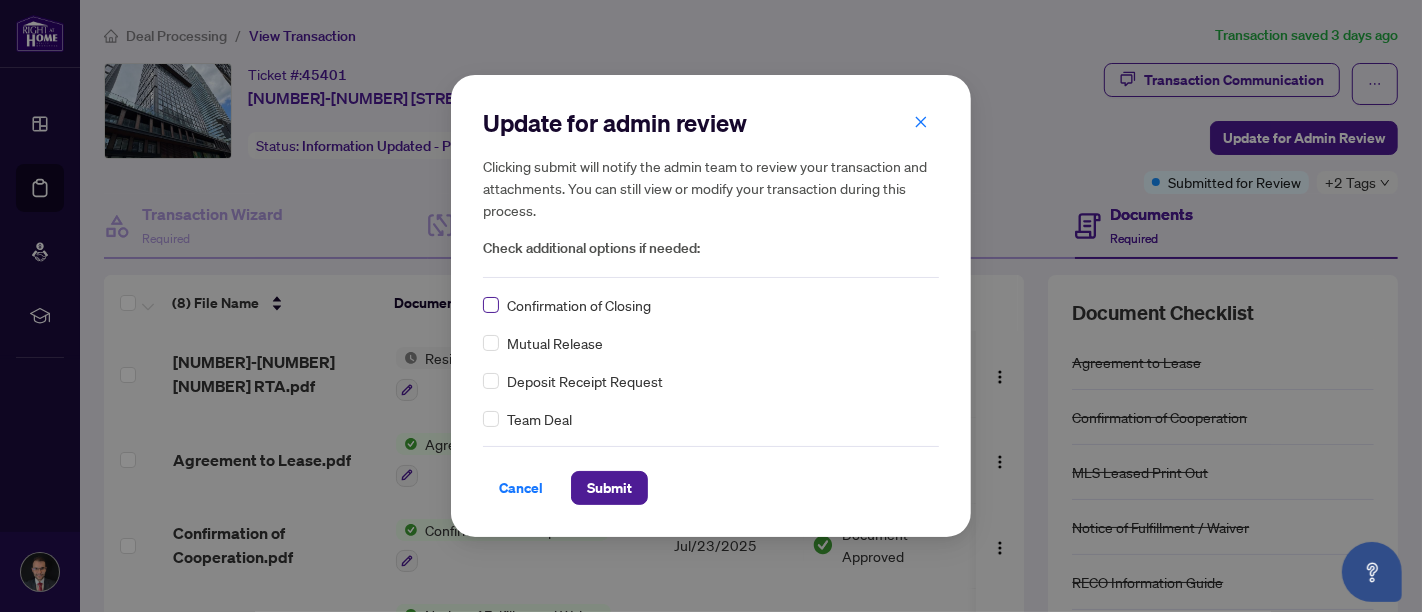 click at bounding box center [491, 305] 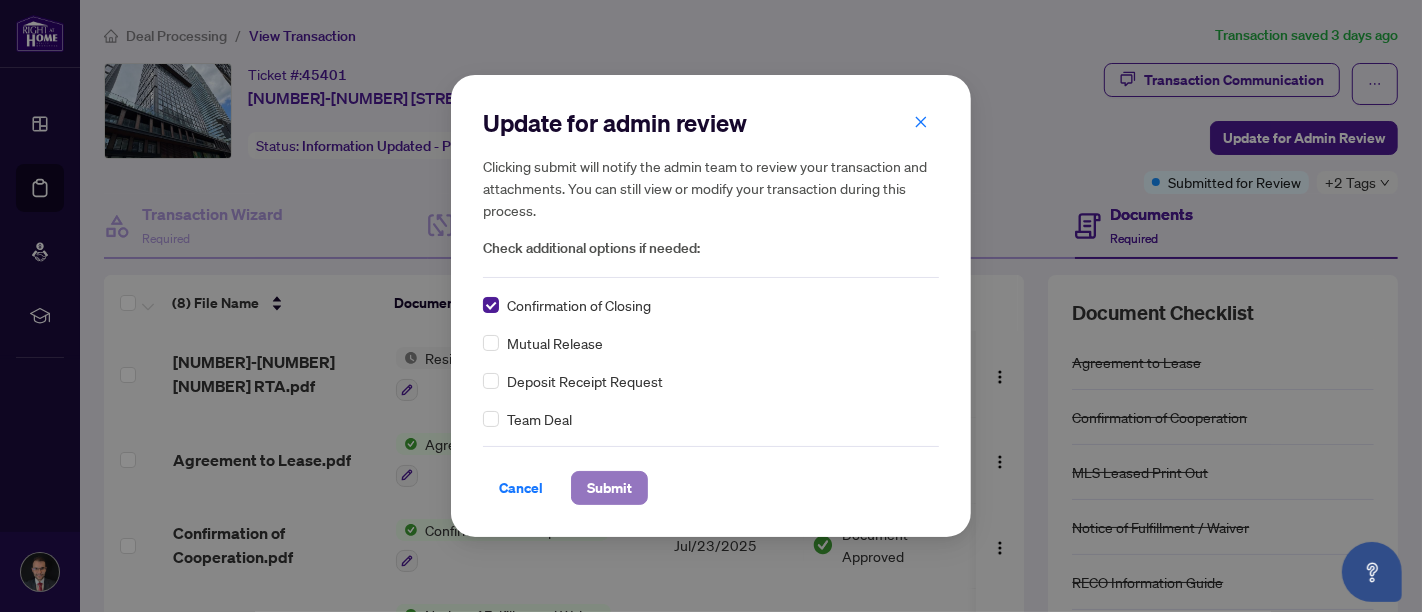 click on "Submit" at bounding box center [609, 488] 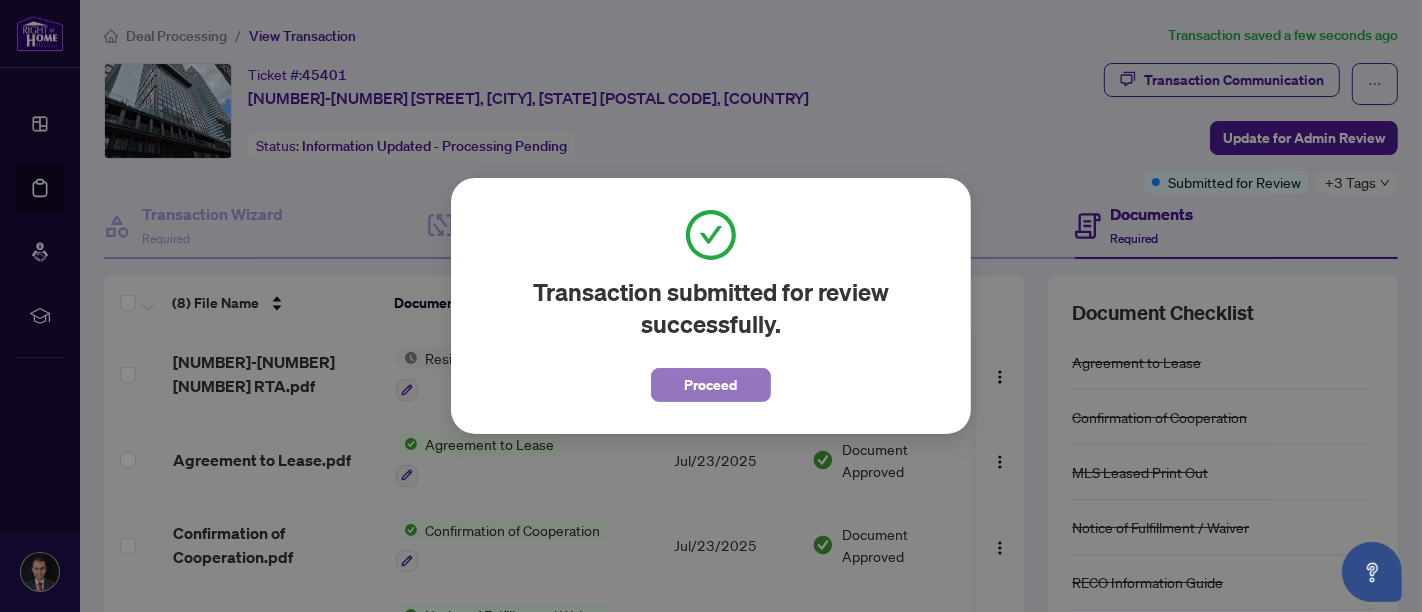 click on "Proceed" at bounding box center (711, 385) 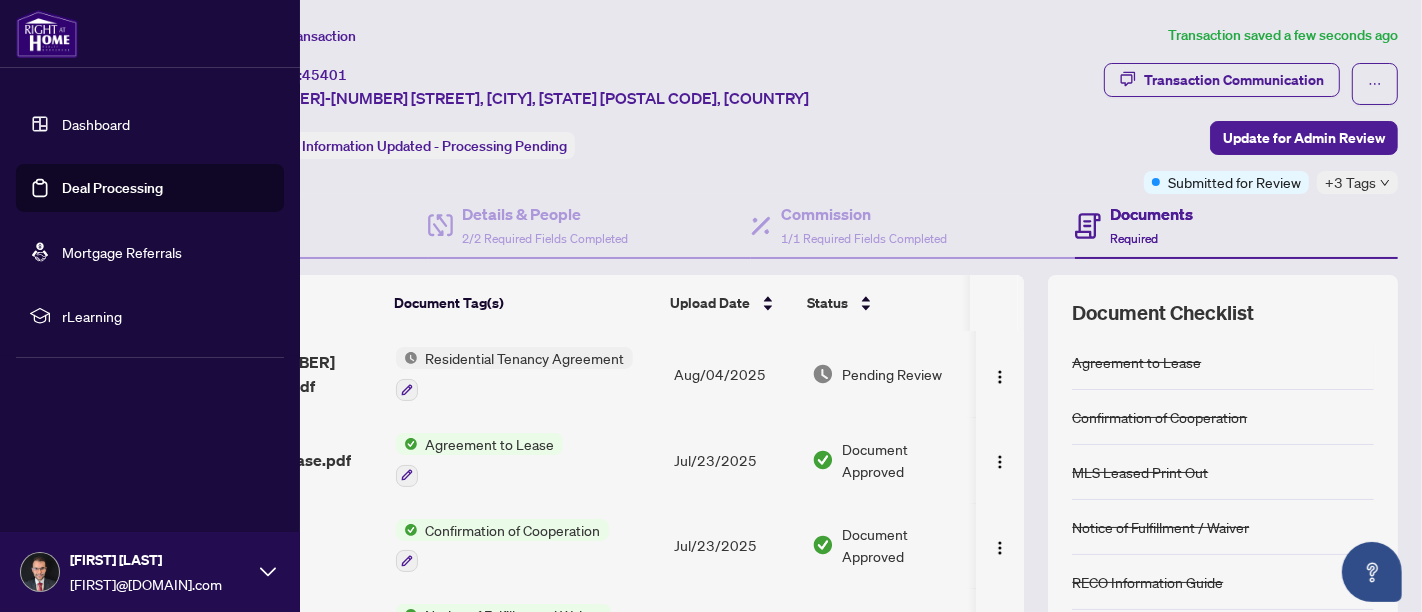 click on "Deal Processing" at bounding box center [112, 188] 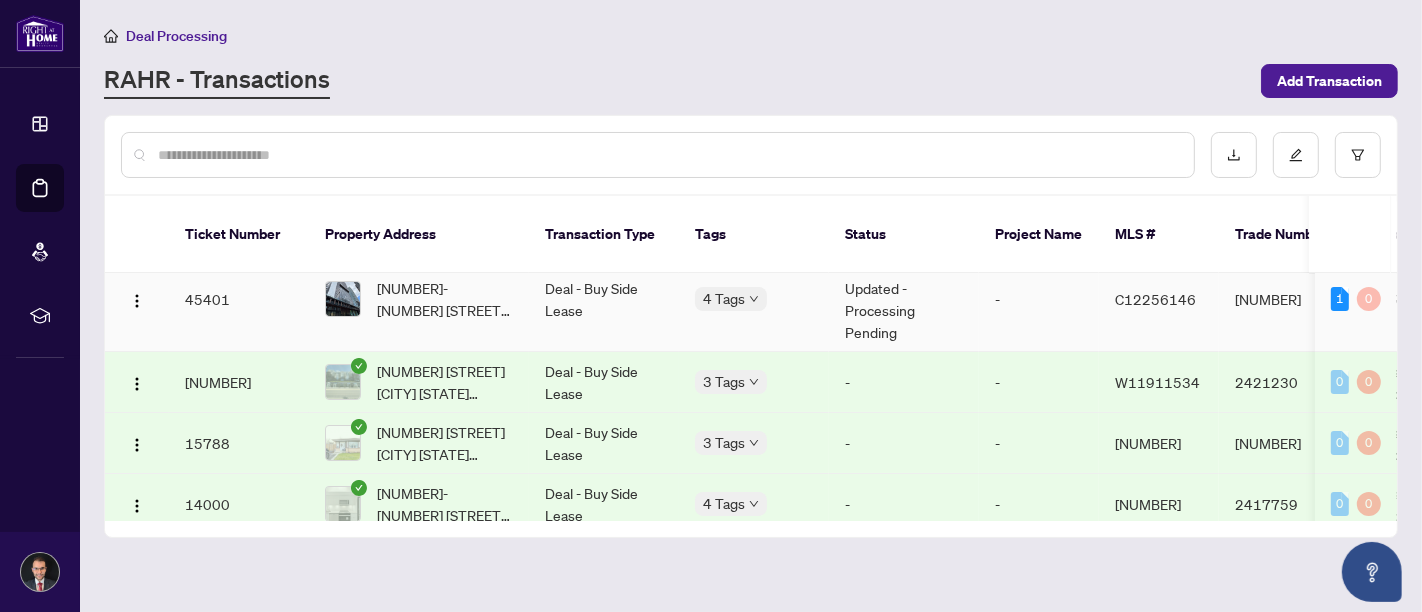 scroll, scrollTop: 0, scrollLeft: 0, axis: both 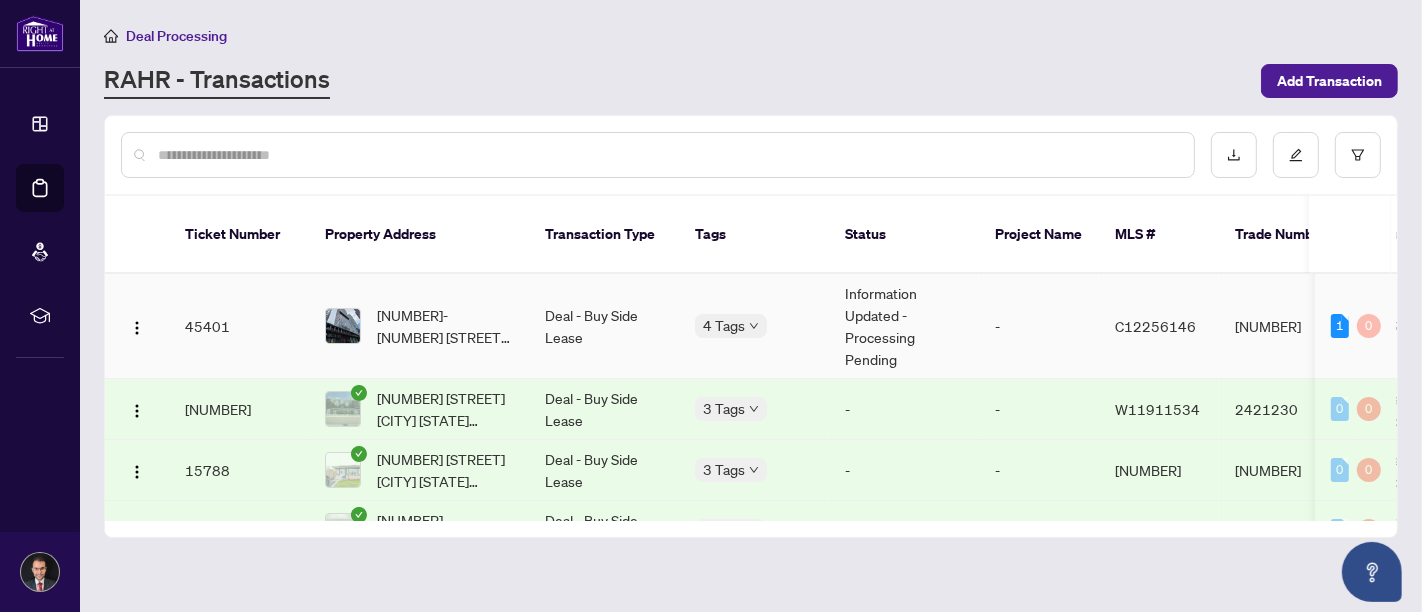 click on "-" at bounding box center (1039, 326) 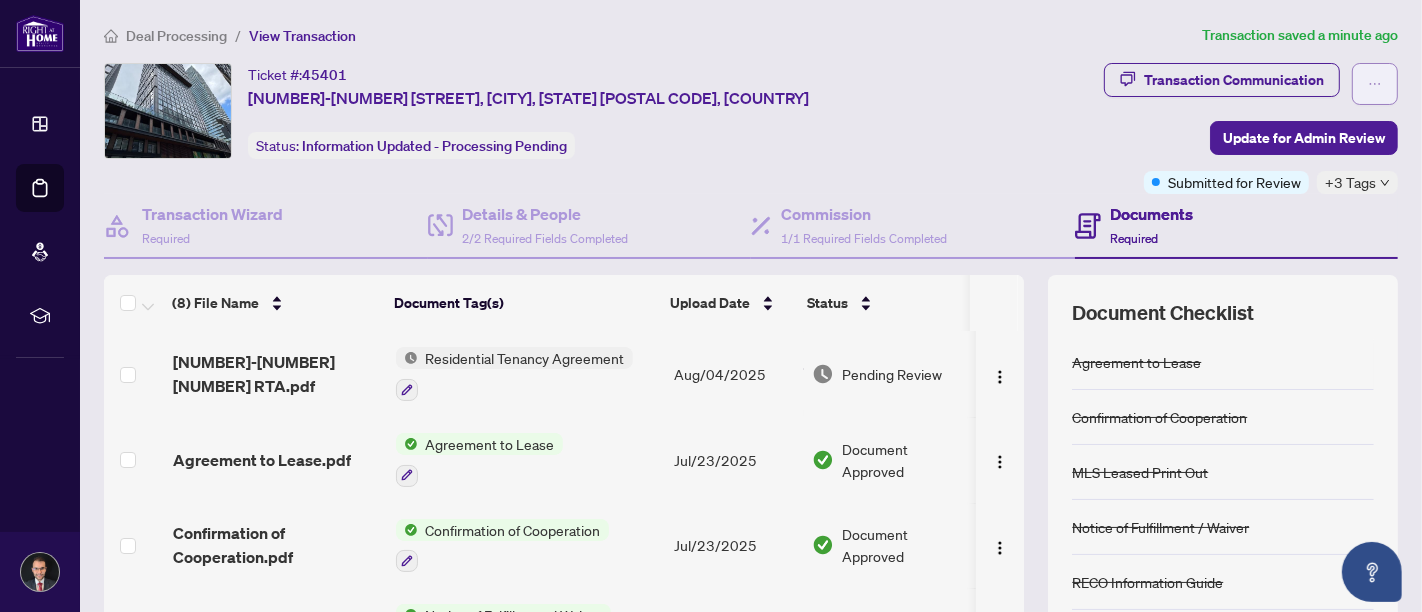 click 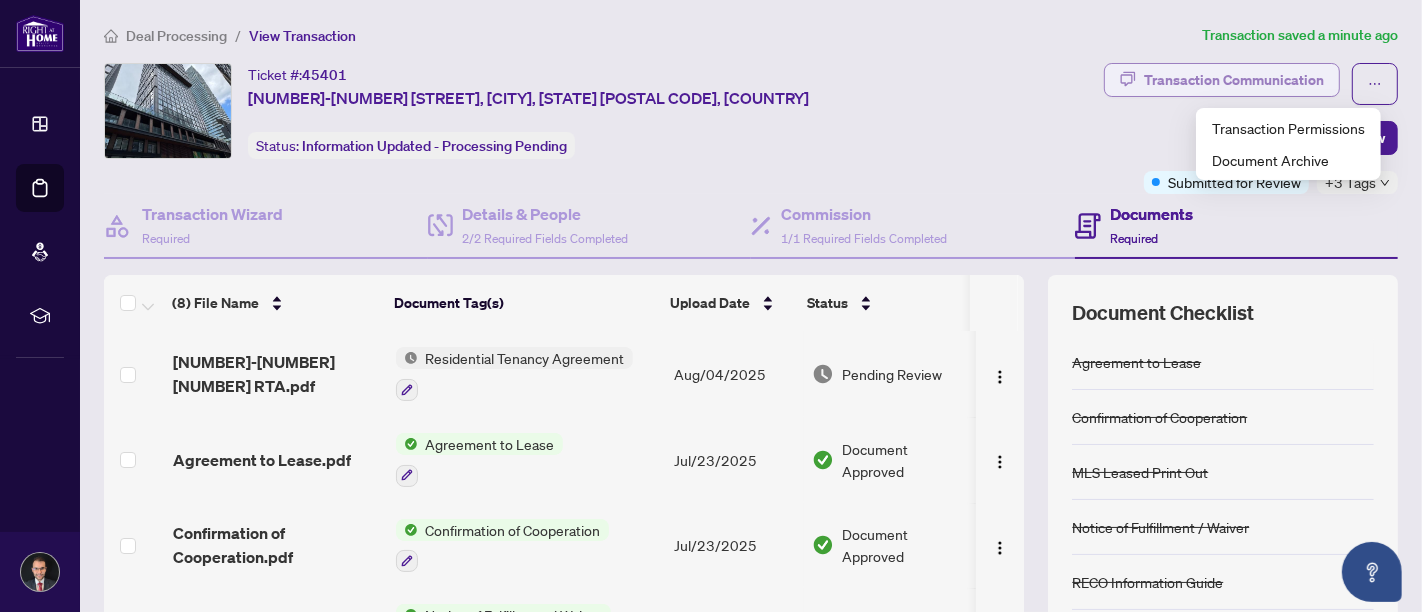 click on "Transaction Communication" at bounding box center (1234, 80) 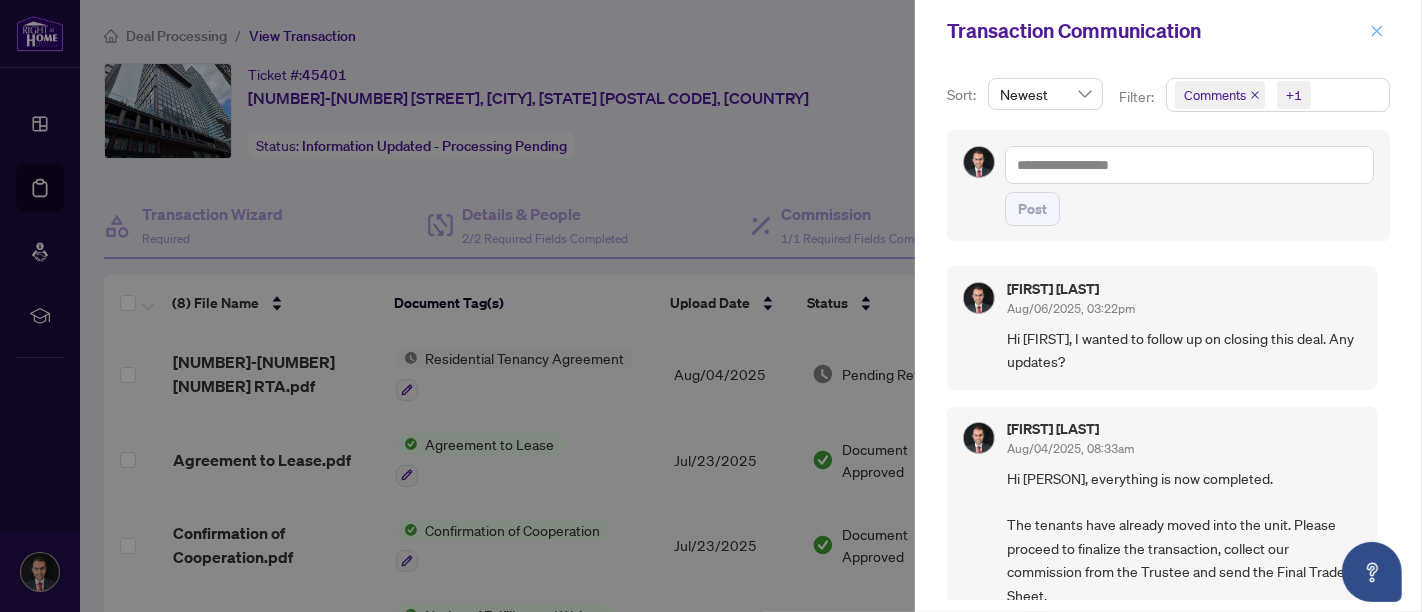 click 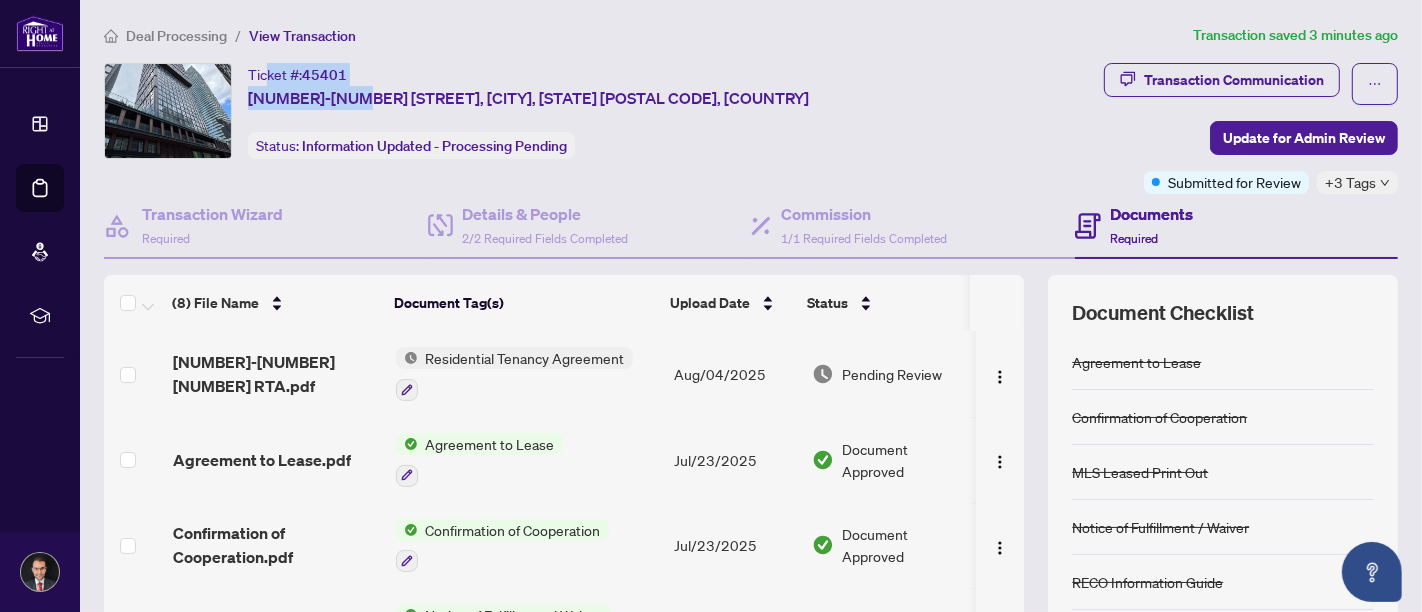 drag, startPoint x: 352, startPoint y: 78, endPoint x: 267, endPoint y: 73, distance: 85.146935 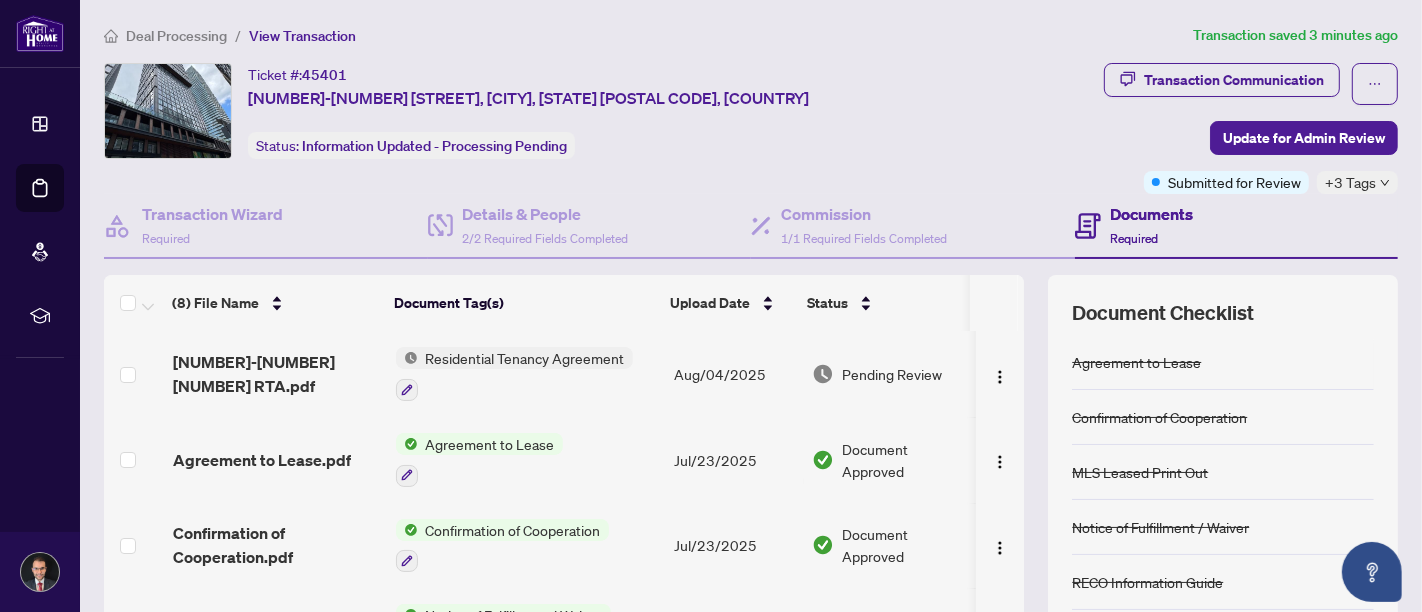 click on "Ticket #:  45401" at bounding box center [297, 74] 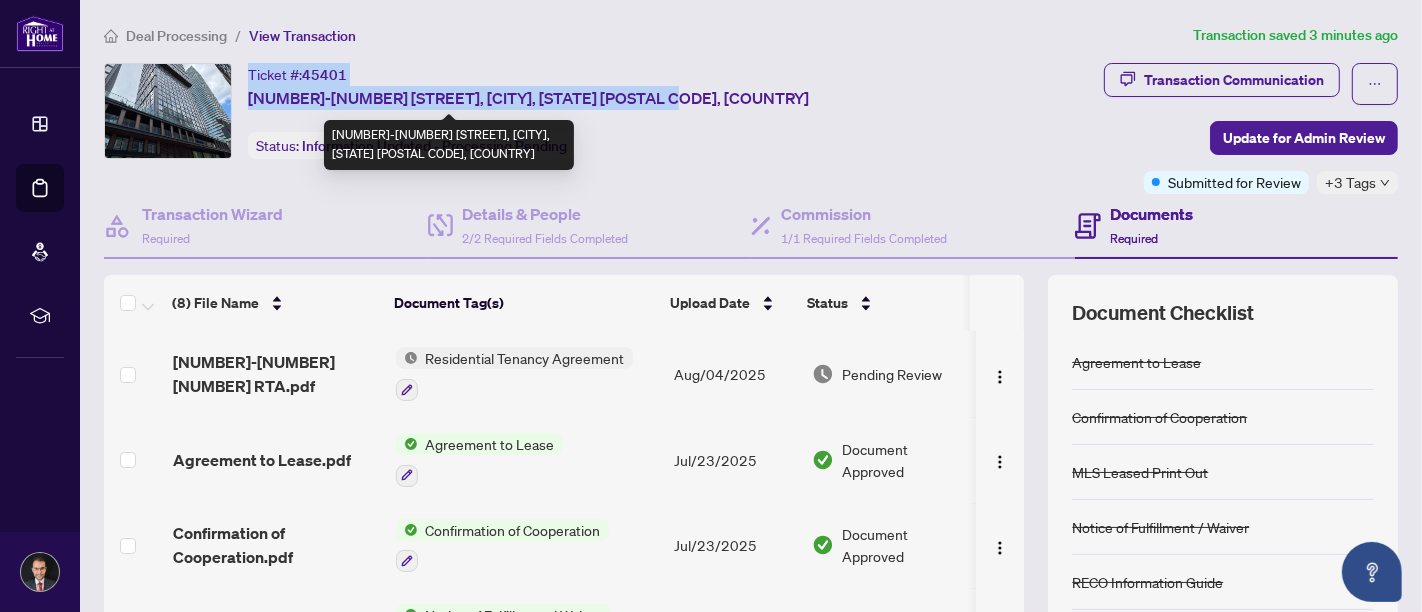 drag, startPoint x: 249, startPoint y: 70, endPoint x: 657, endPoint y: 93, distance: 408.64777 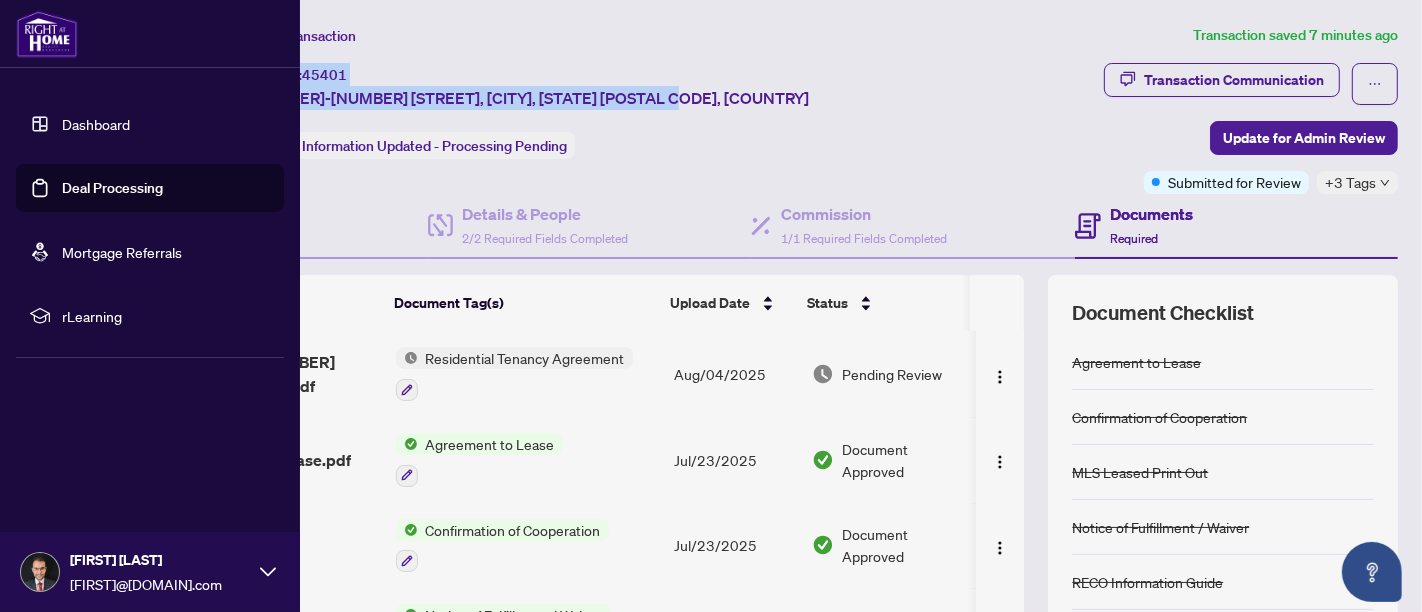 click on "Dashboard" at bounding box center (96, 124) 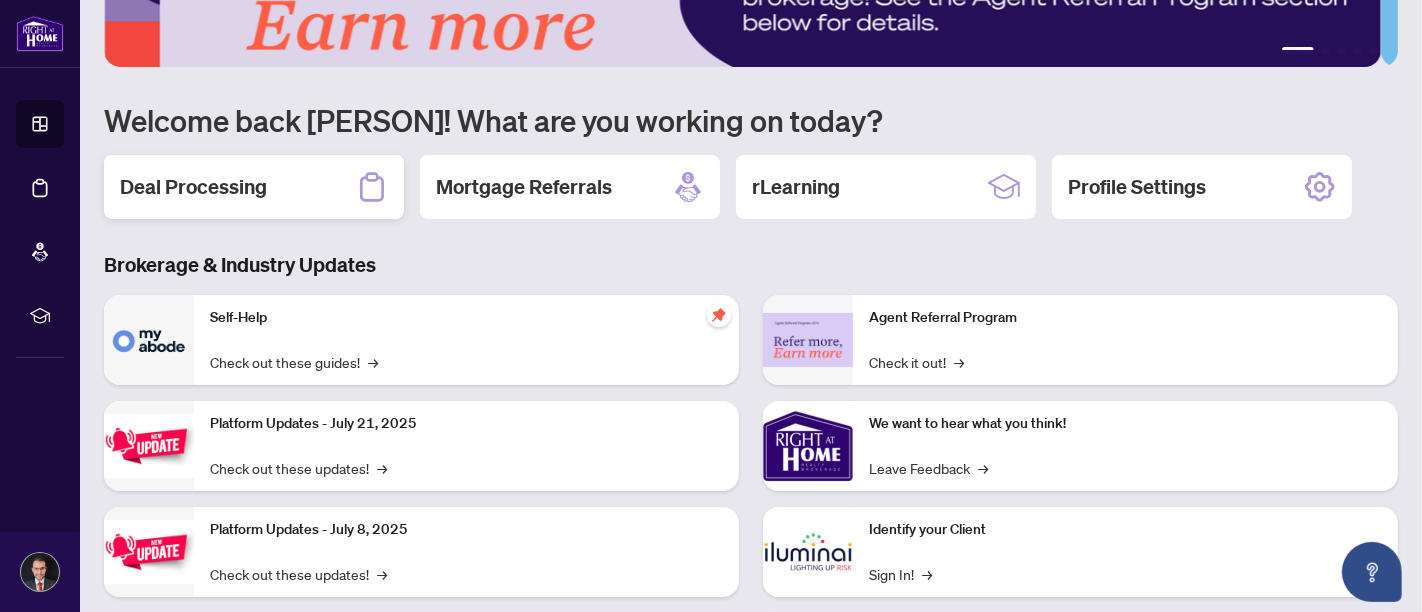 scroll, scrollTop: 0, scrollLeft: 0, axis: both 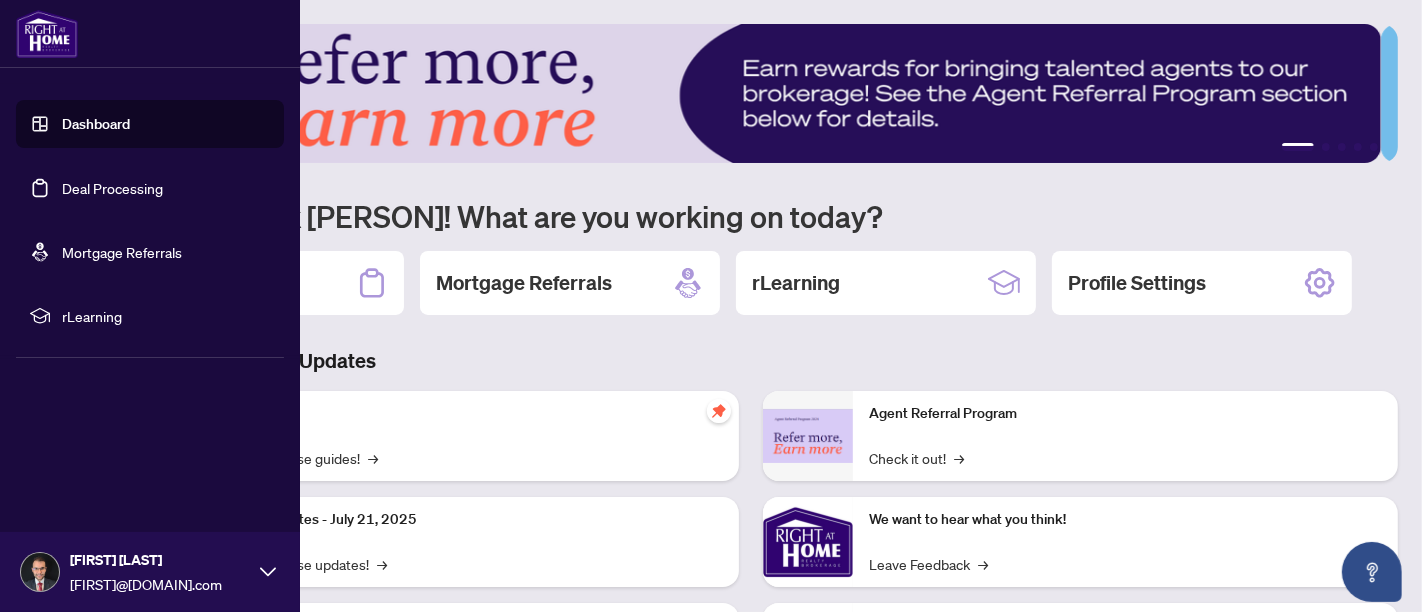 click on "Deal Processing" at bounding box center (112, 188) 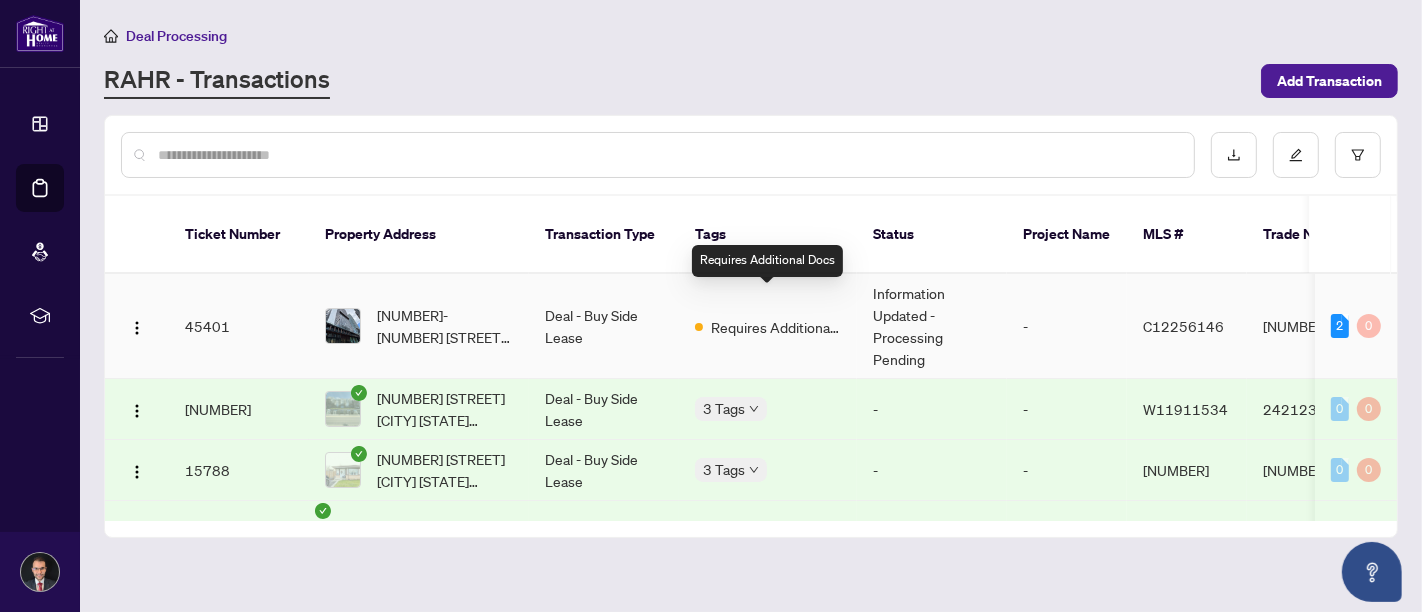 click on "Requires Additional Docs" at bounding box center (776, 327) 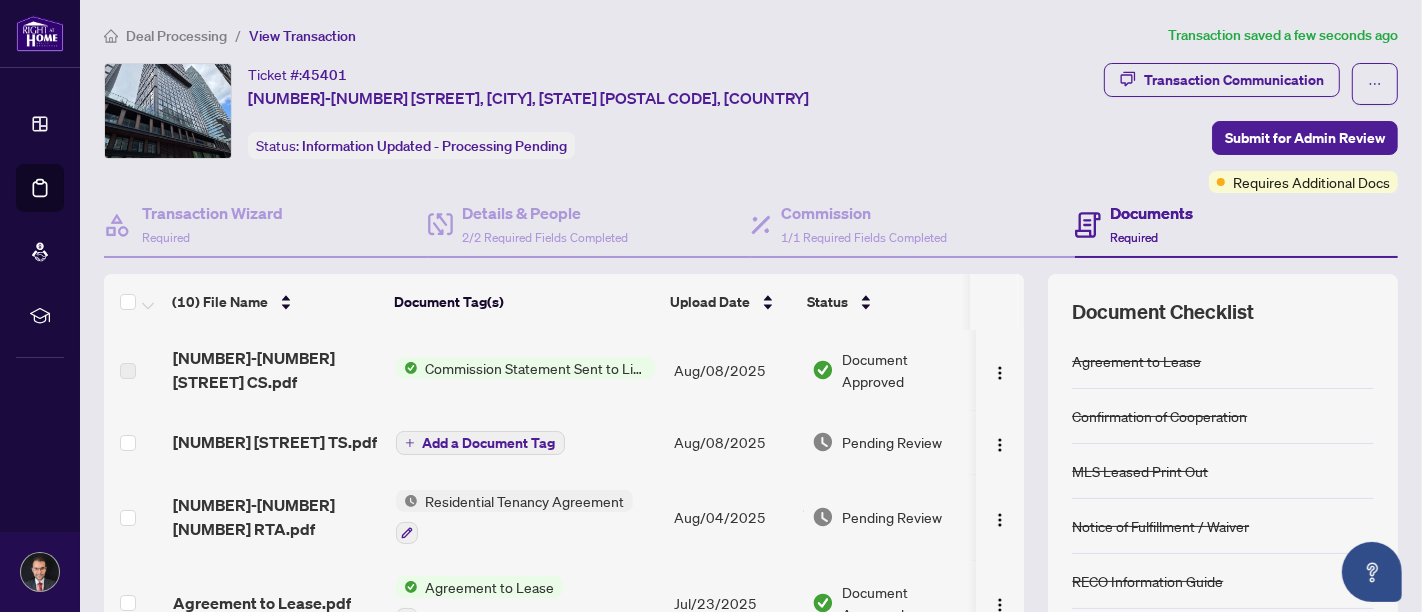 scroll, scrollTop: 111, scrollLeft: 0, axis: vertical 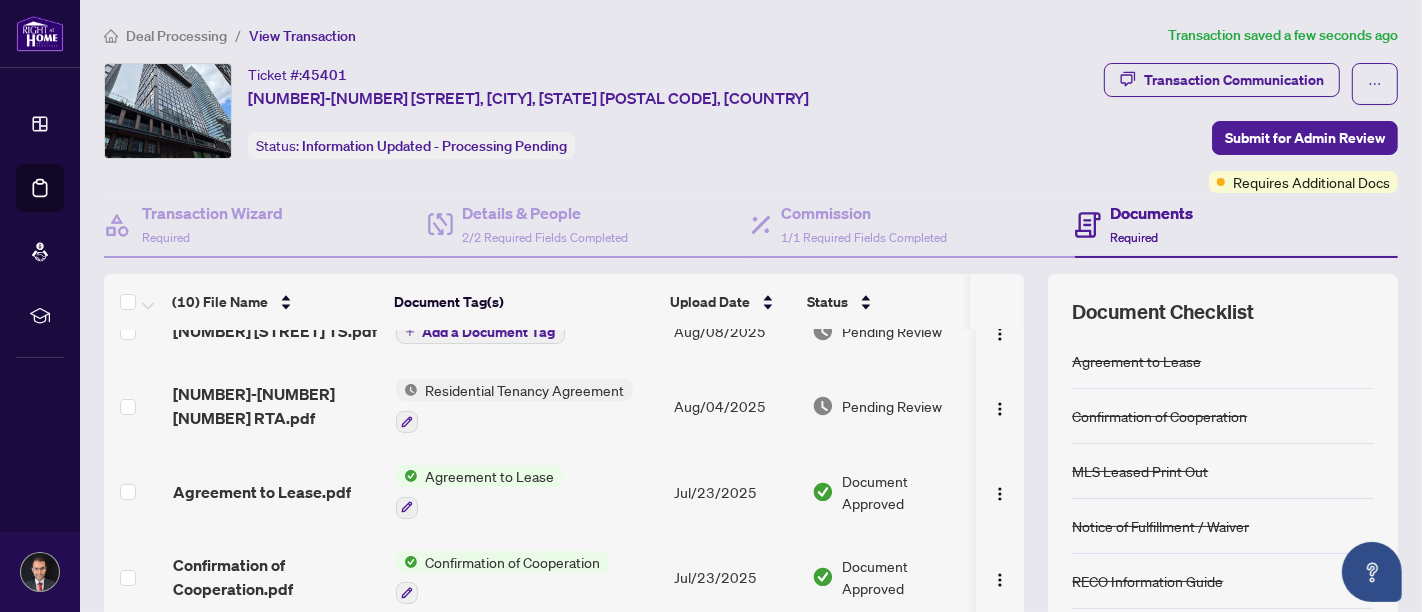 click on "Requires Additional Docs" at bounding box center [1311, 182] 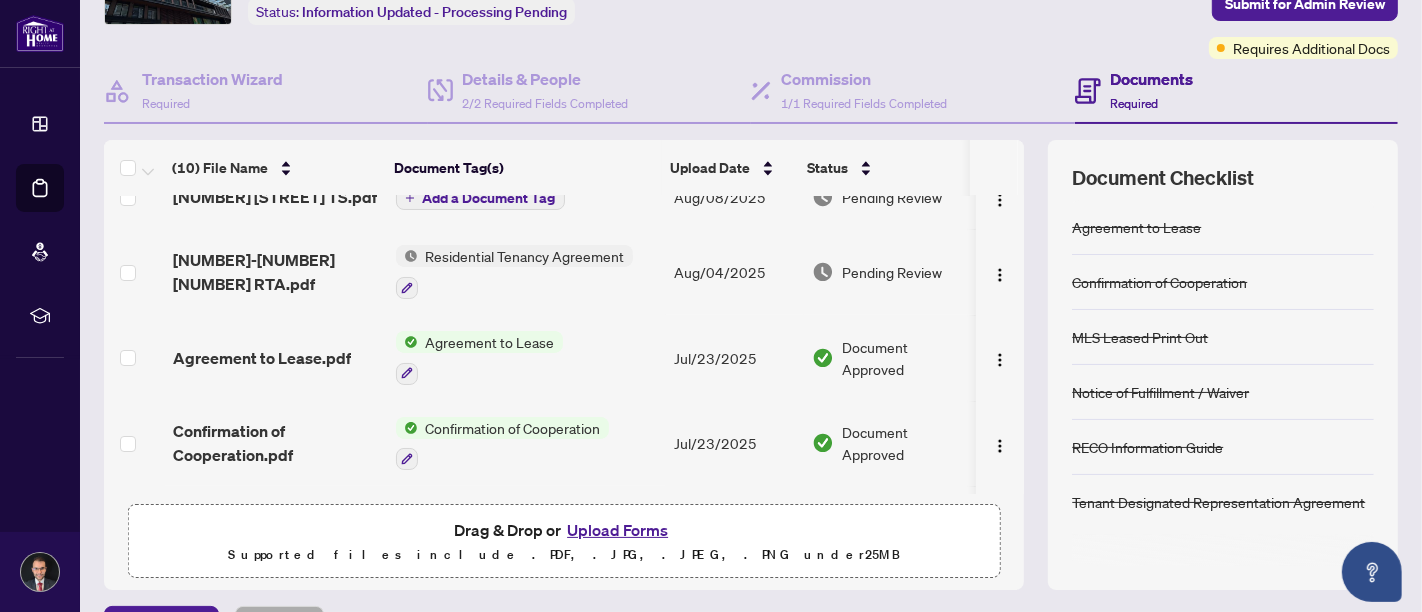 scroll, scrollTop: 222, scrollLeft: 0, axis: vertical 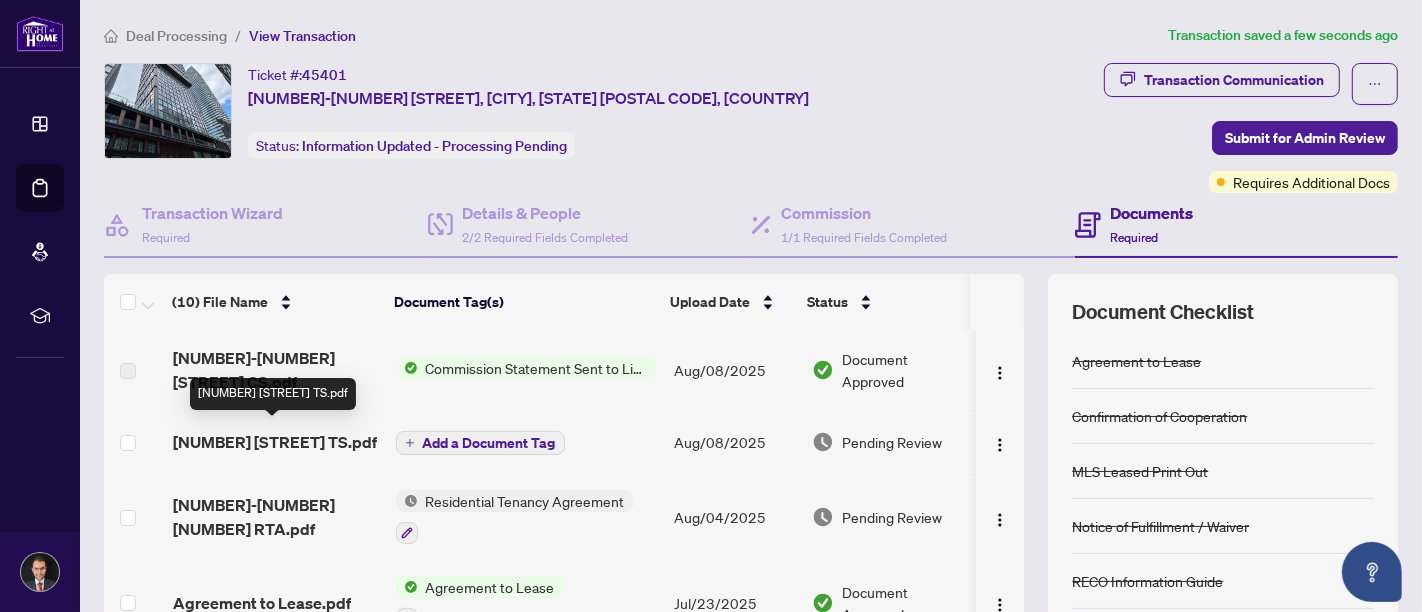 click on "[NUMBER] [STREET] TS.pdf" at bounding box center (275, 442) 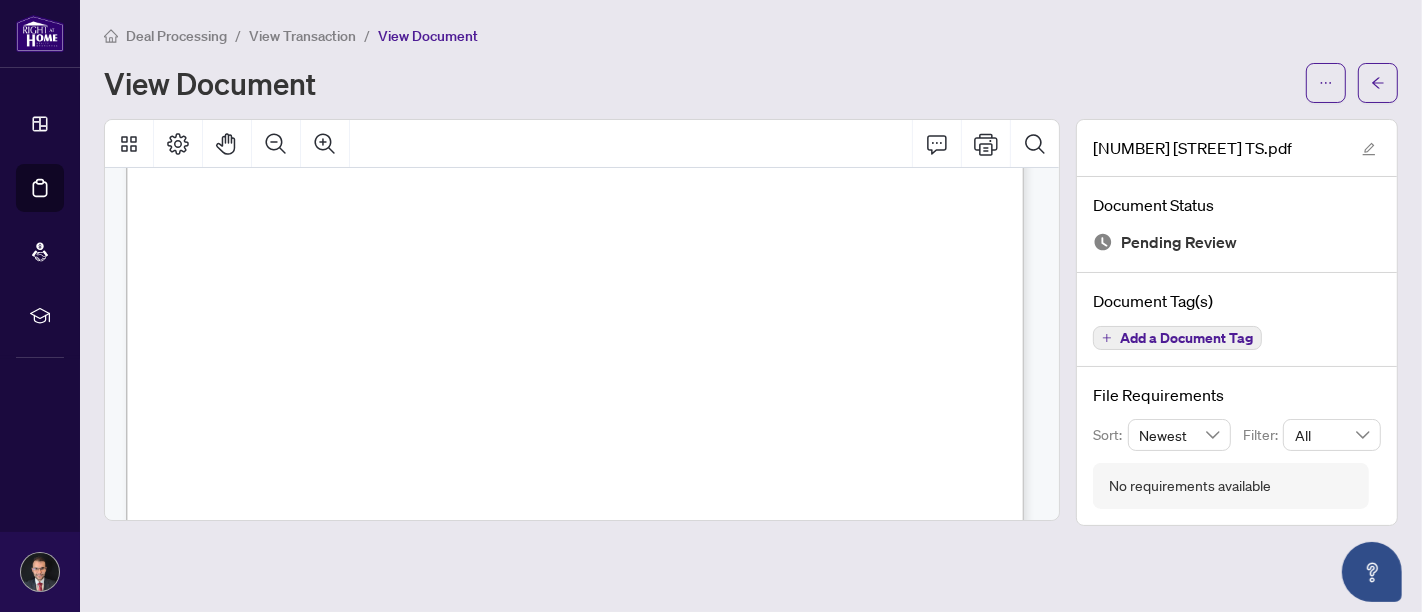 scroll, scrollTop: 0, scrollLeft: 0, axis: both 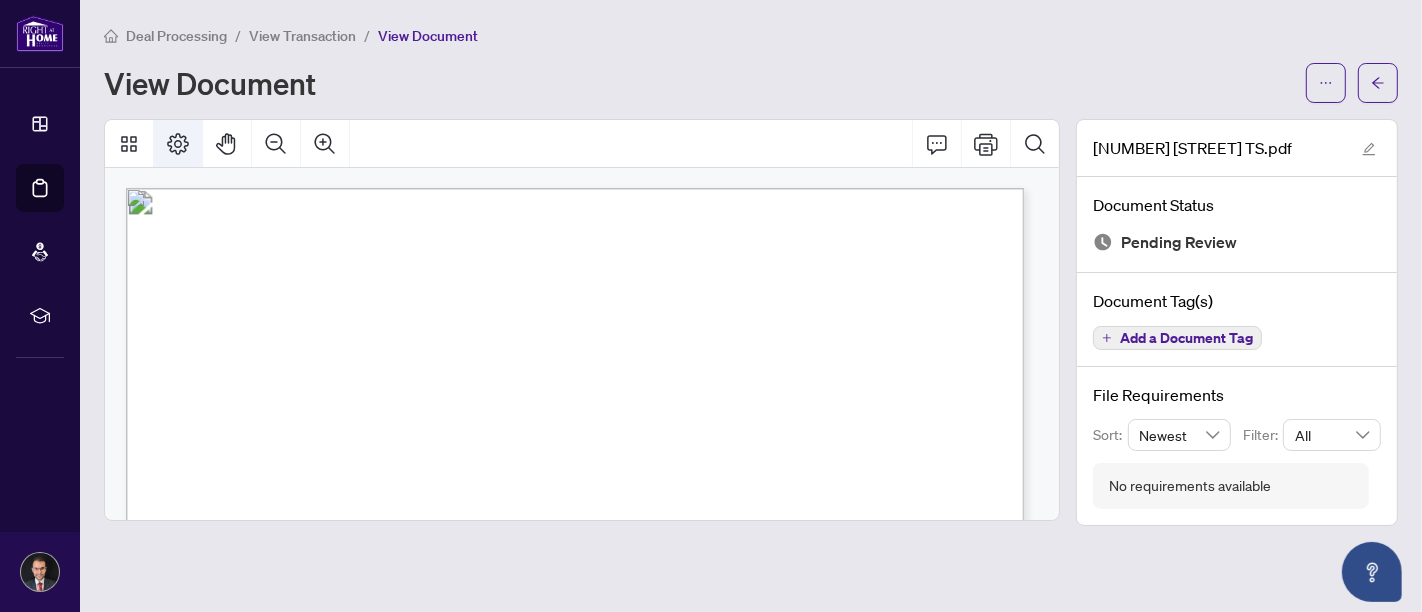 click 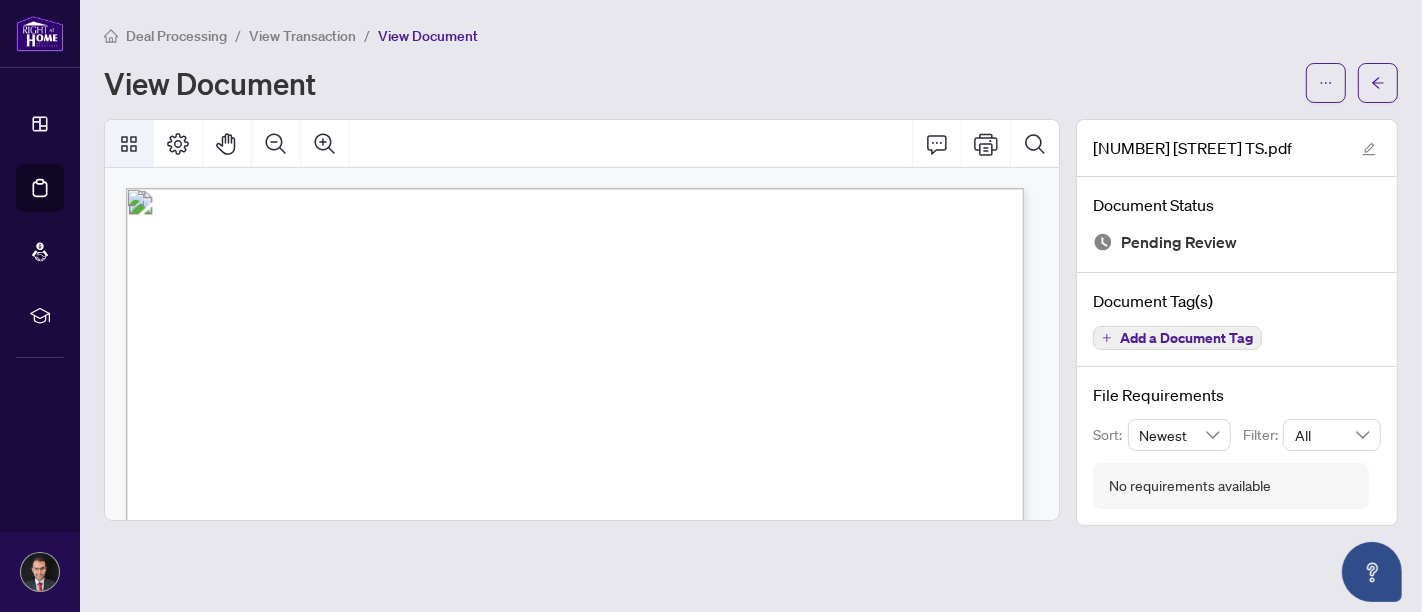click 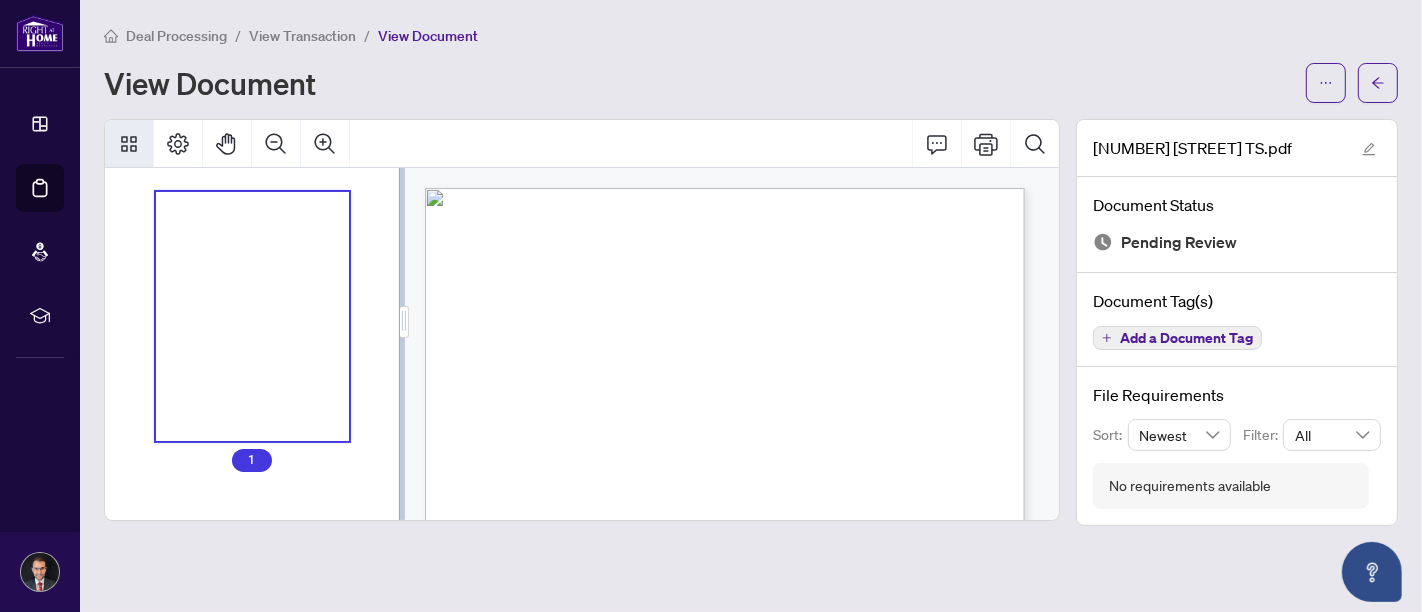 click on "View Document" at bounding box center (428, 36) 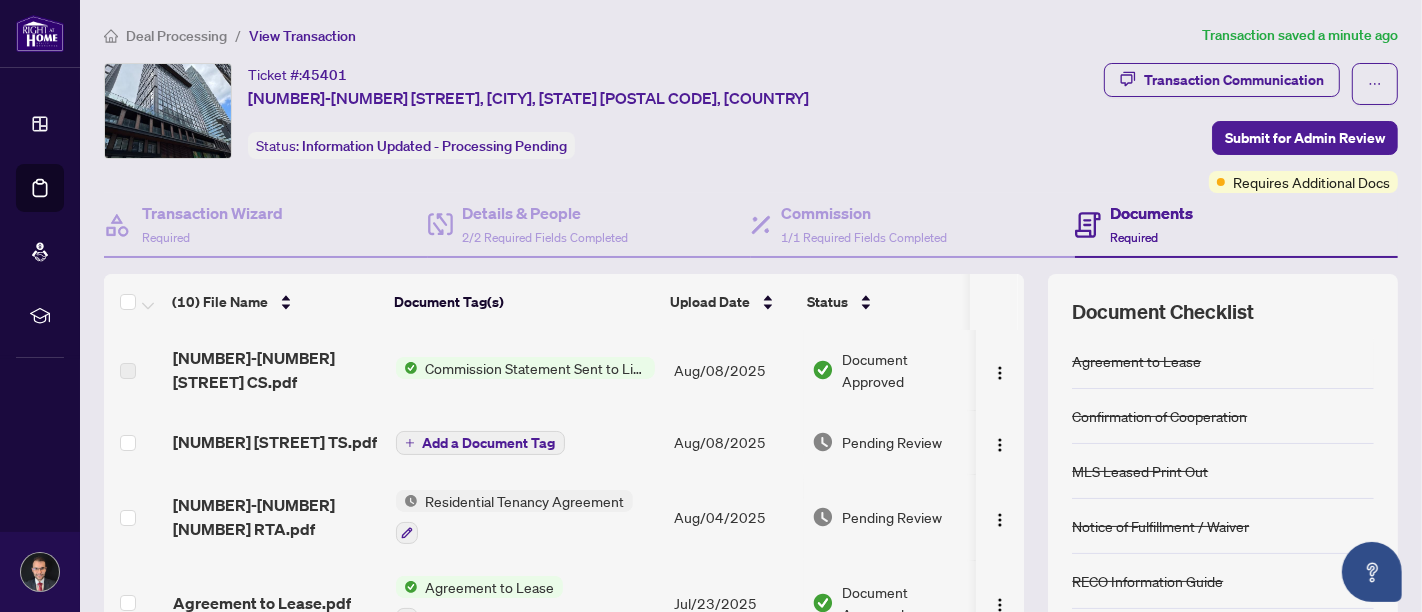 click on "Transaction Communication" at bounding box center (1222, 84) 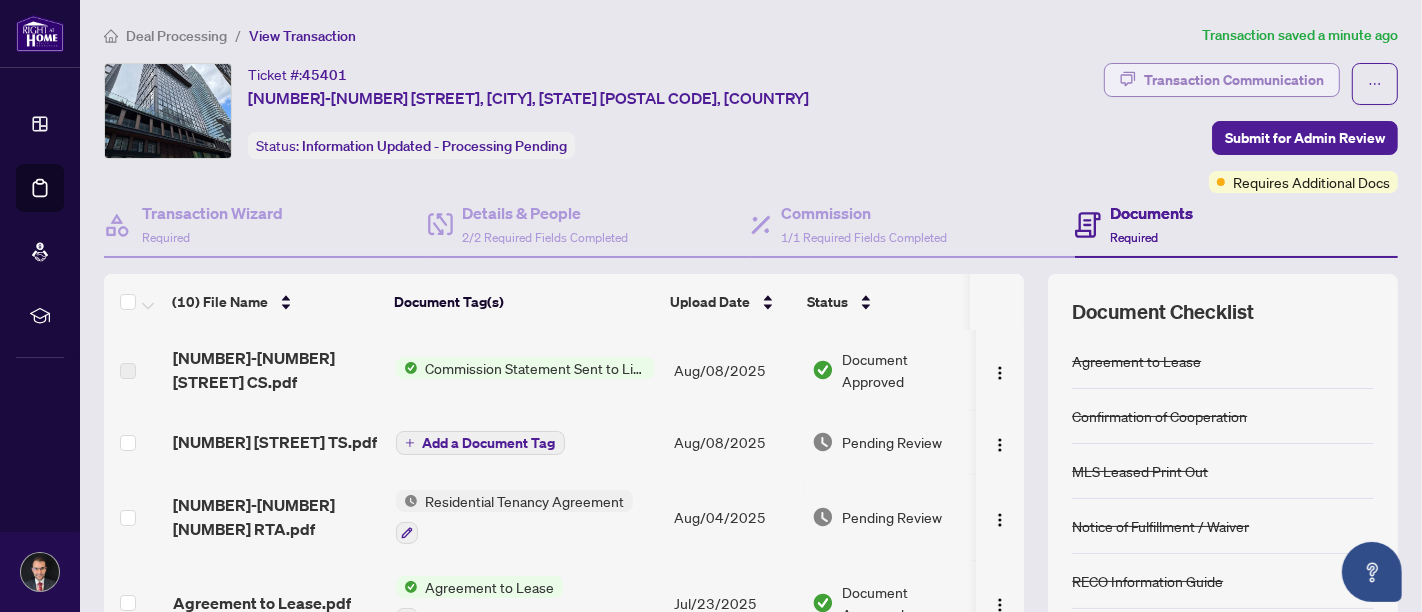 click on "Transaction Communication" at bounding box center (1234, 80) 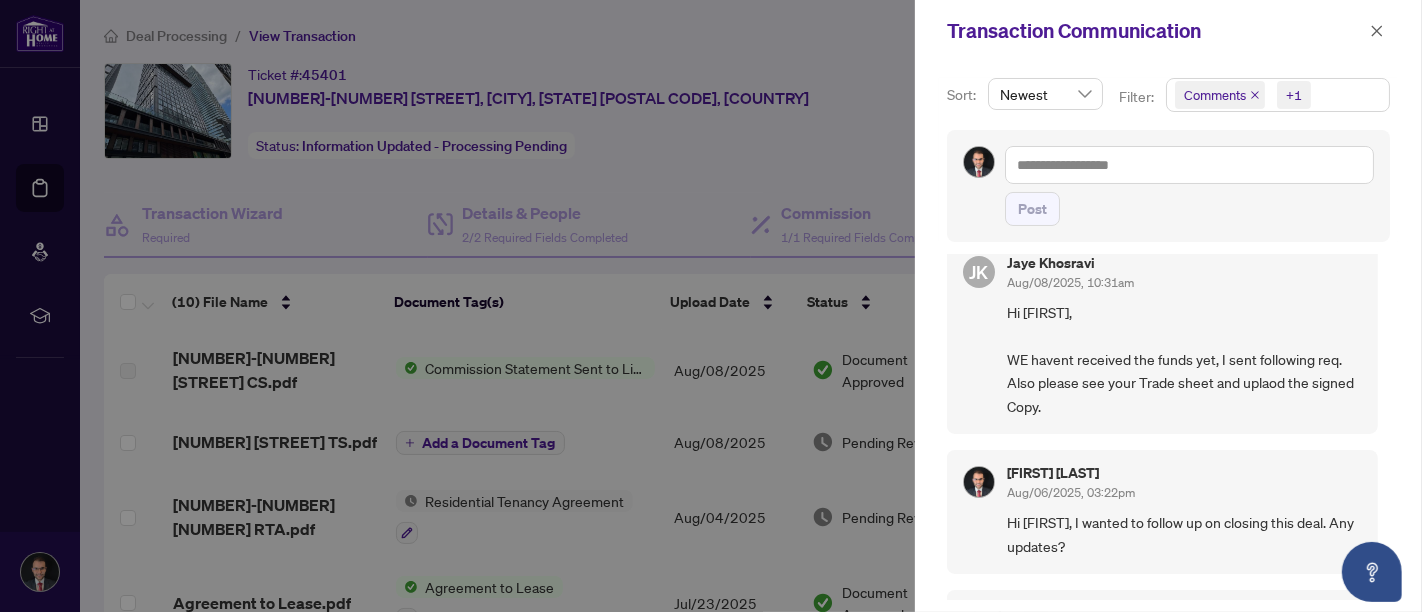 scroll, scrollTop: 111, scrollLeft: 0, axis: vertical 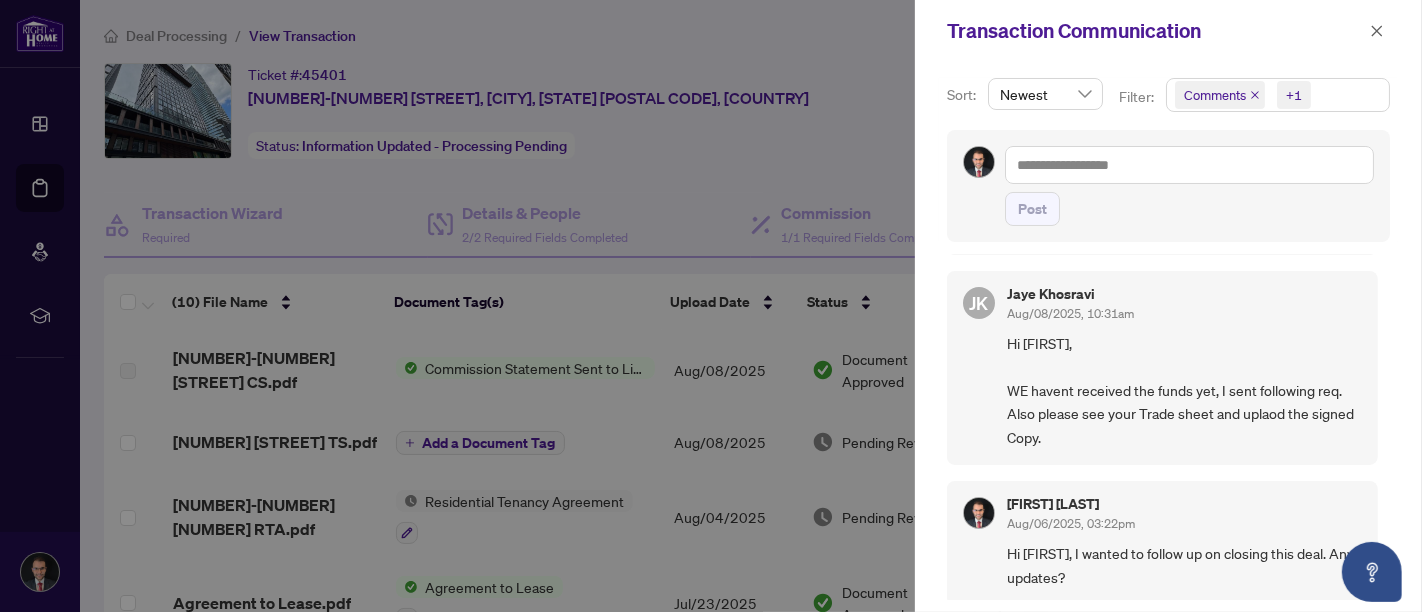 click at bounding box center [711, 306] 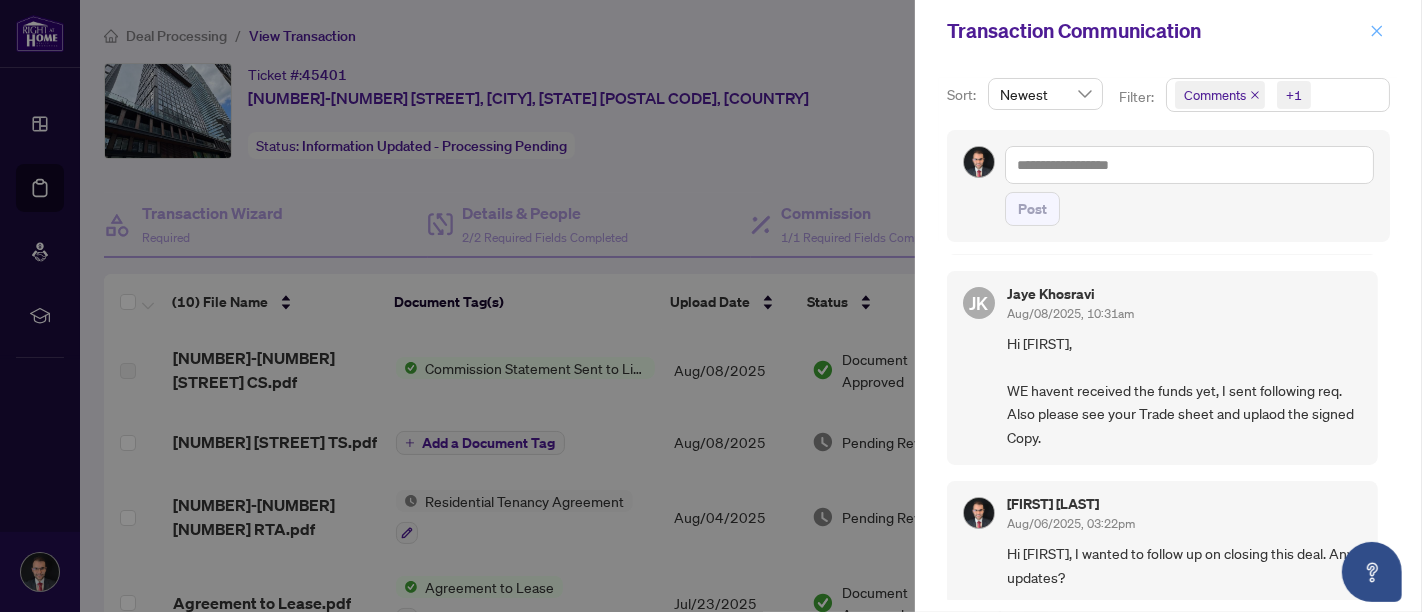 click 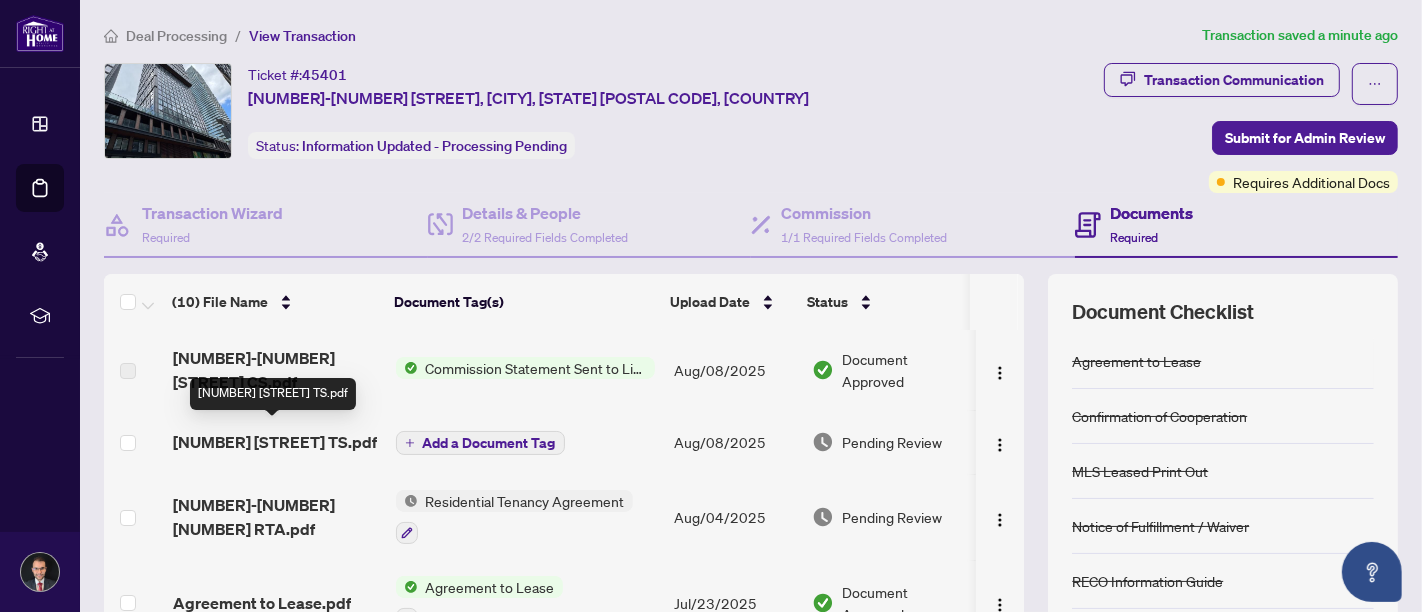 click on "[NUMBER] [STREET] TS.pdf" at bounding box center [275, 442] 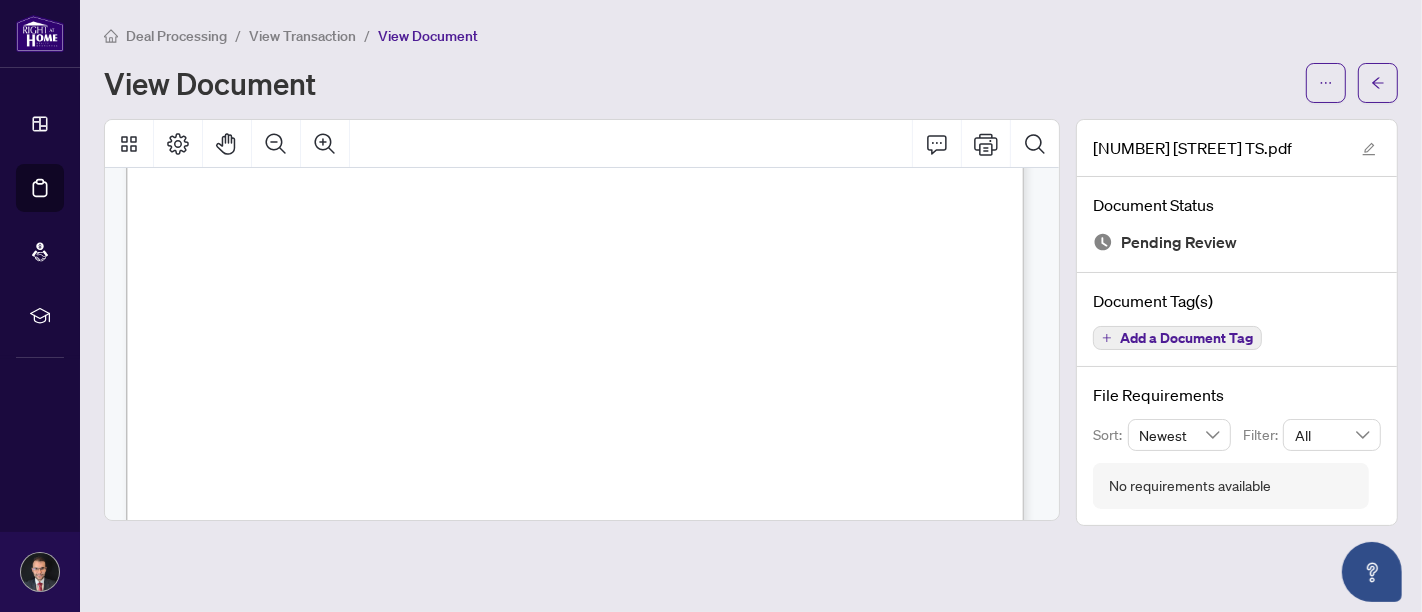 scroll, scrollTop: 0, scrollLeft: 0, axis: both 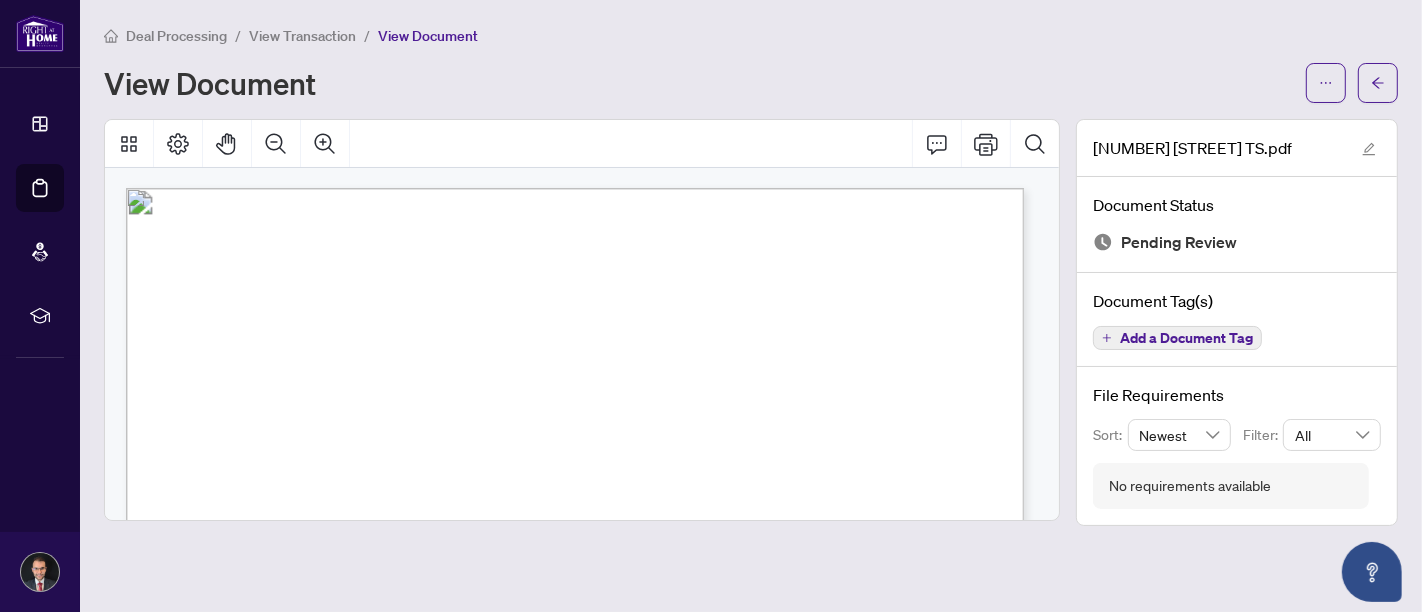 click on "View Document" at bounding box center [428, 36] 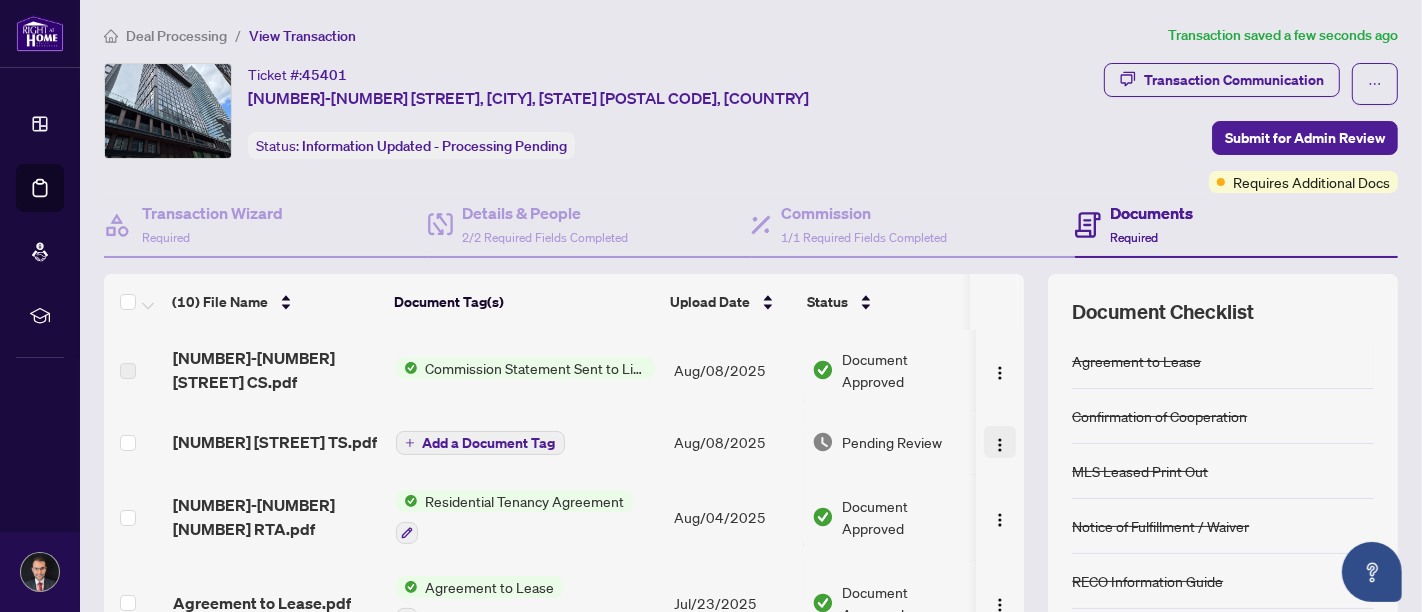click at bounding box center (1000, 442) 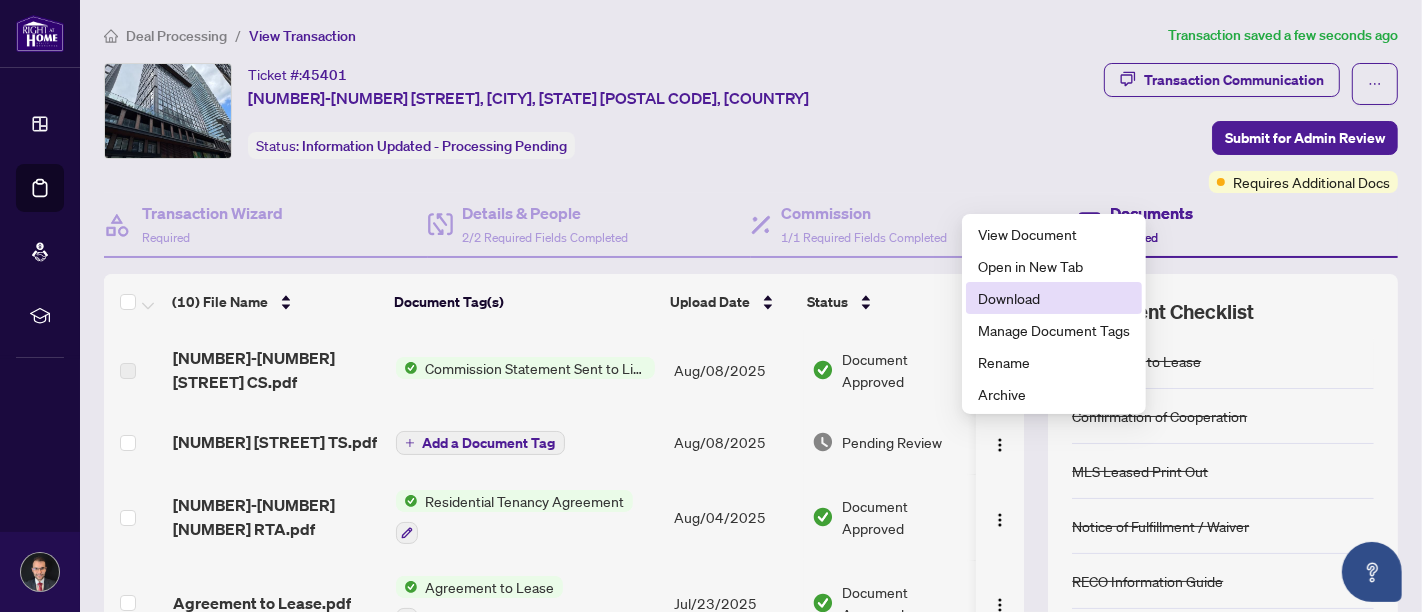 click on "Download" at bounding box center [1054, 298] 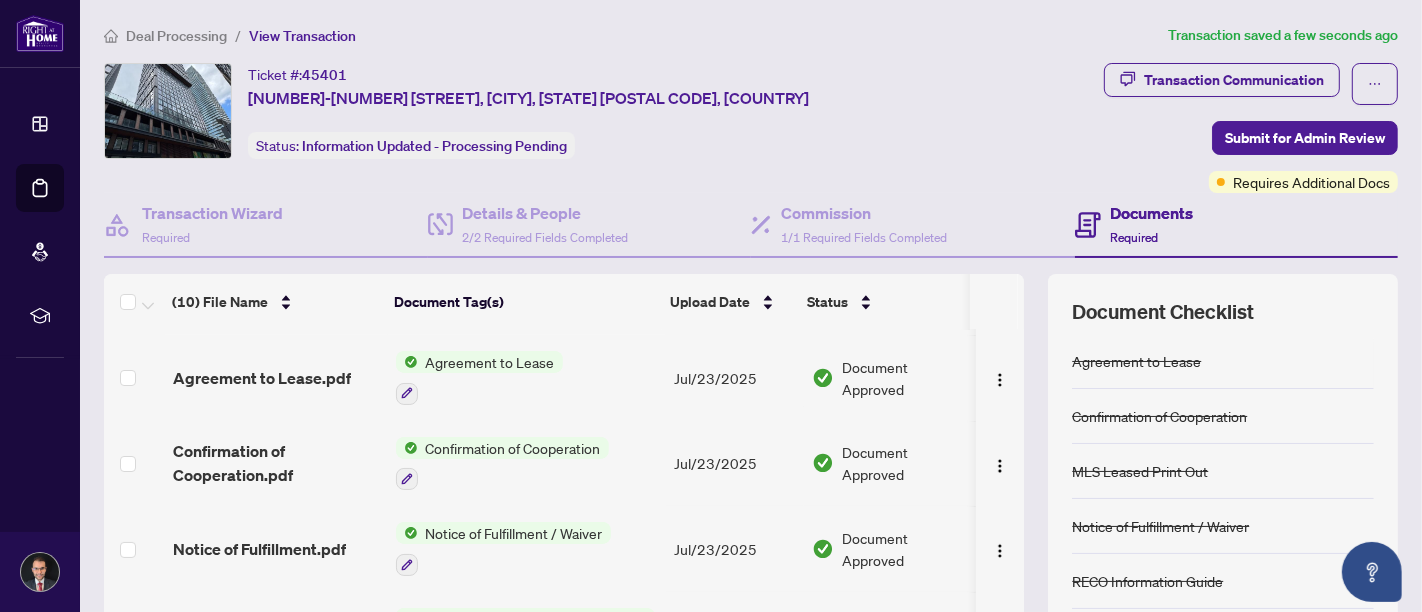 scroll, scrollTop: 0, scrollLeft: 0, axis: both 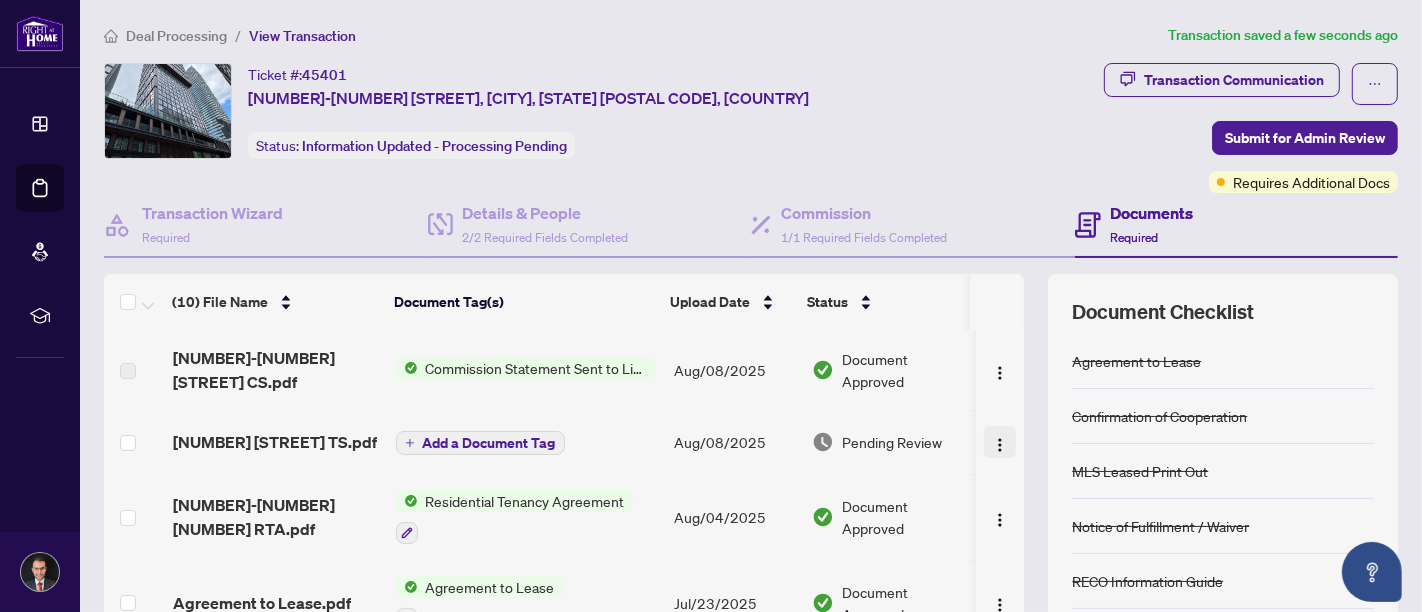 click at bounding box center (1000, 445) 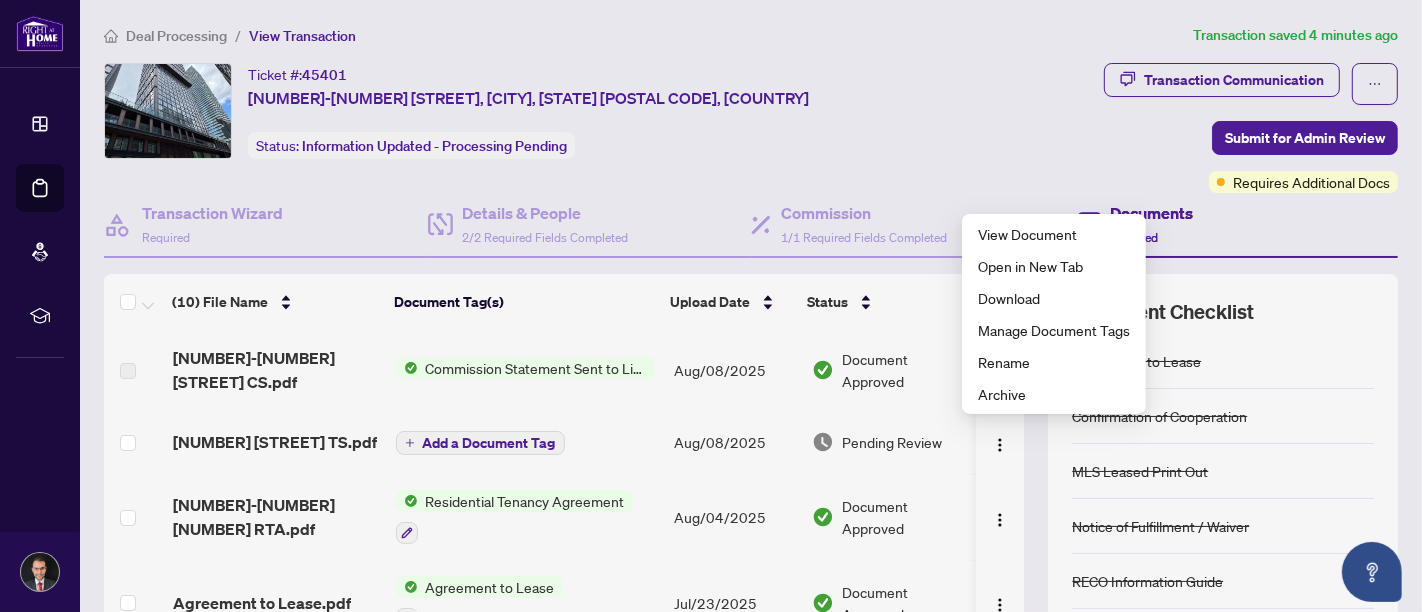 click on "Ticket #:  45401 [NUMBER] [STREET], [CITY], [STATE] [POSTAL_CODE], [COUNTRY], [CITY], [STATE] [POSTAL_CODE], [COUNTRY] Status:   Information Updated - Processing Pending" at bounding box center (600, 111) 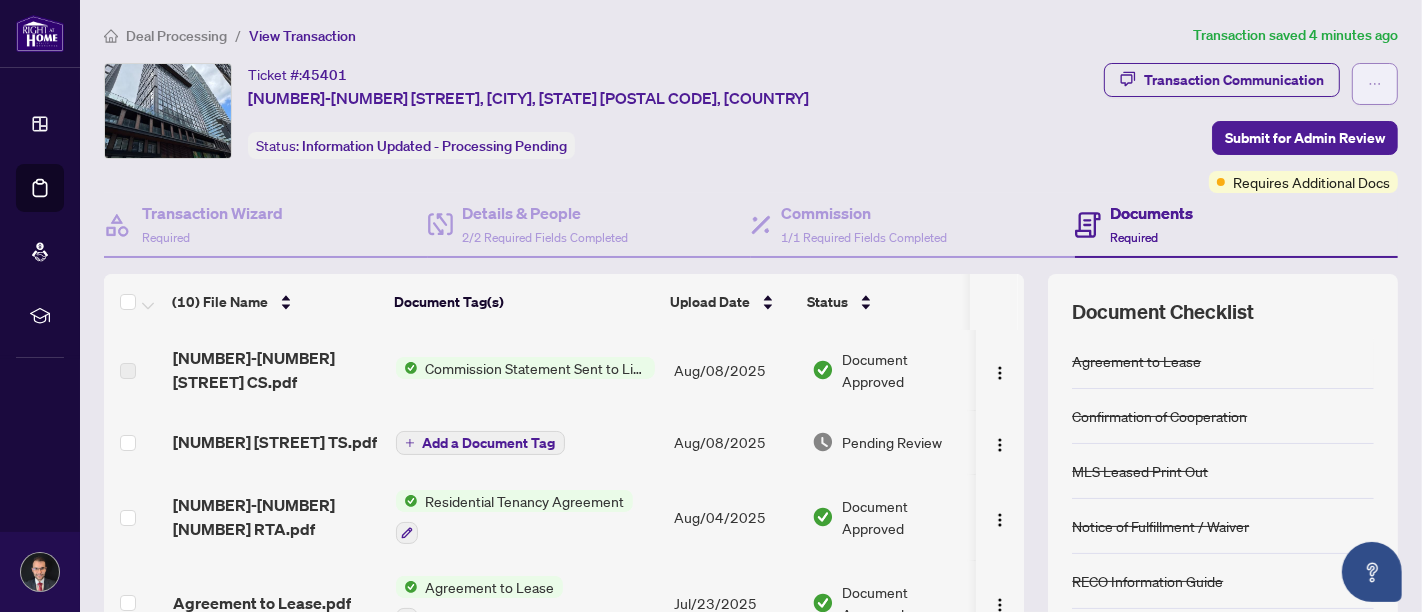 click 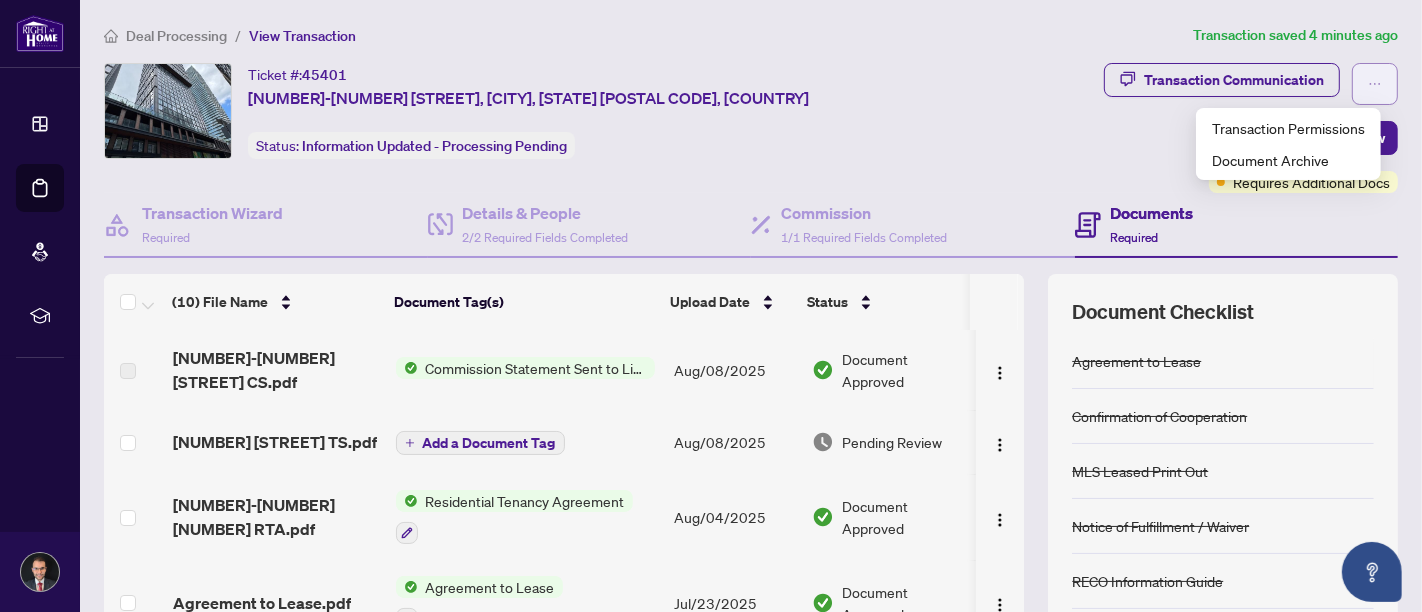 click 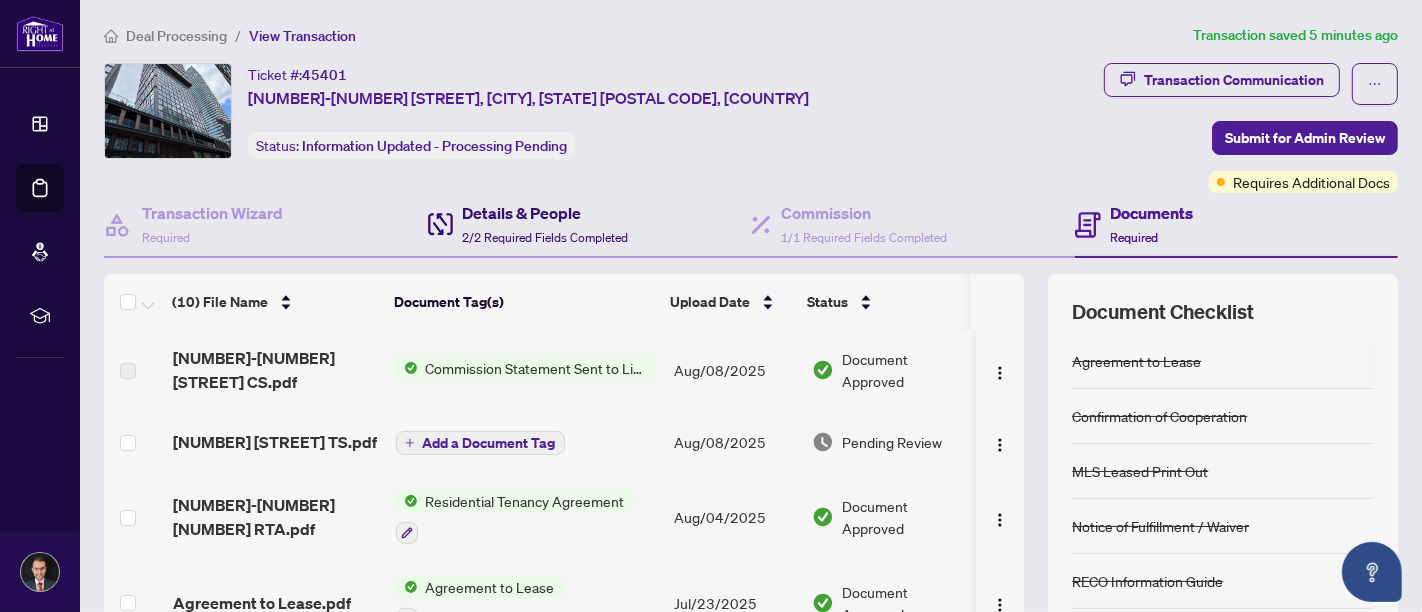 click on "Details & People 2/2 Required Fields Completed" at bounding box center [546, 224] 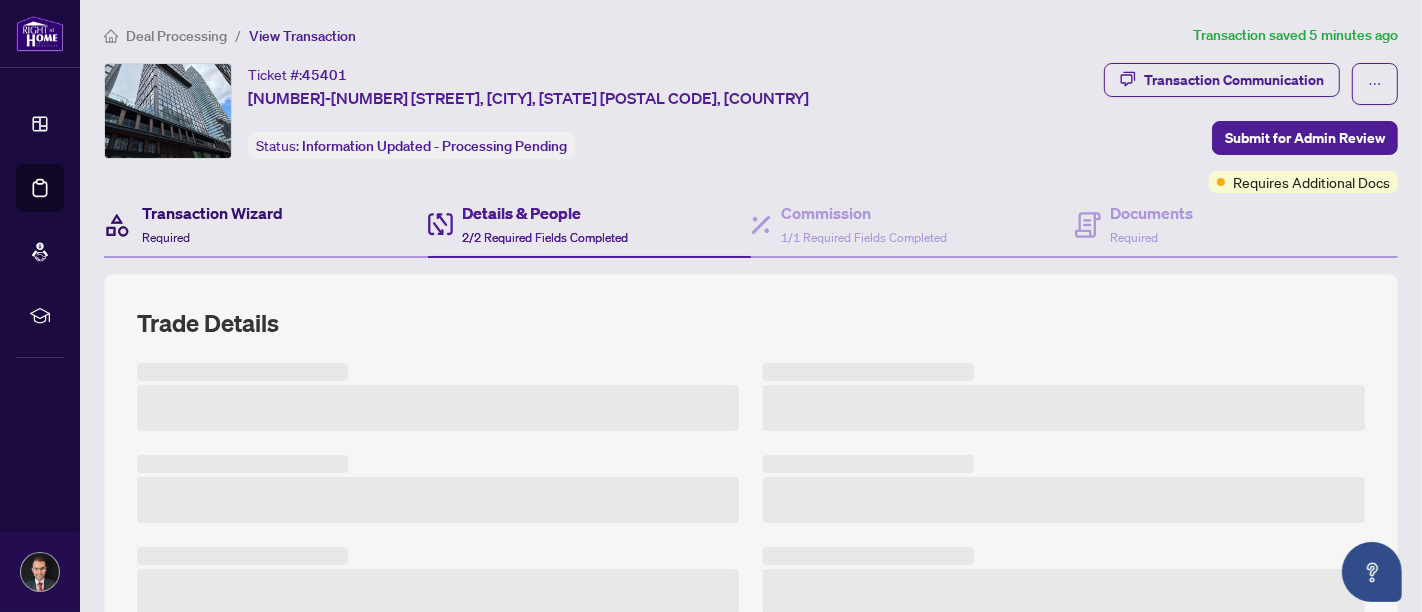 click on "Transaction Wizard Required" at bounding box center [212, 224] 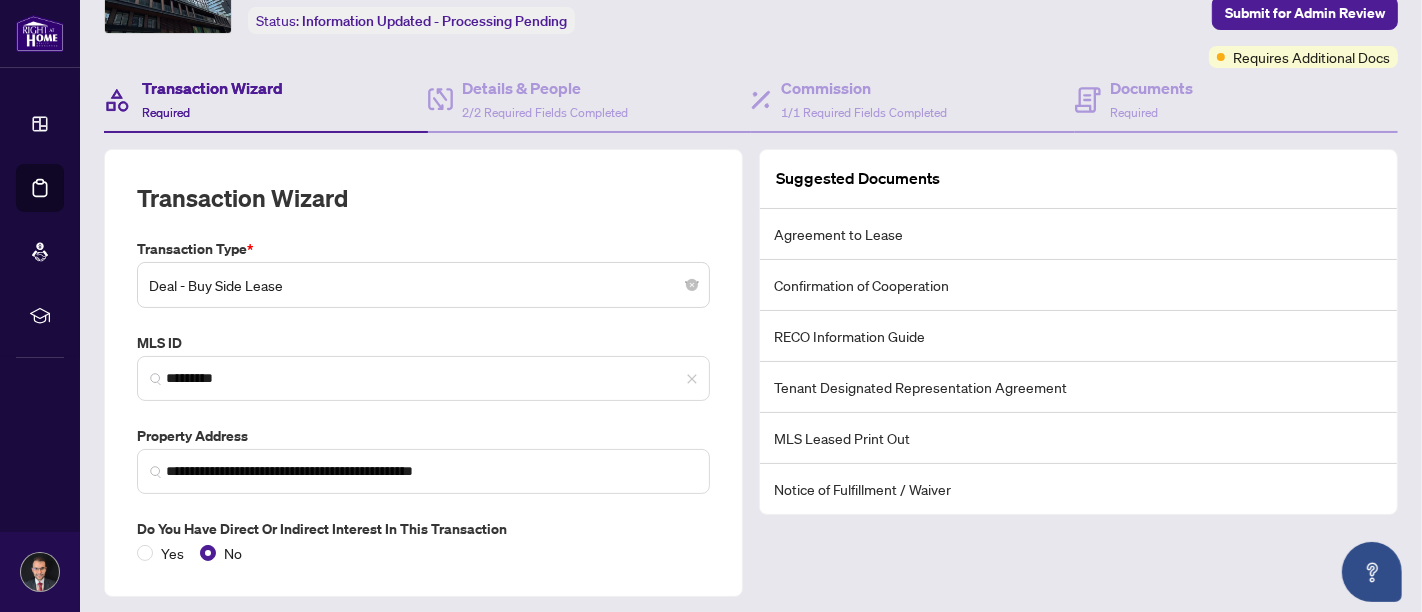 scroll, scrollTop: 0, scrollLeft: 0, axis: both 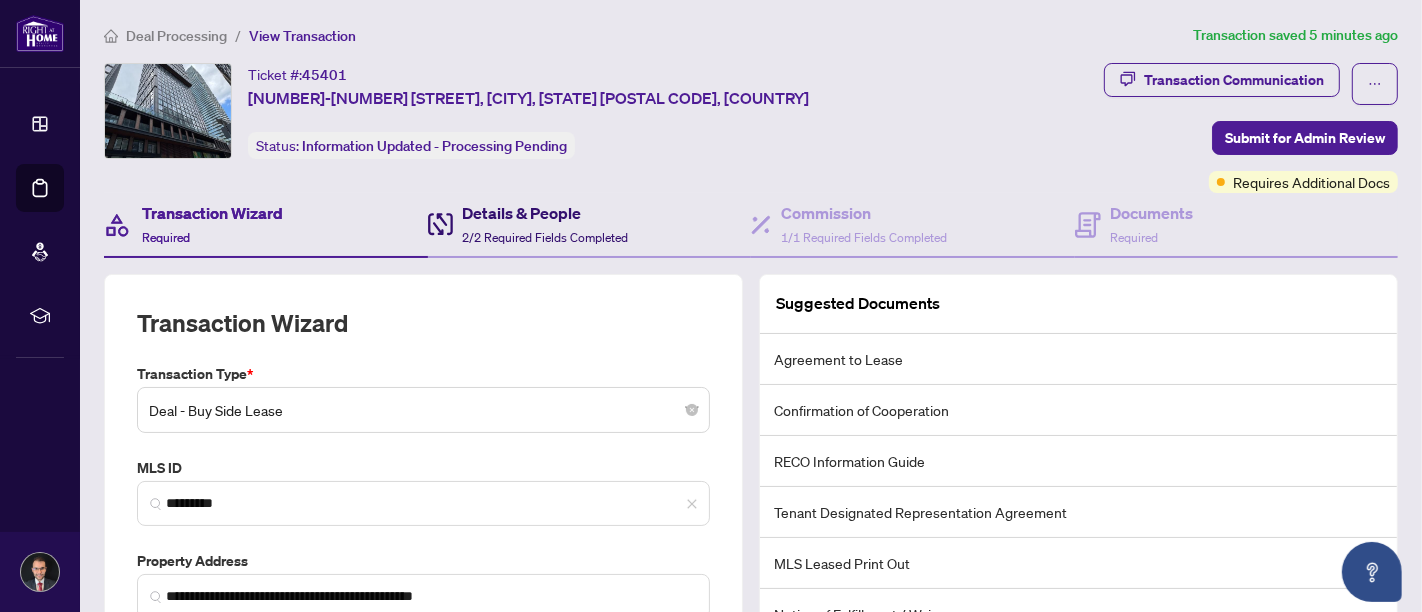 click on "2/2 Required Fields Completed" at bounding box center [546, 237] 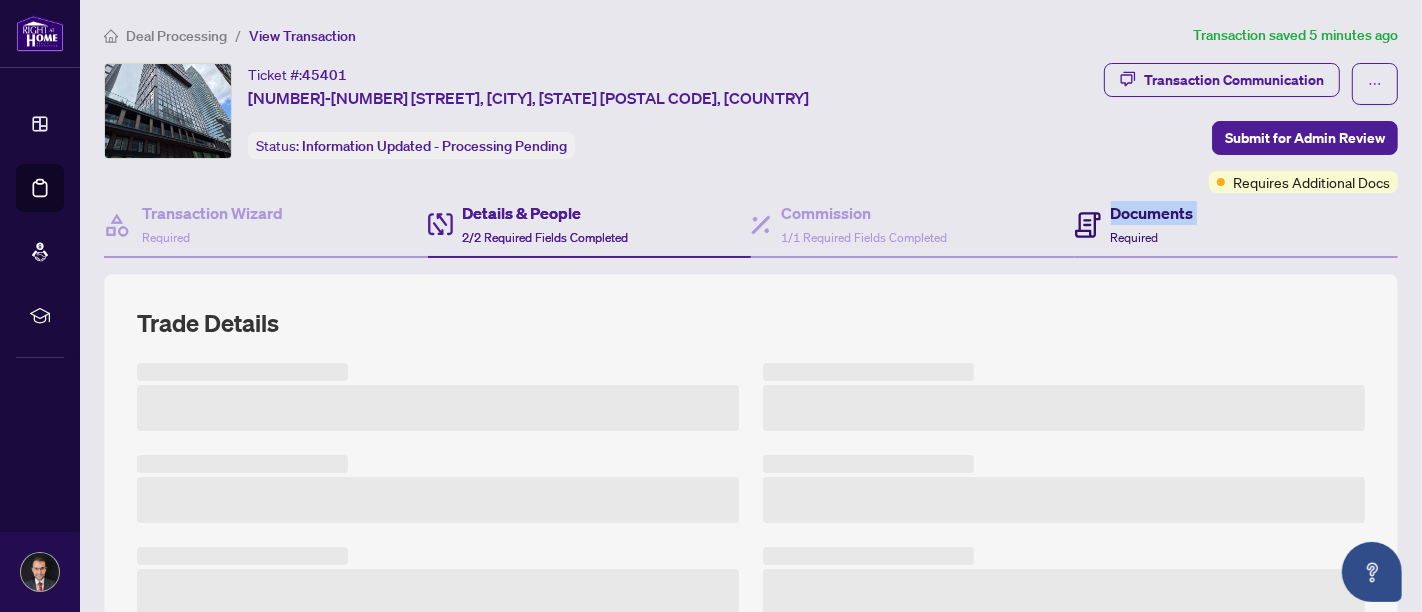 click on "Documents Required" at bounding box center (1134, 224) 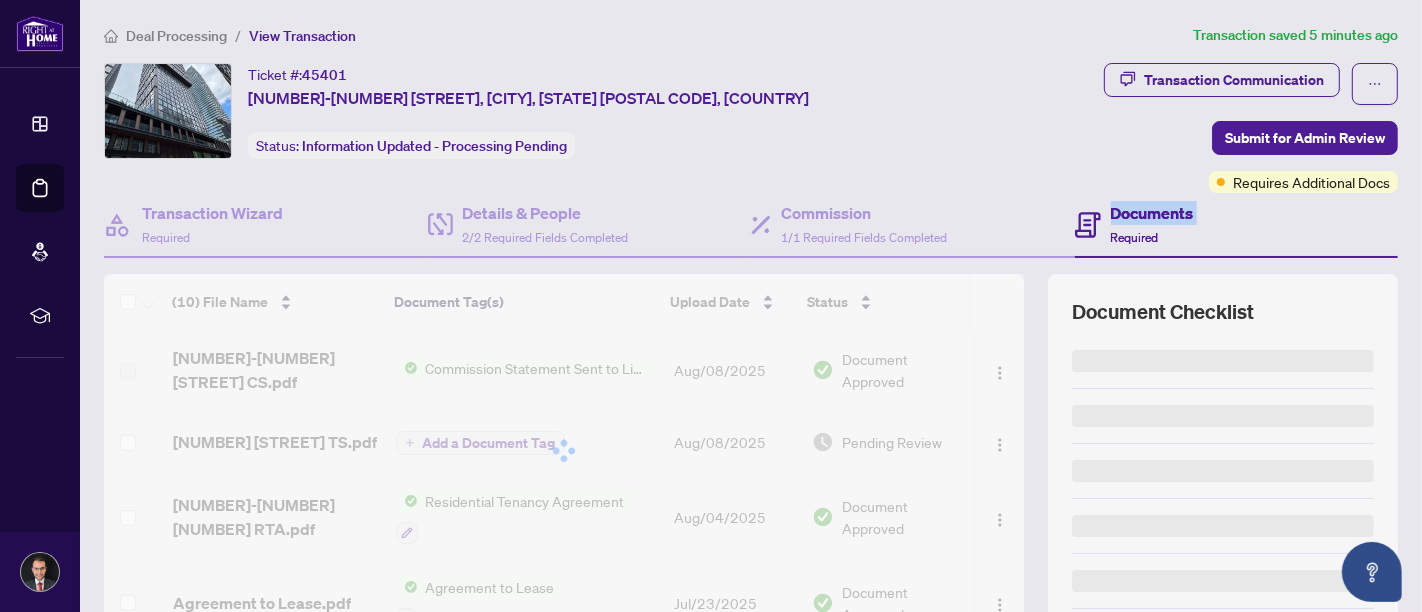 click at bounding box center [1081, 222] 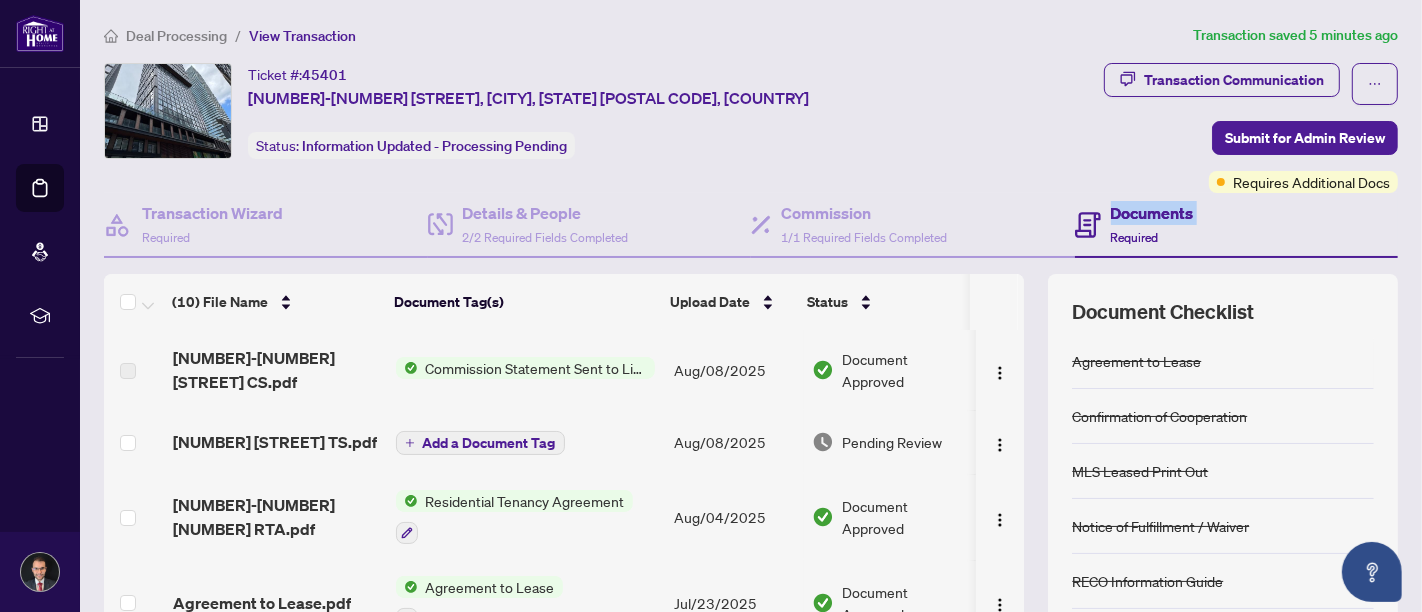 click on "Documents" at bounding box center (1152, 213) 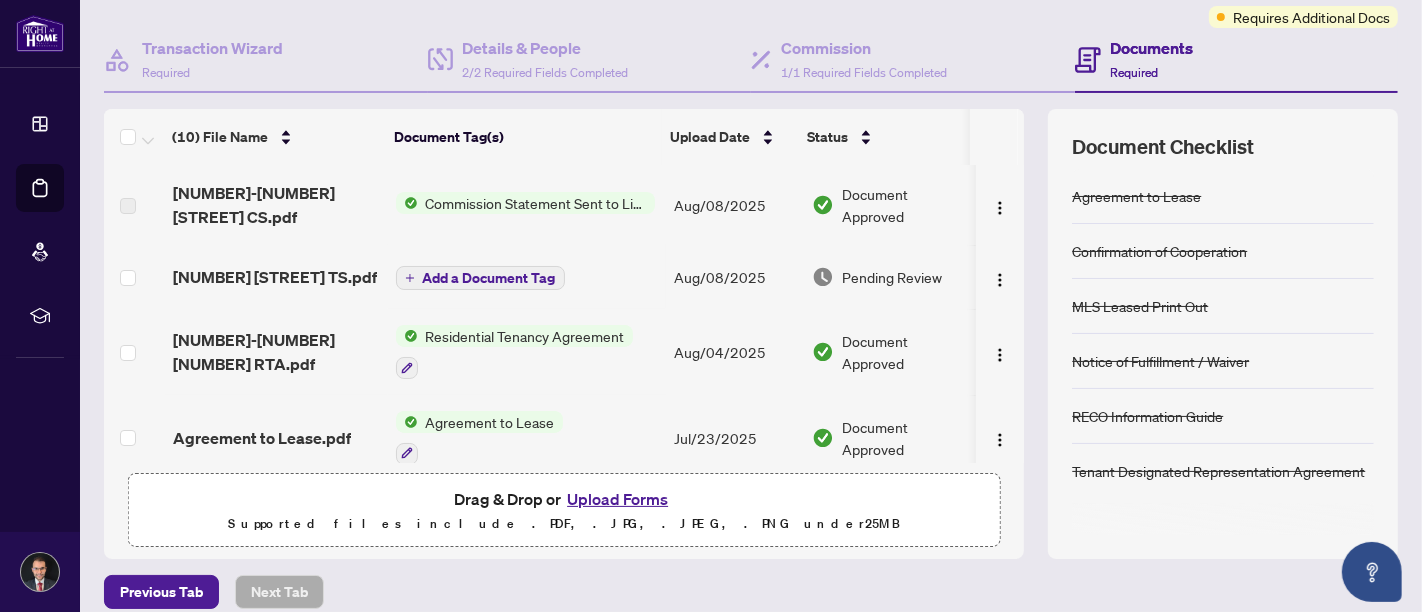 scroll, scrollTop: 222, scrollLeft: 0, axis: vertical 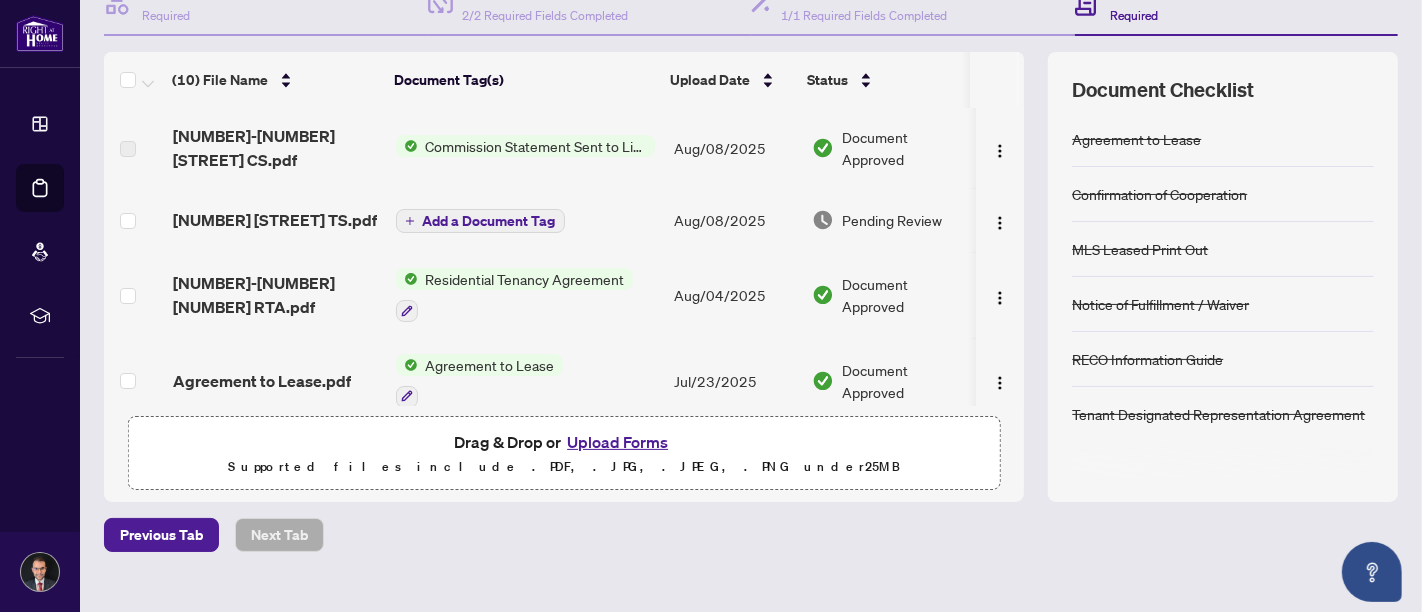 click on "Upload Forms" at bounding box center [617, 442] 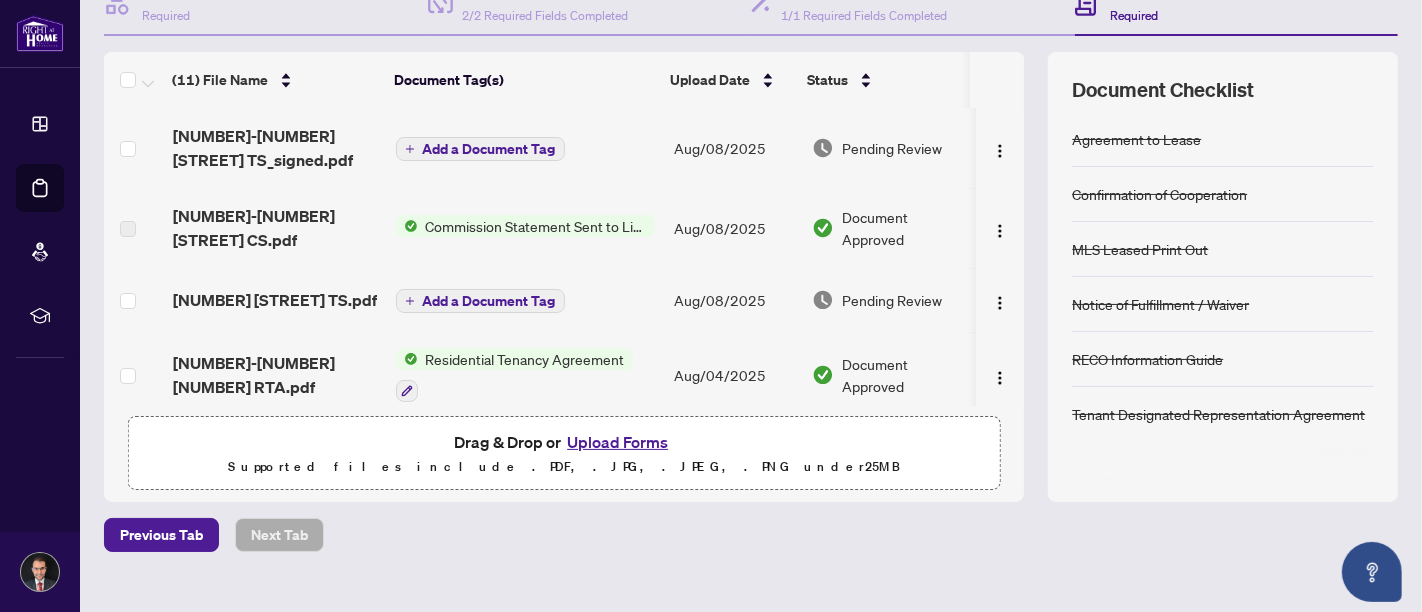 click on "Add a Document Tag" at bounding box center [489, 149] 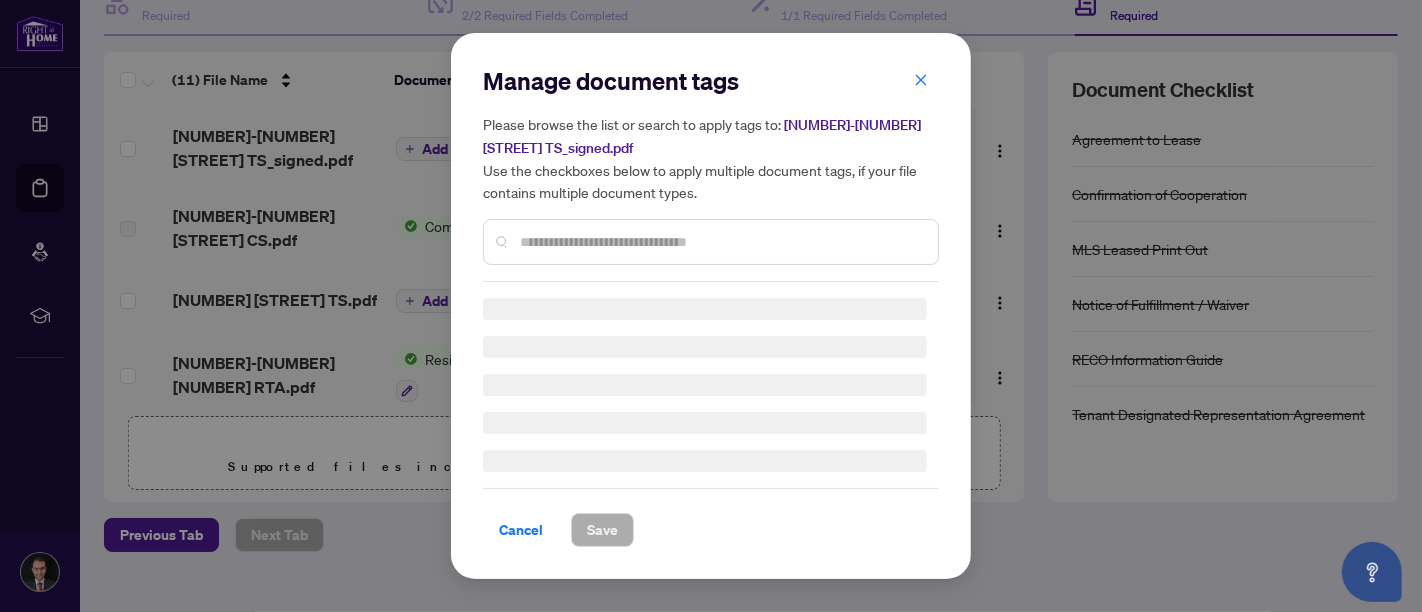 click on "Manage document tags Please browse the list or search to apply tags to:   [NUMBER]-[NUMBER] [STREET] TS_signed.pdf   Use the checkboxes below to apply multiple document tags, if your file contains multiple document types." at bounding box center (711, 173) 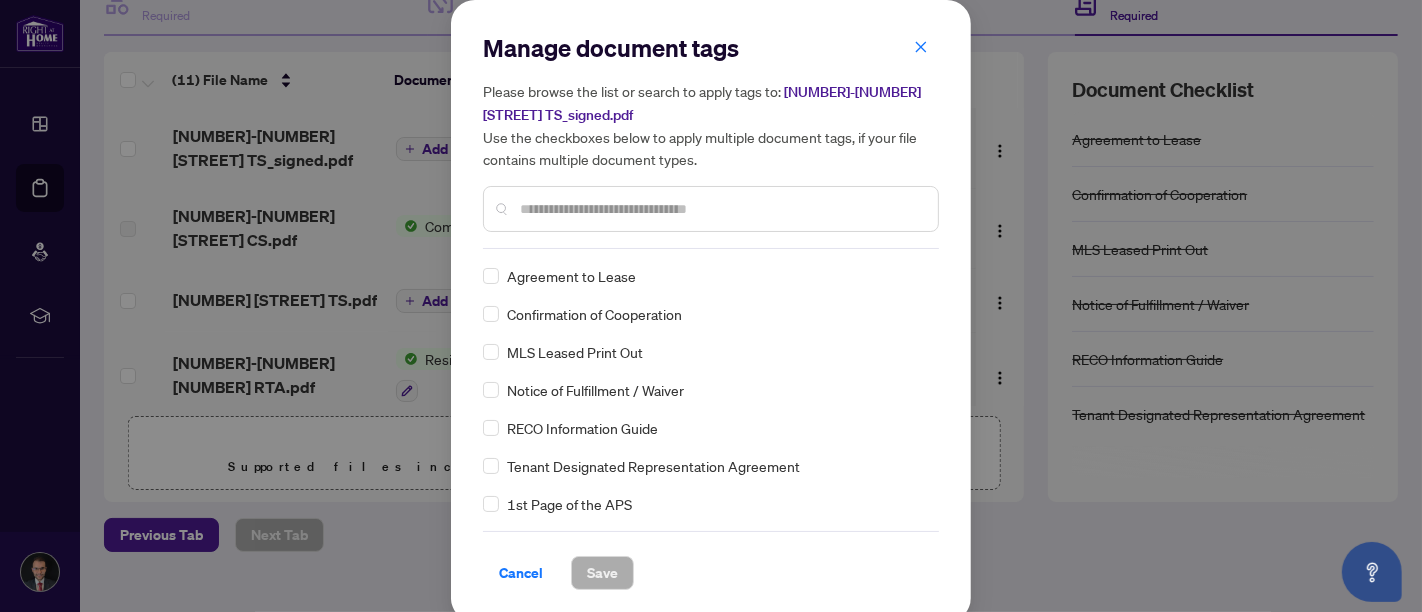 click at bounding box center (721, 209) 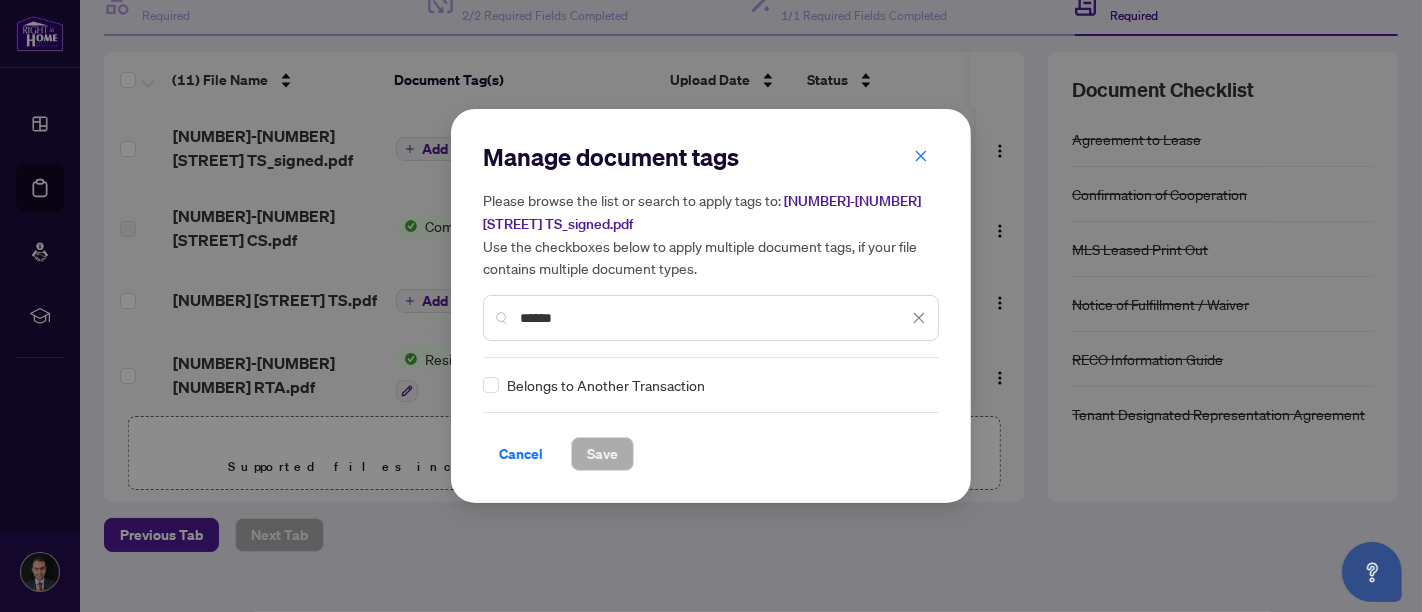 type on "******" 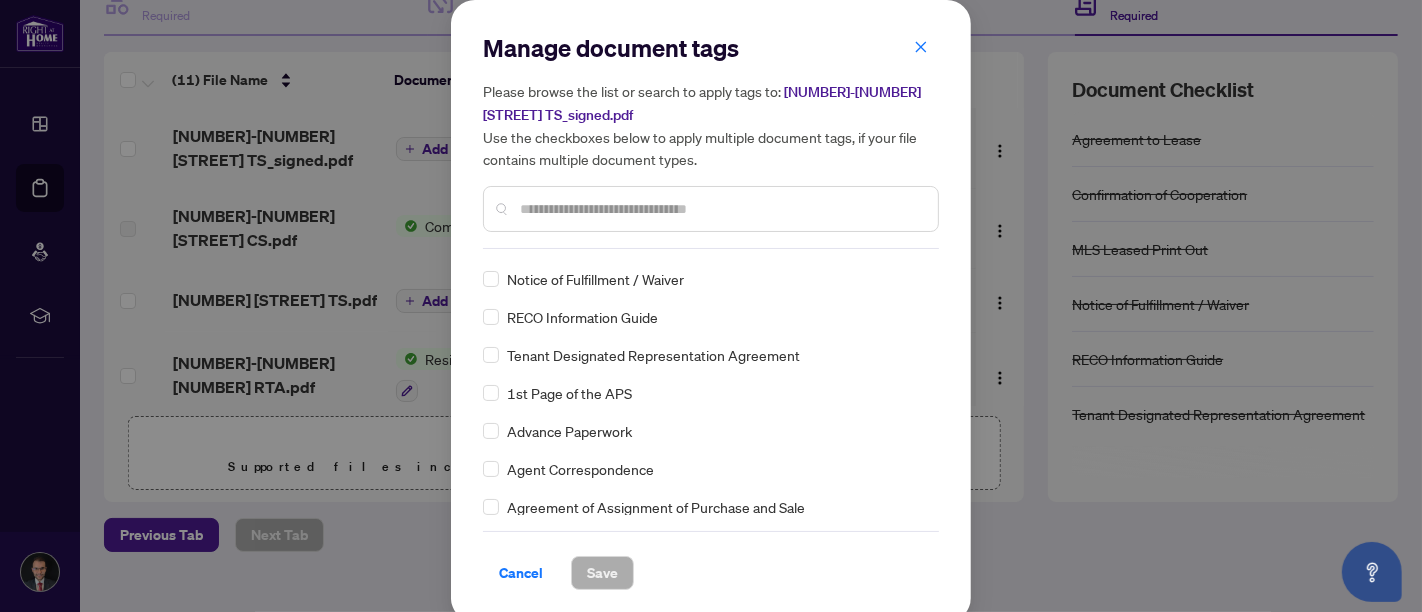 scroll, scrollTop: 0, scrollLeft: 0, axis: both 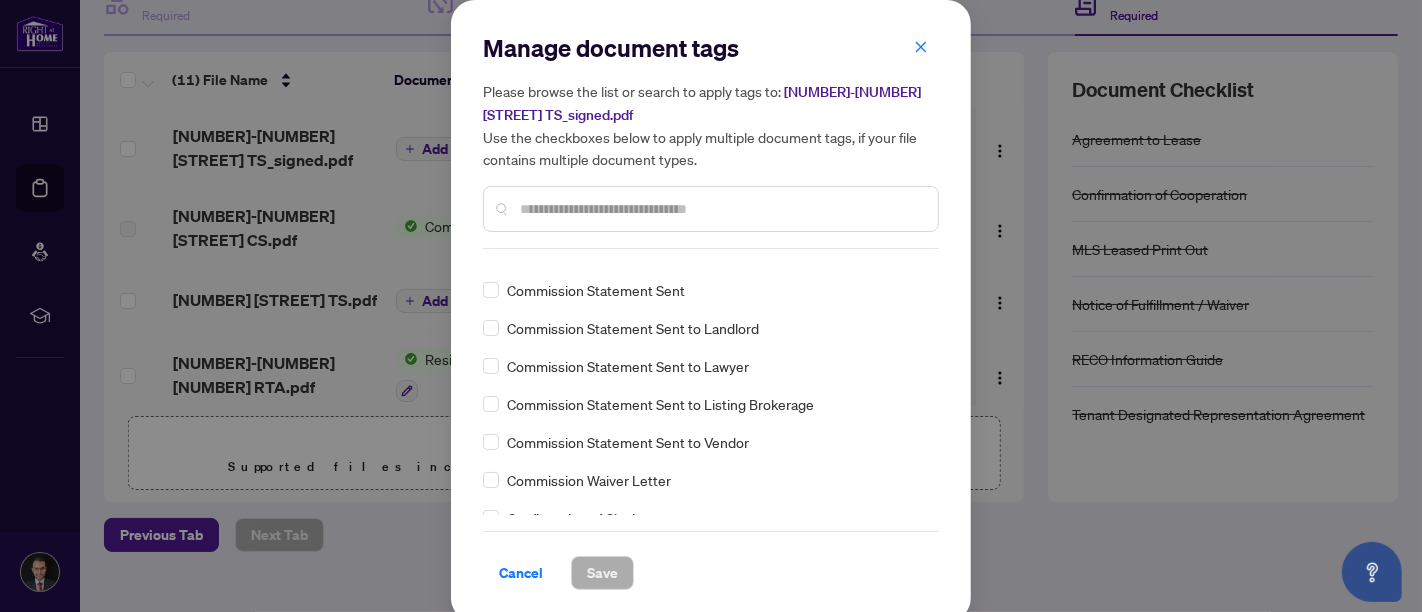 click at bounding box center [721, 209] 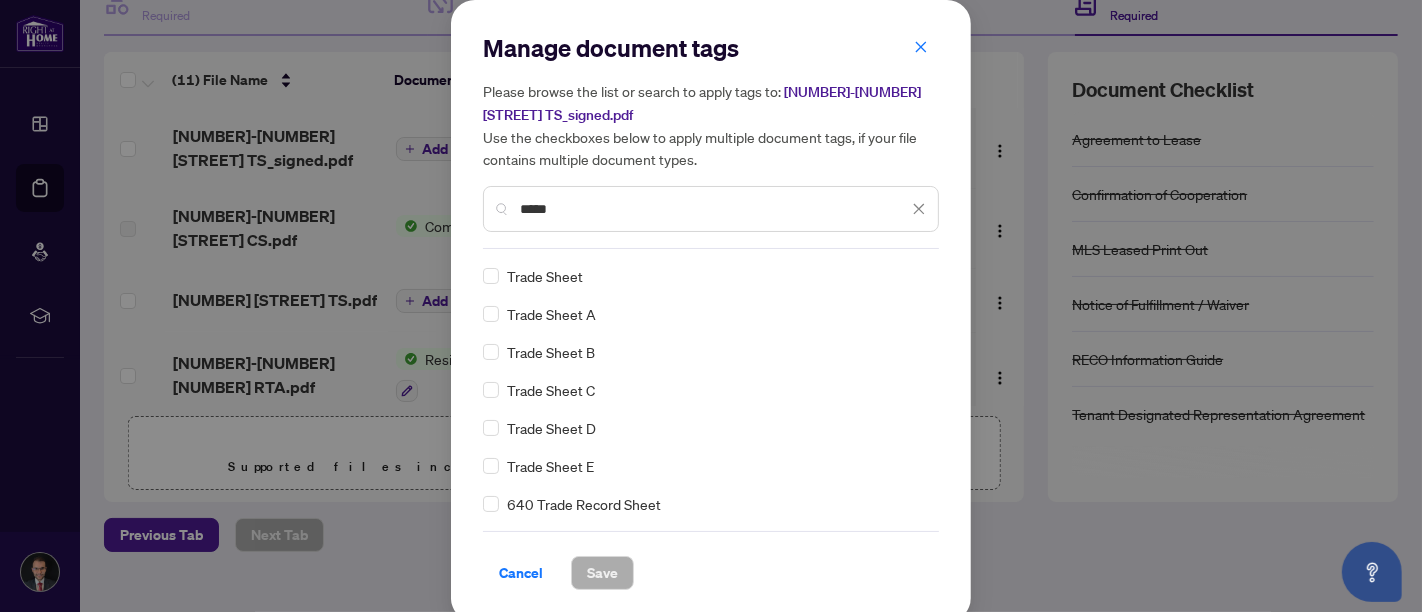 scroll, scrollTop: 0, scrollLeft: 0, axis: both 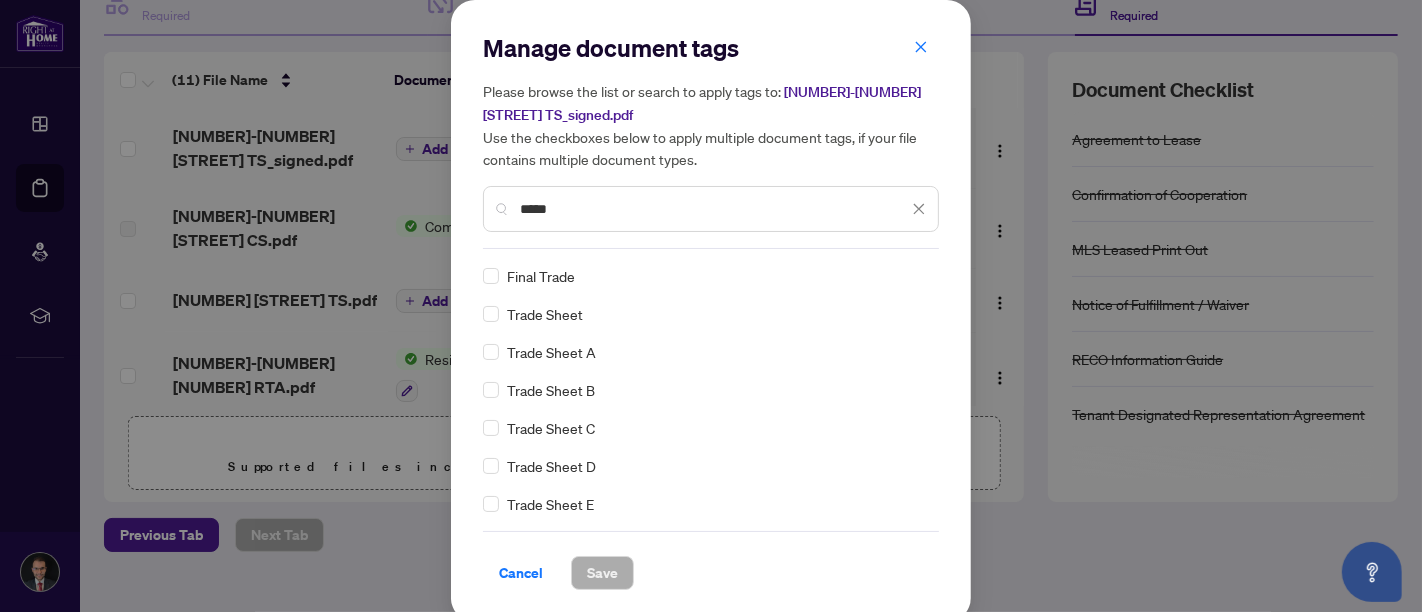 type on "*****" 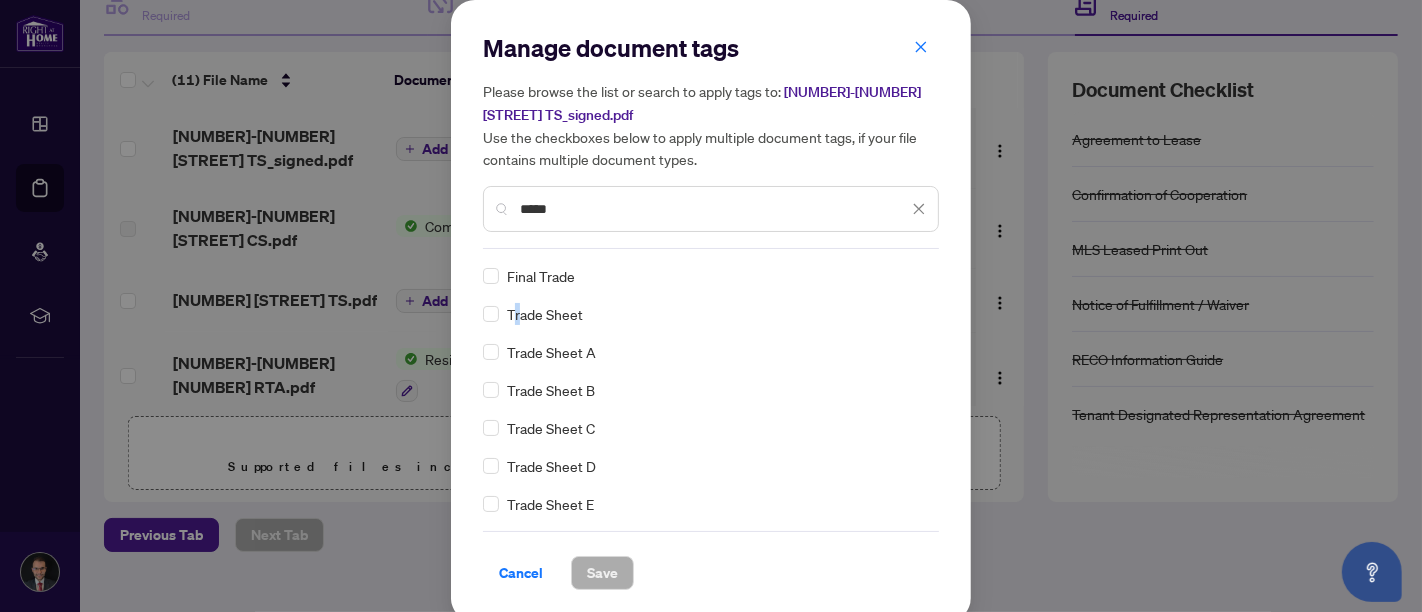 click on "Trade Sheet" at bounding box center [545, 314] 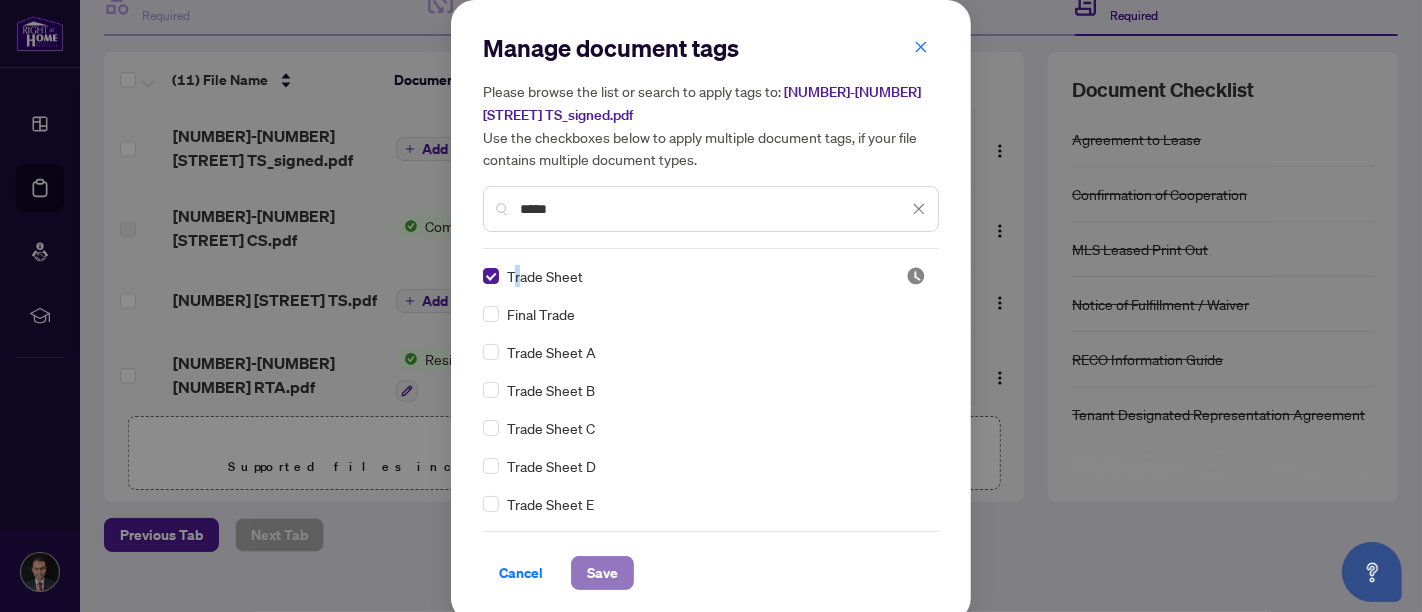 click on "Save" at bounding box center [602, 573] 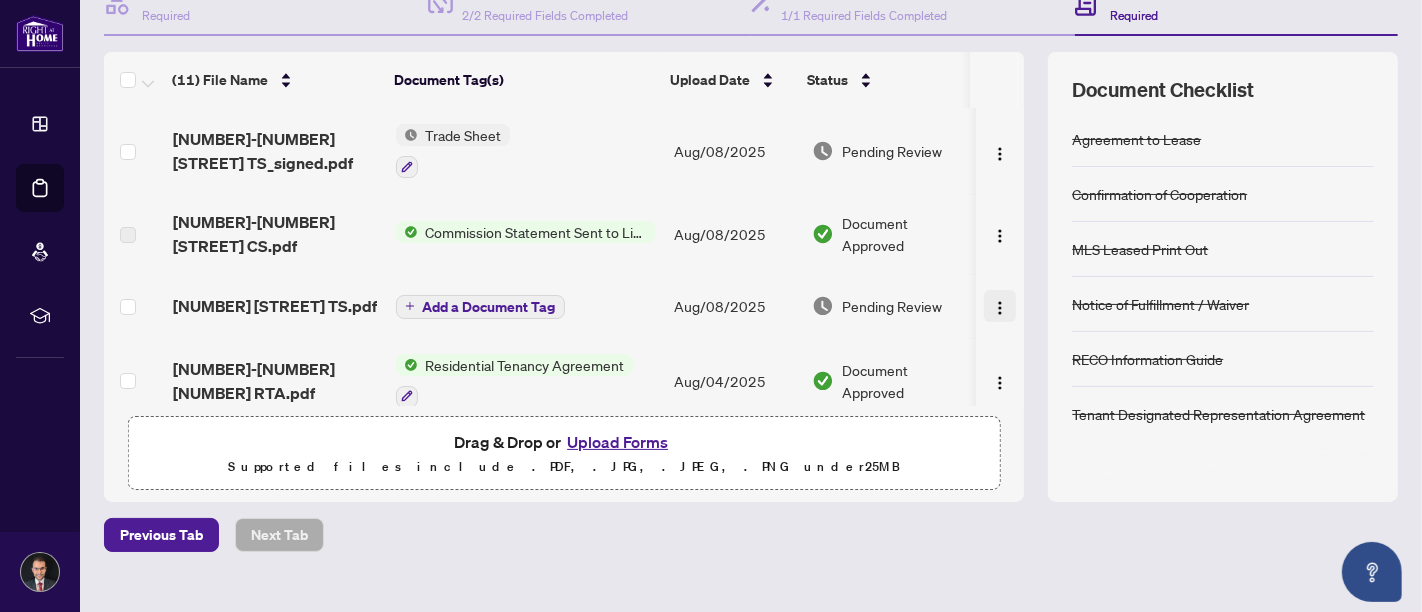 click at bounding box center (1000, 308) 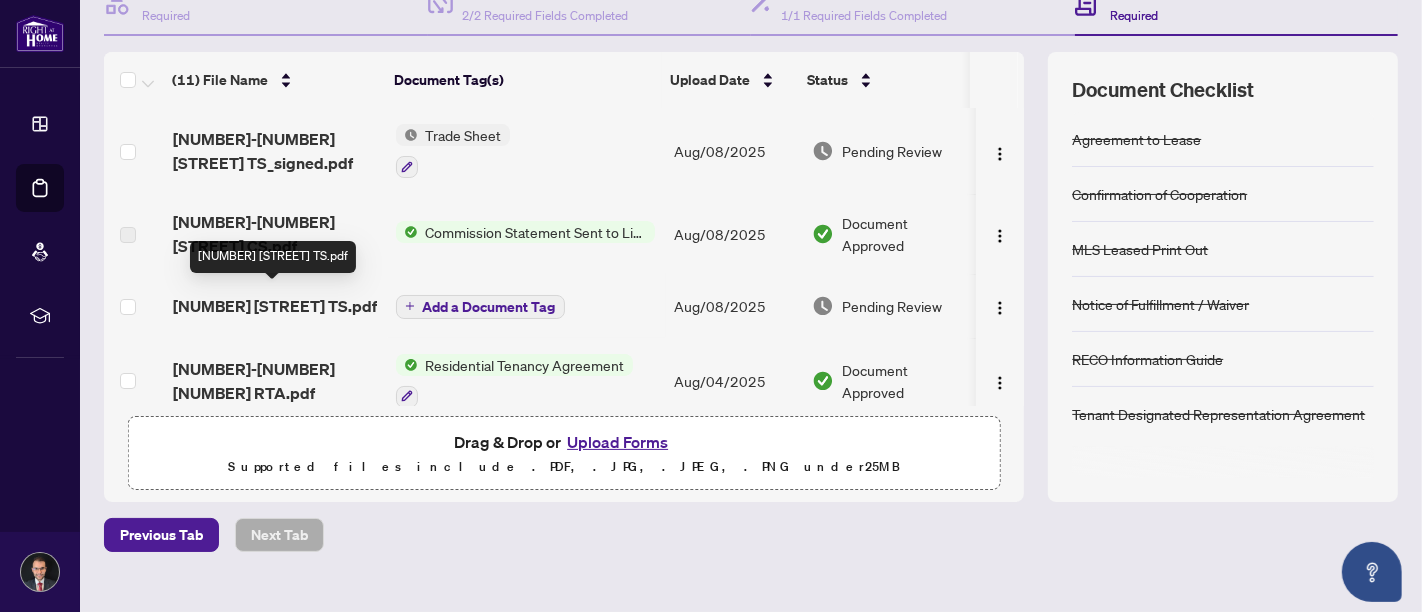 click on "[NUMBER] [STREET] TS.pdf" at bounding box center [275, 306] 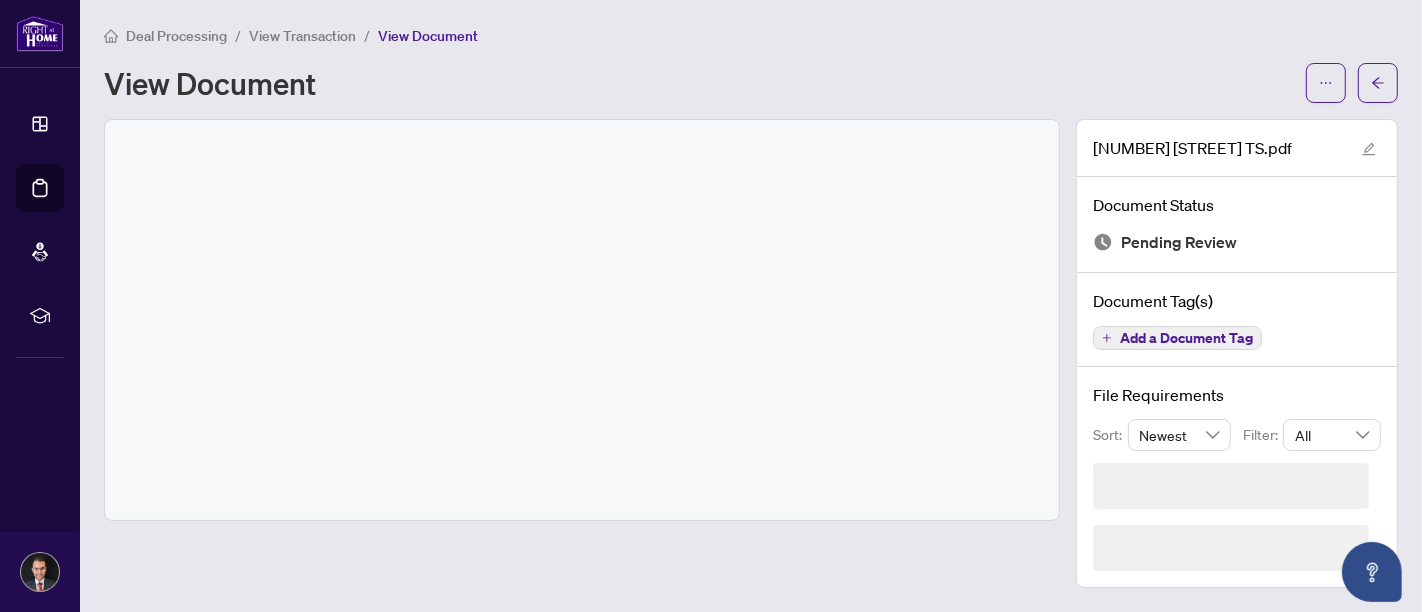 scroll, scrollTop: 0, scrollLeft: 0, axis: both 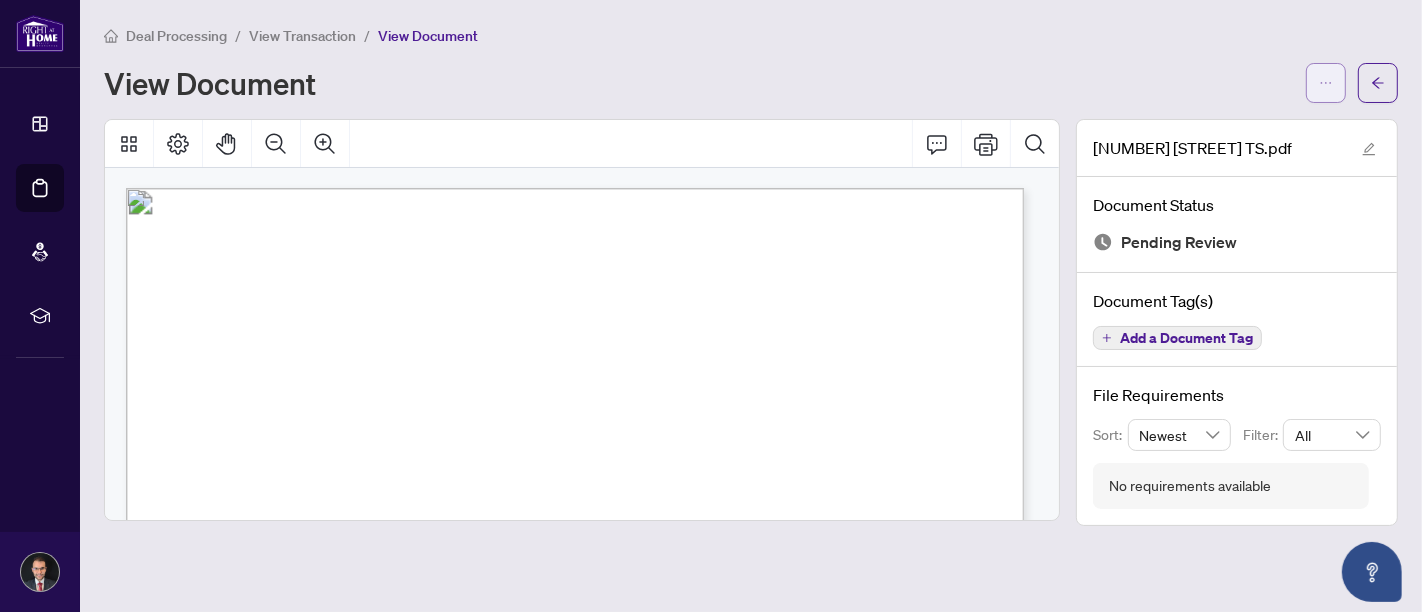 click at bounding box center [1326, 83] 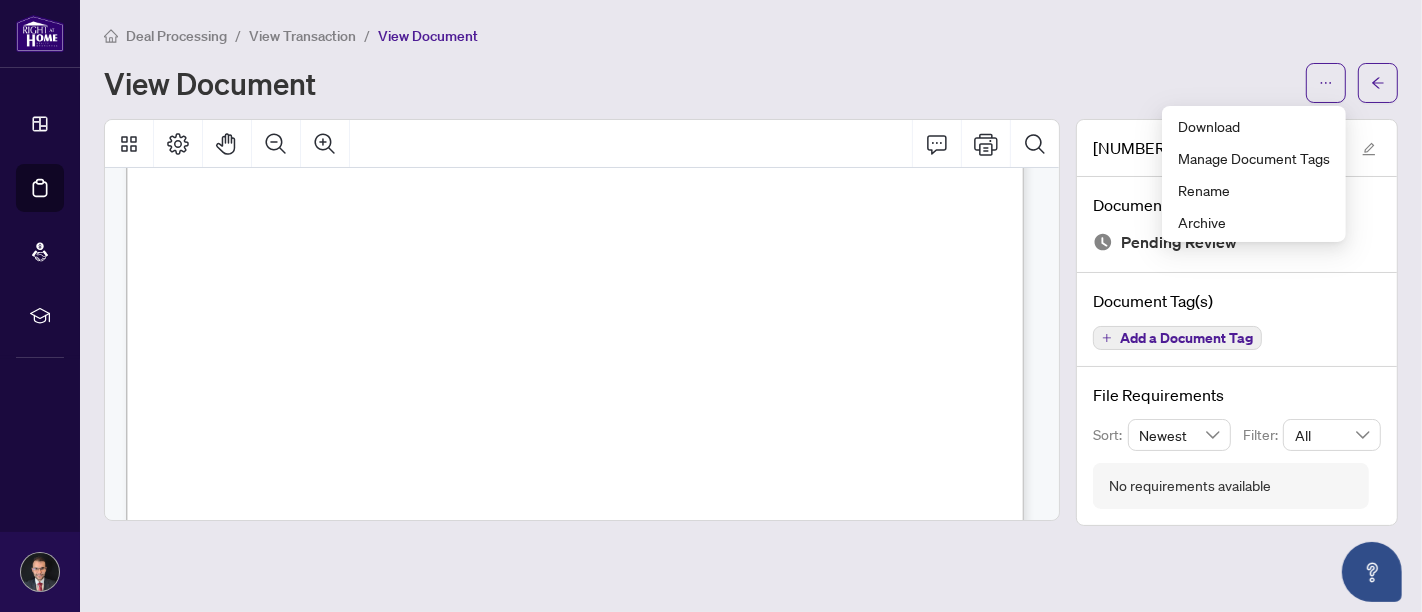 scroll, scrollTop: 865, scrollLeft: 0, axis: vertical 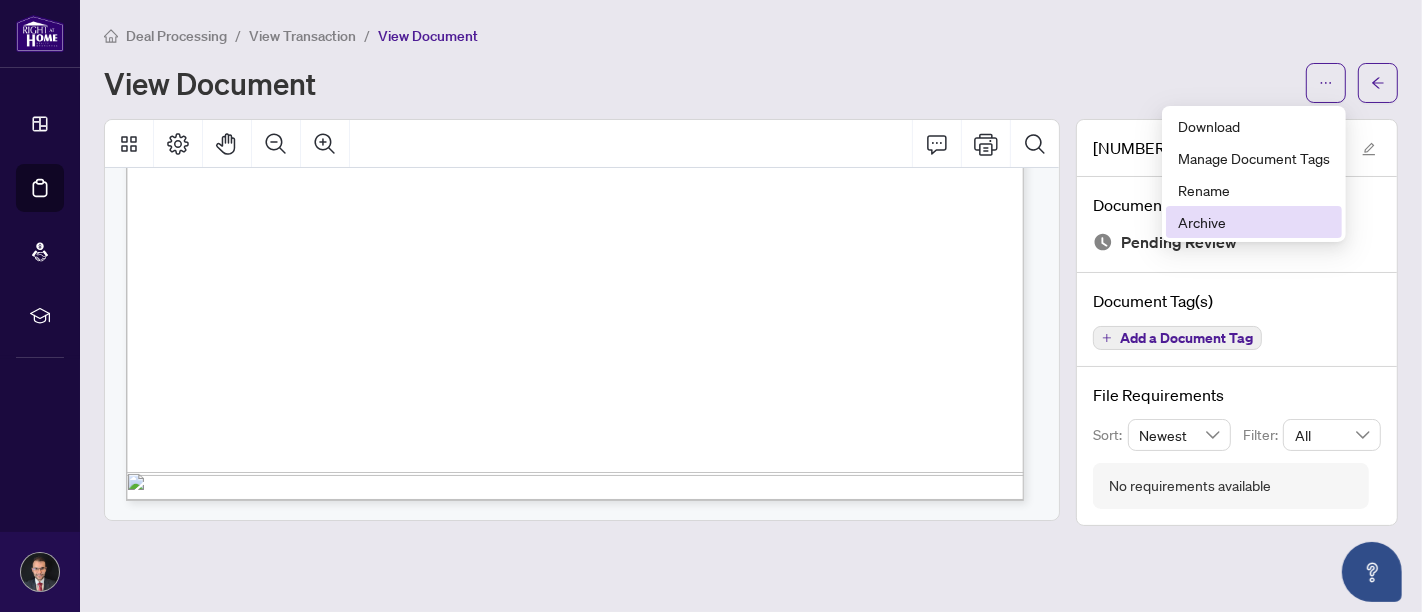 click on "Archive" at bounding box center (1254, 222) 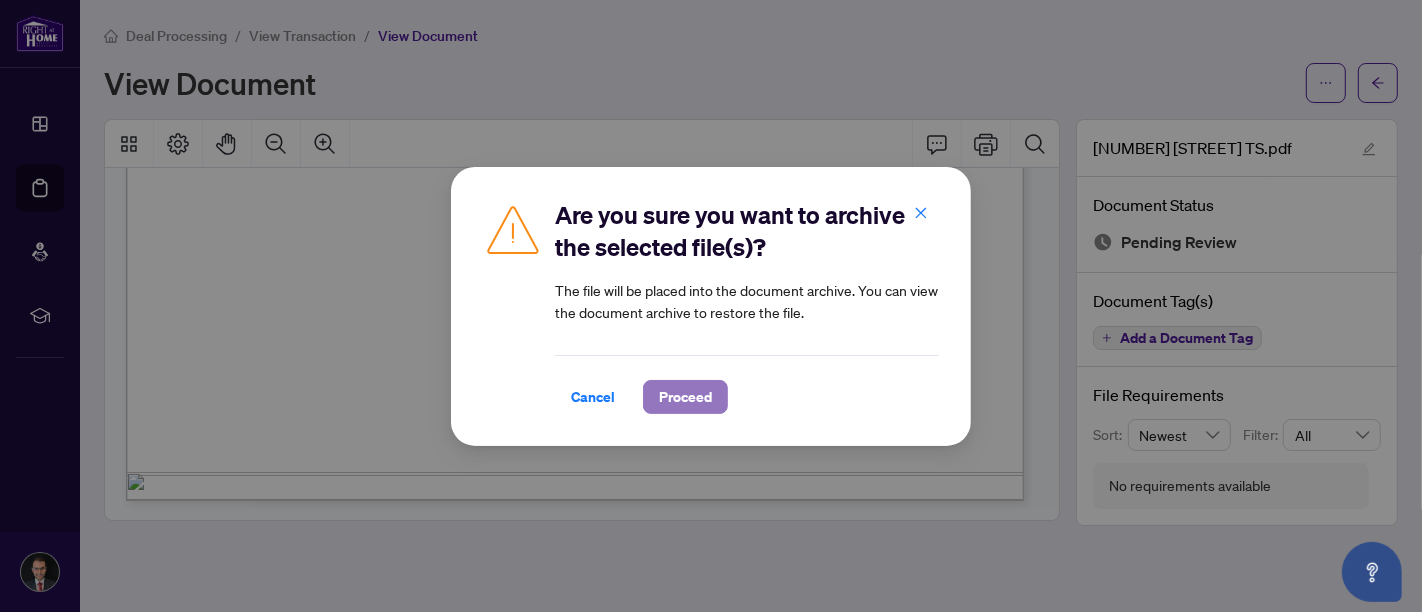 click on "Proceed" at bounding box center [685, 397] 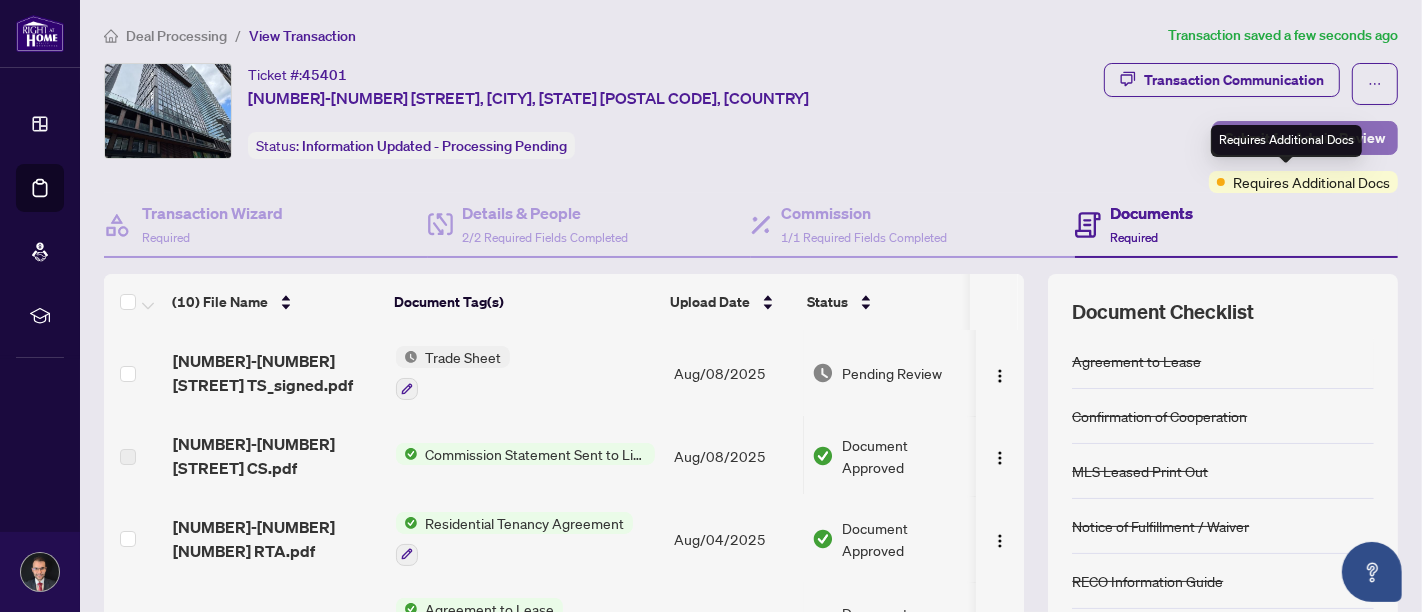 click on "Submit for Admin Review" at bounding box center [1305, 138] 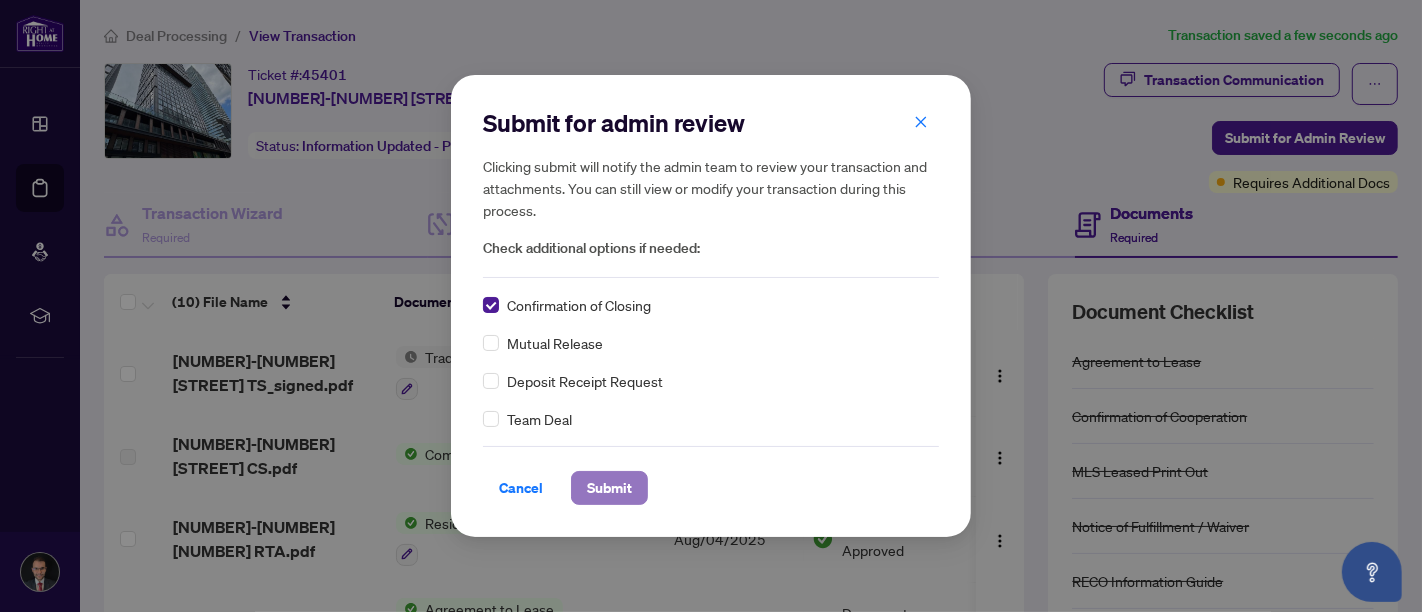 click on "Submit" at bounding box center [609, 488] 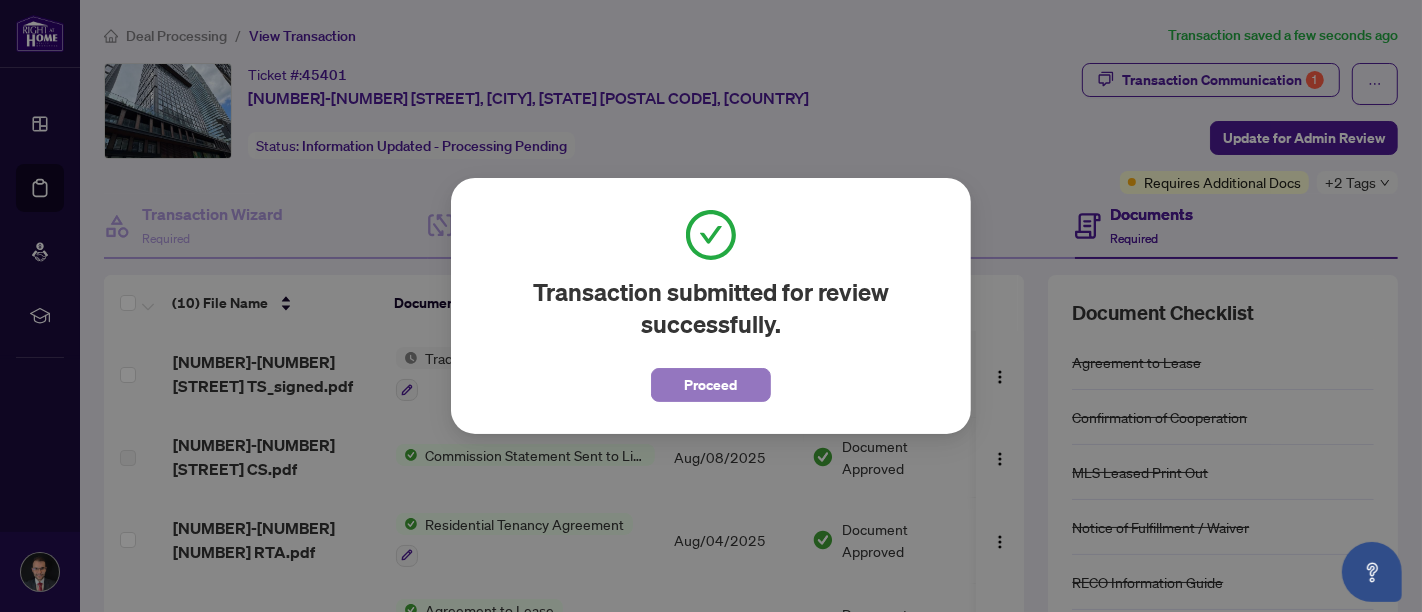 click on "Proceed" at bounding box center (711, 385) 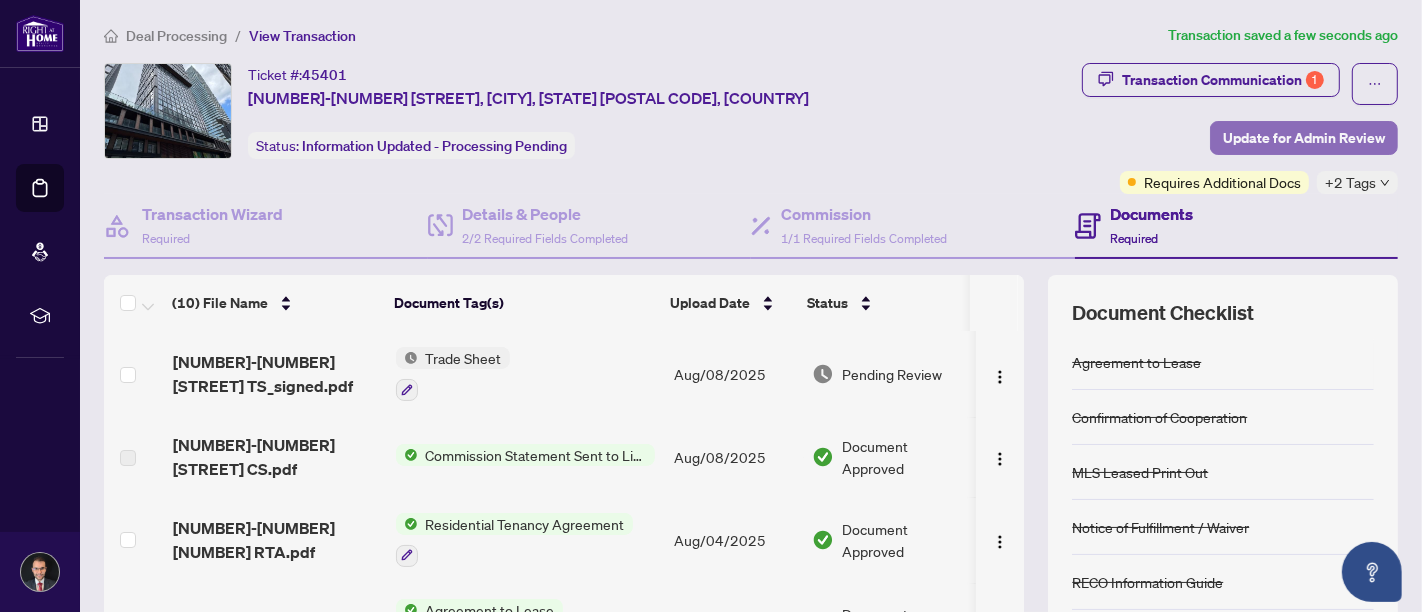 click on "Update for Admin Review" at bounding box center [1304, 138] 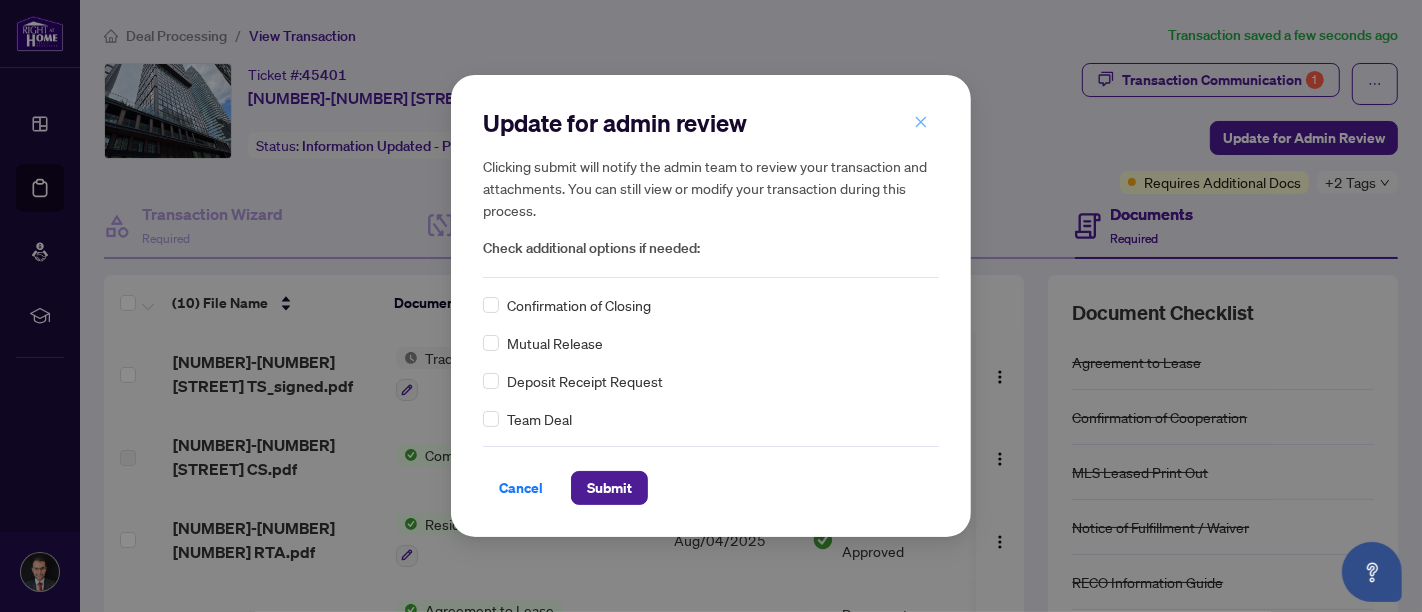 click 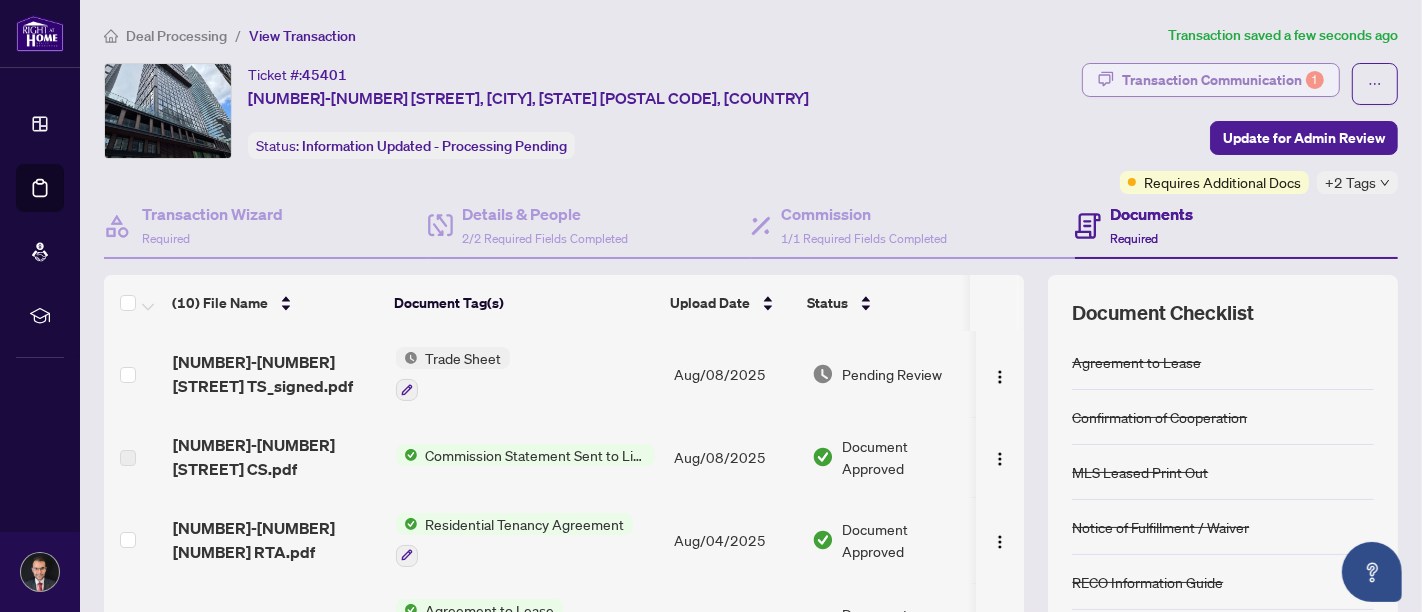 click on "Transaction Communication 1" at bounding box center [1223, 80] 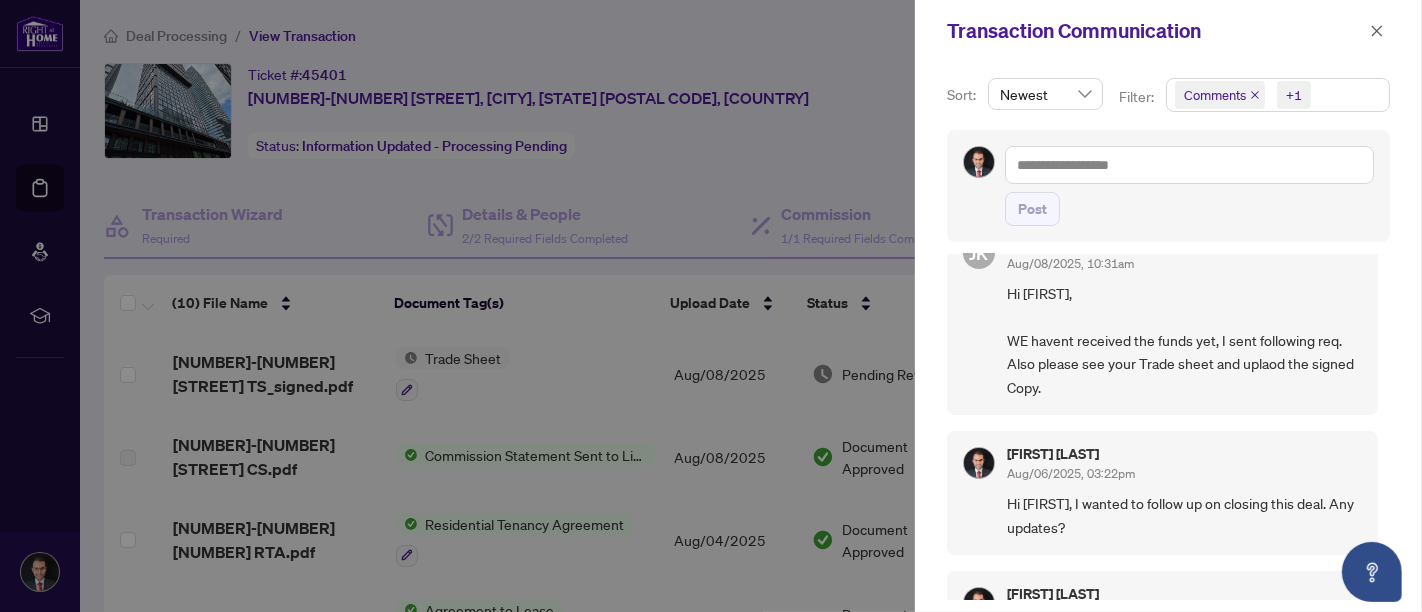 scroll, scrollTop: 0, scrollLeft: 0, axis: both 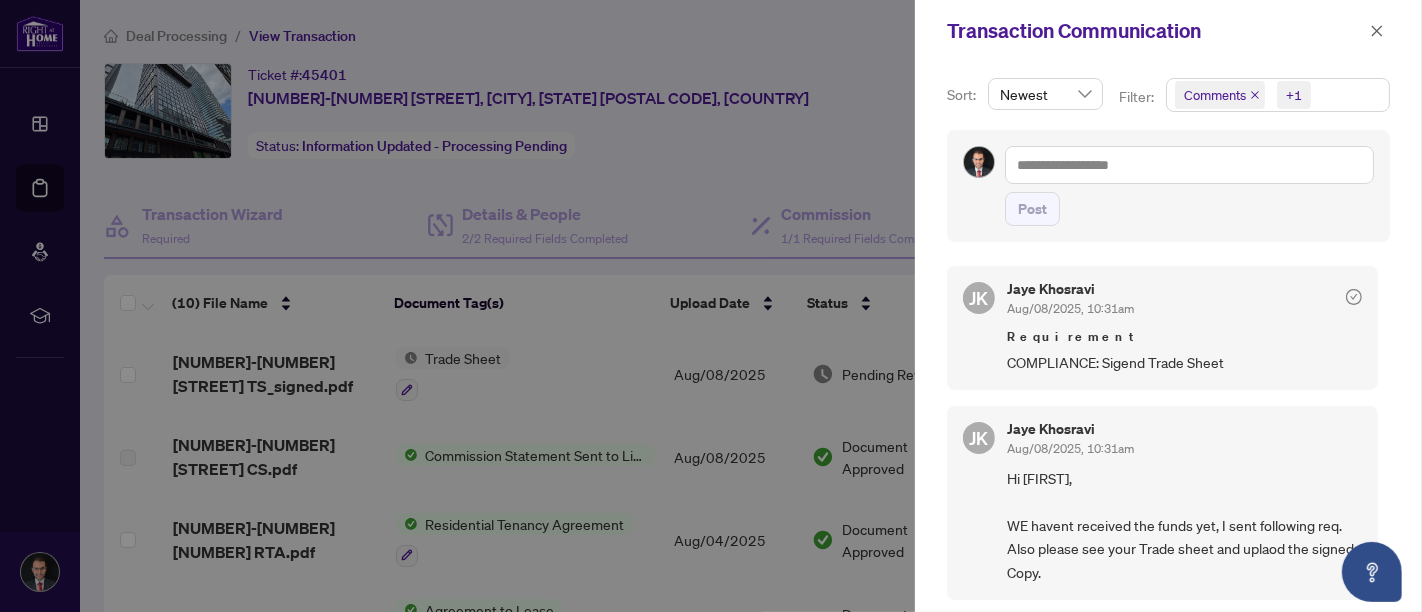 click 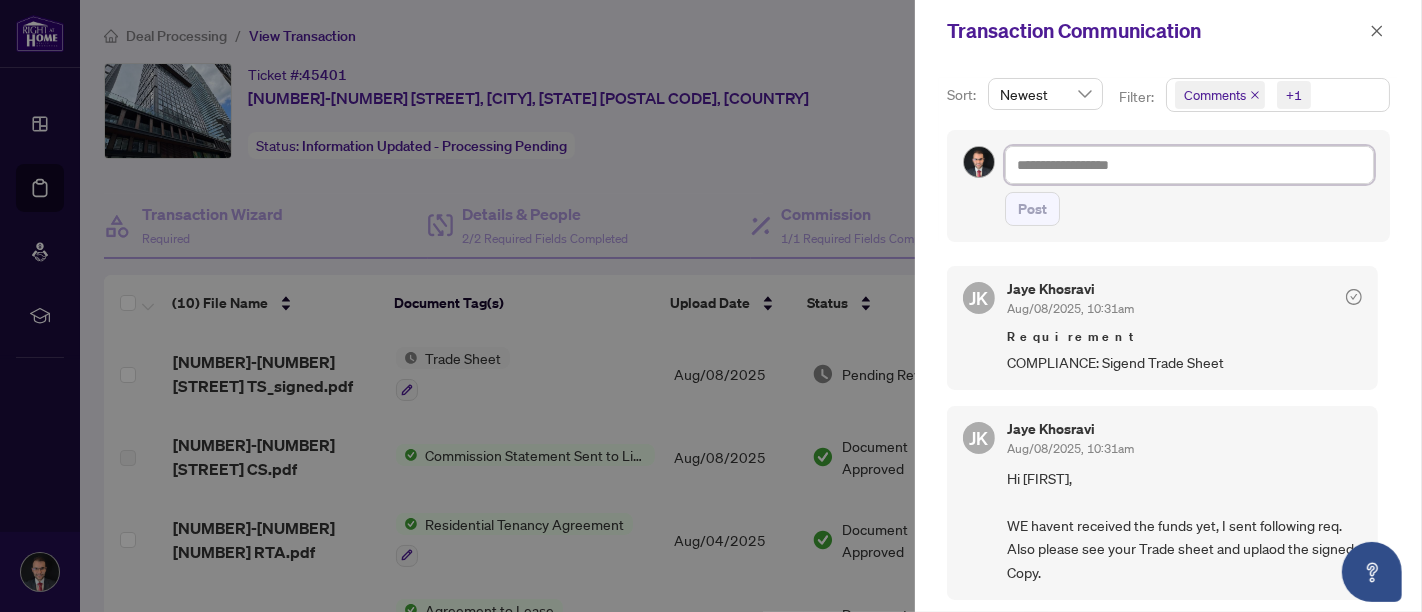 click at bounding box center (1189, 164) 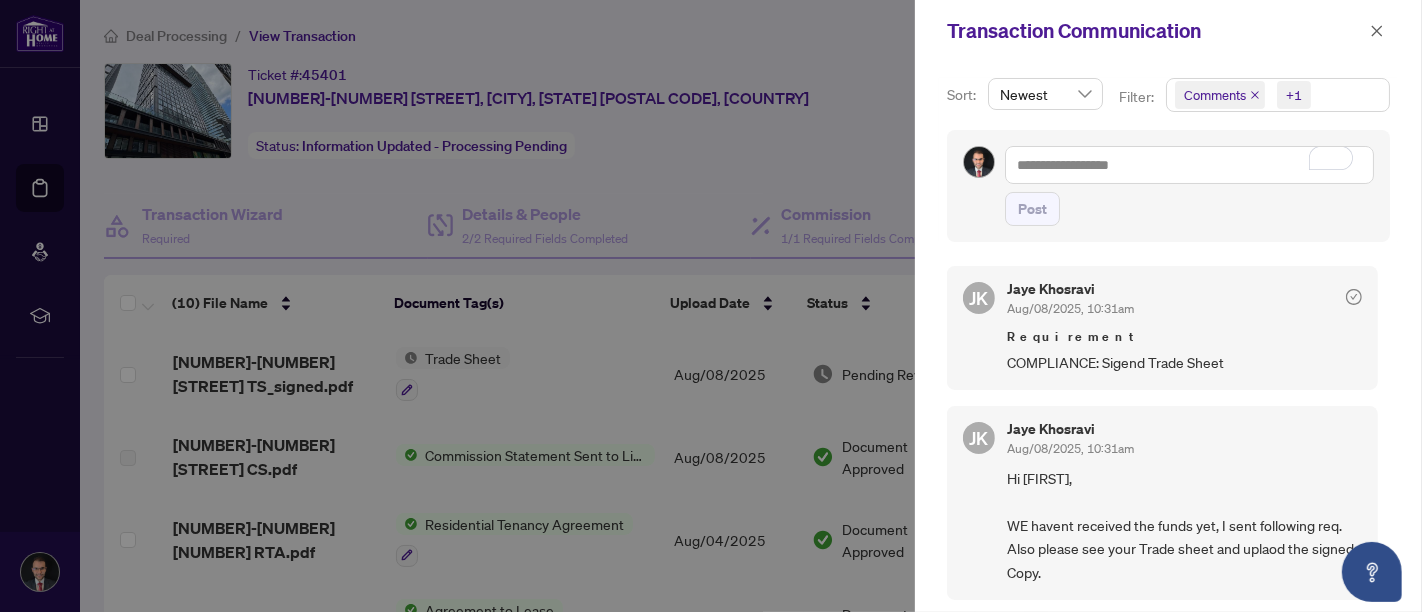 click on "[FIRST] [LAST]   [DATE], [TIME]" at bounding box center [1184, 300] 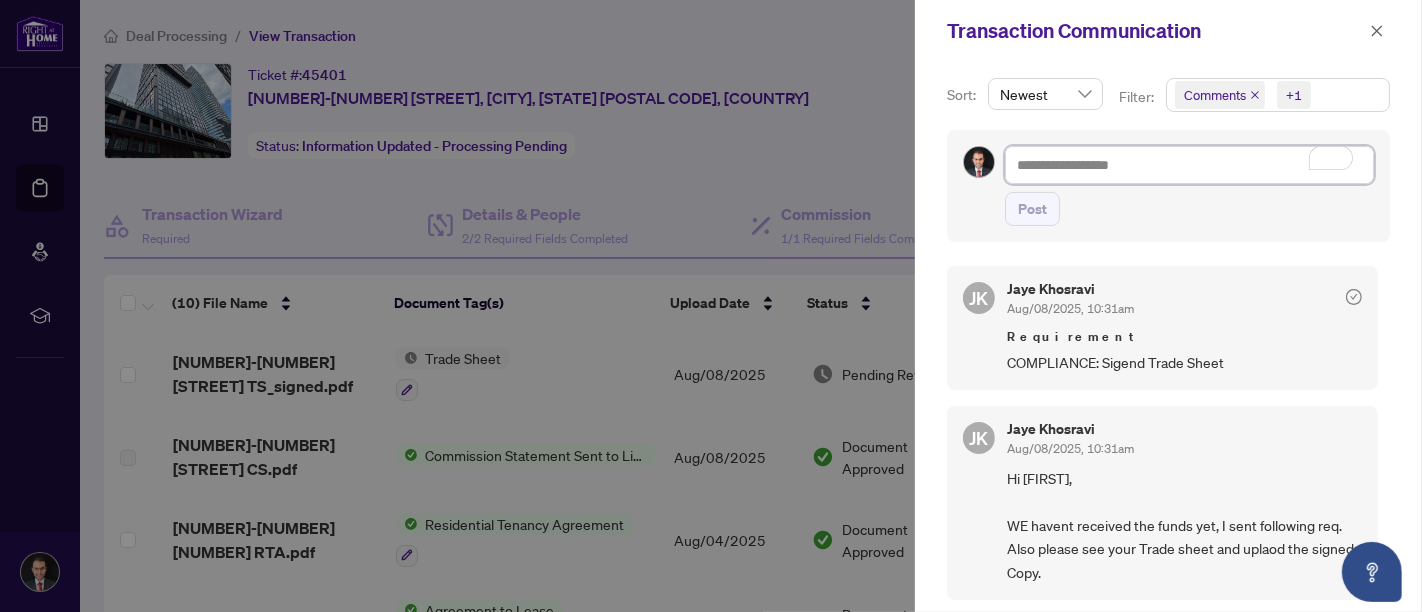 click at bounding box center (1189, 164) 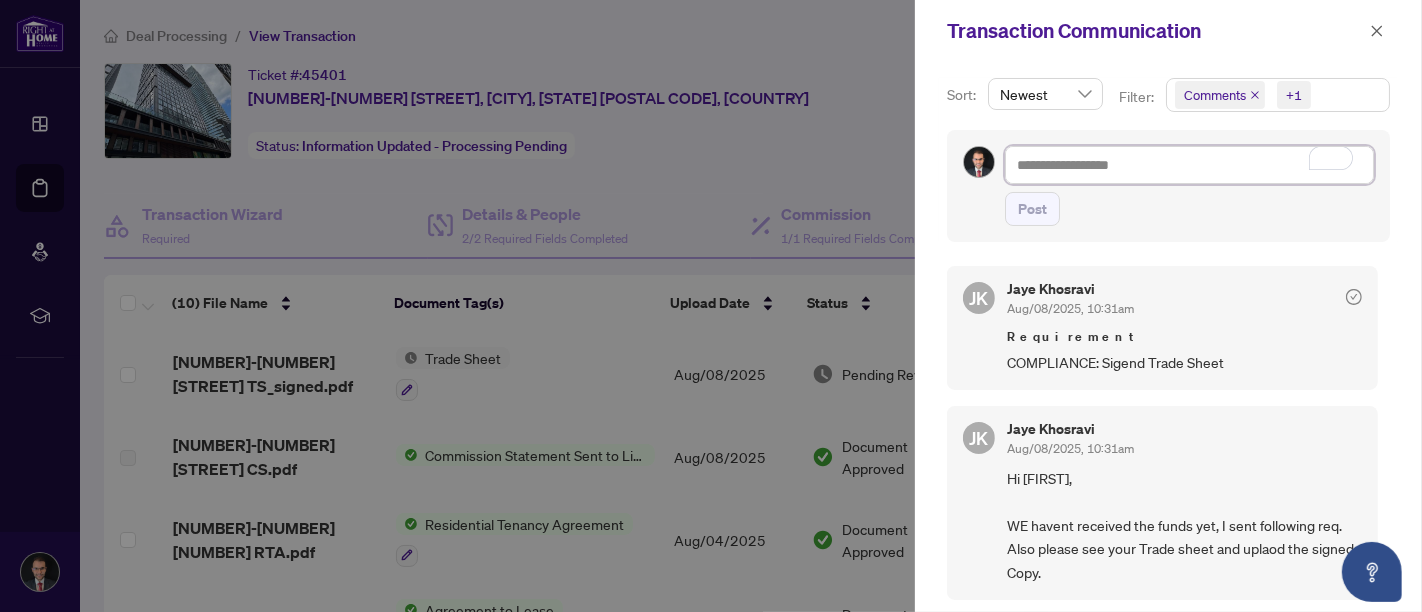 type on "*" 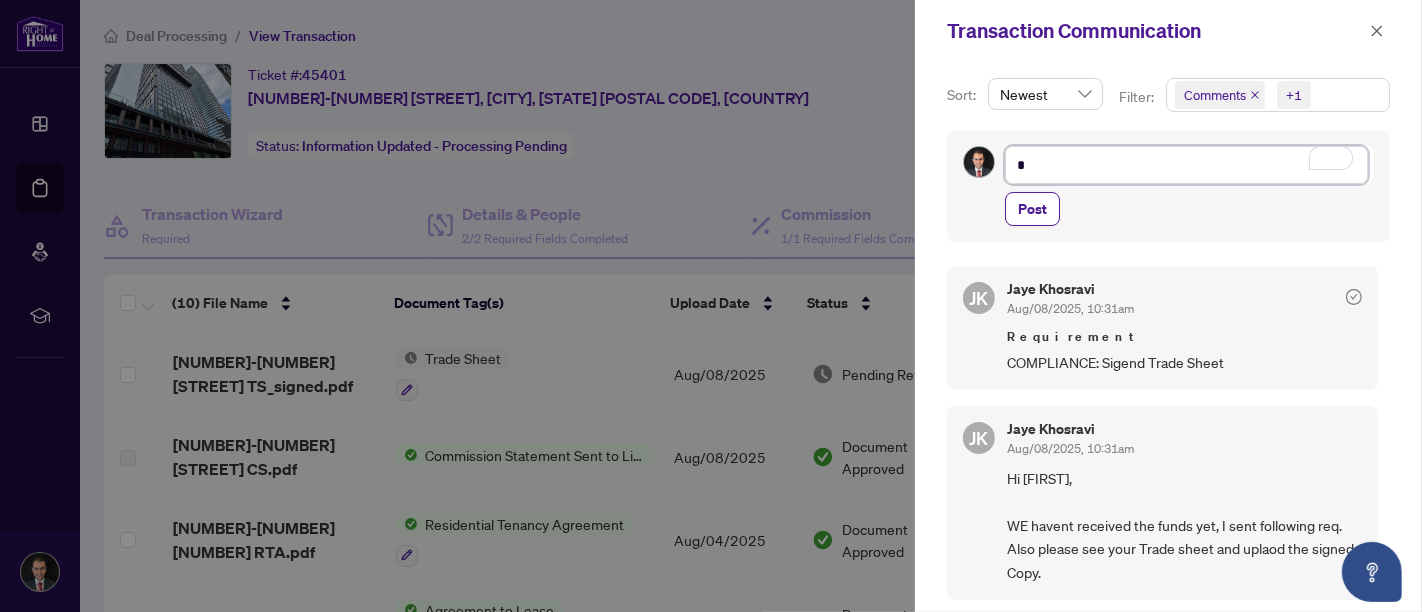 type on "**" 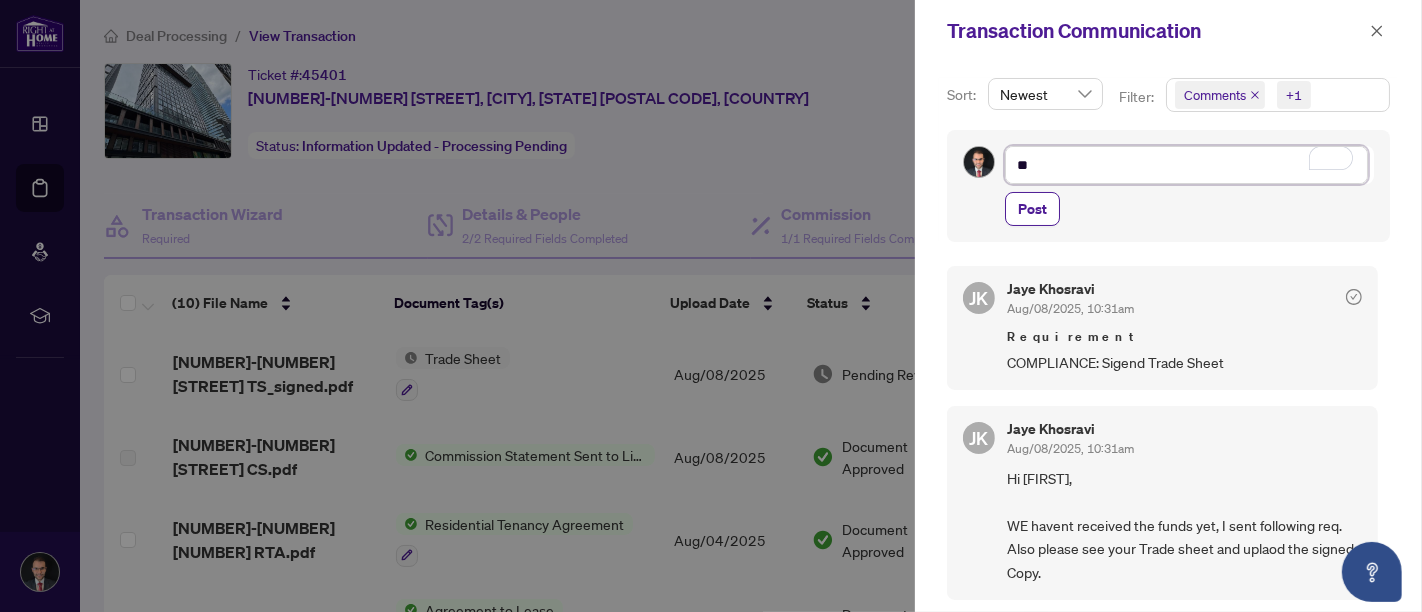 type on "***" 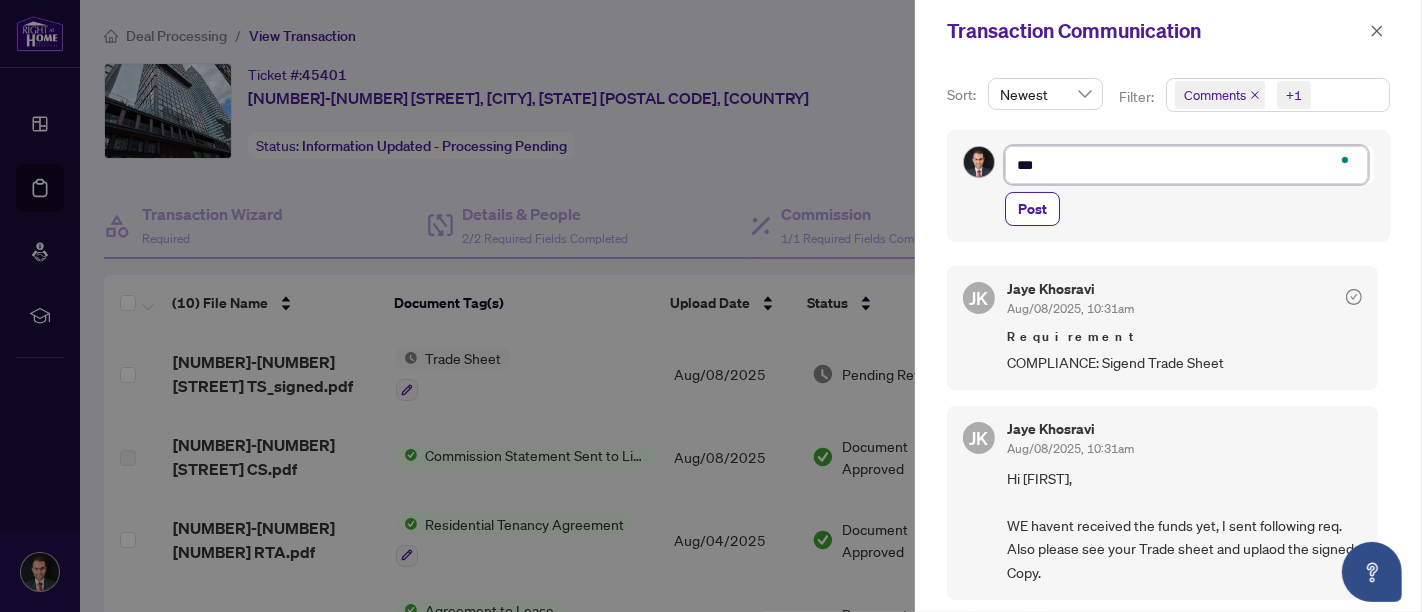 type on "****" 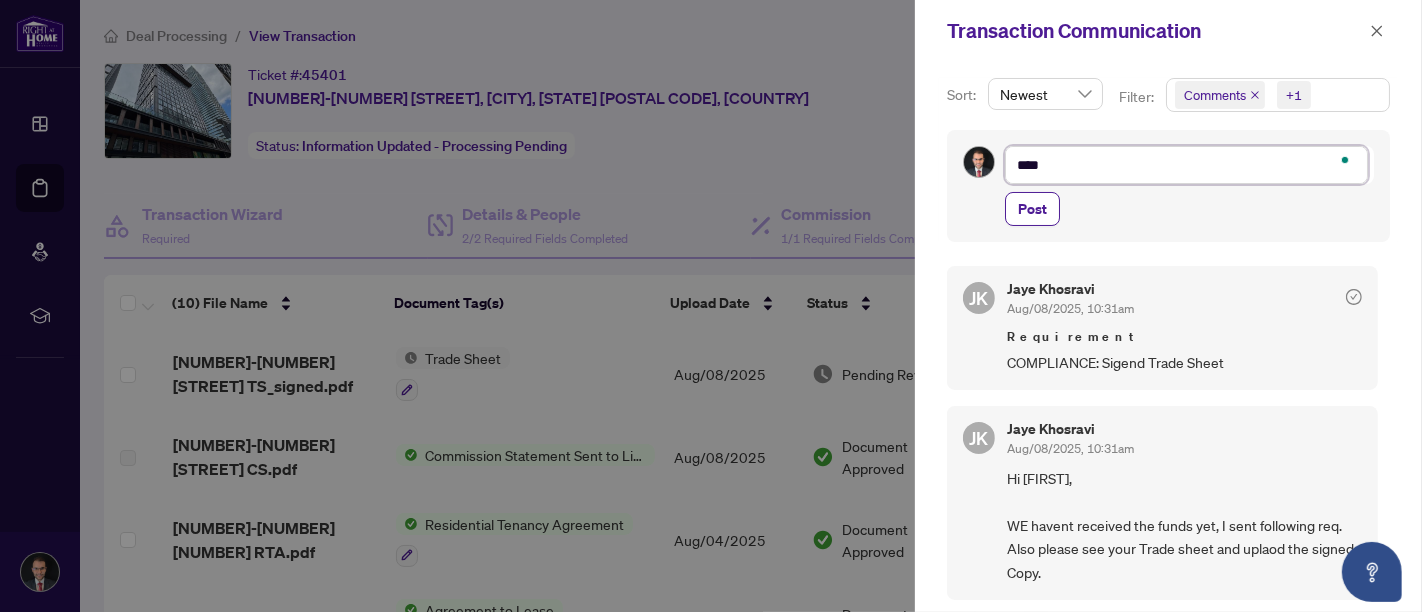 type on "*****" 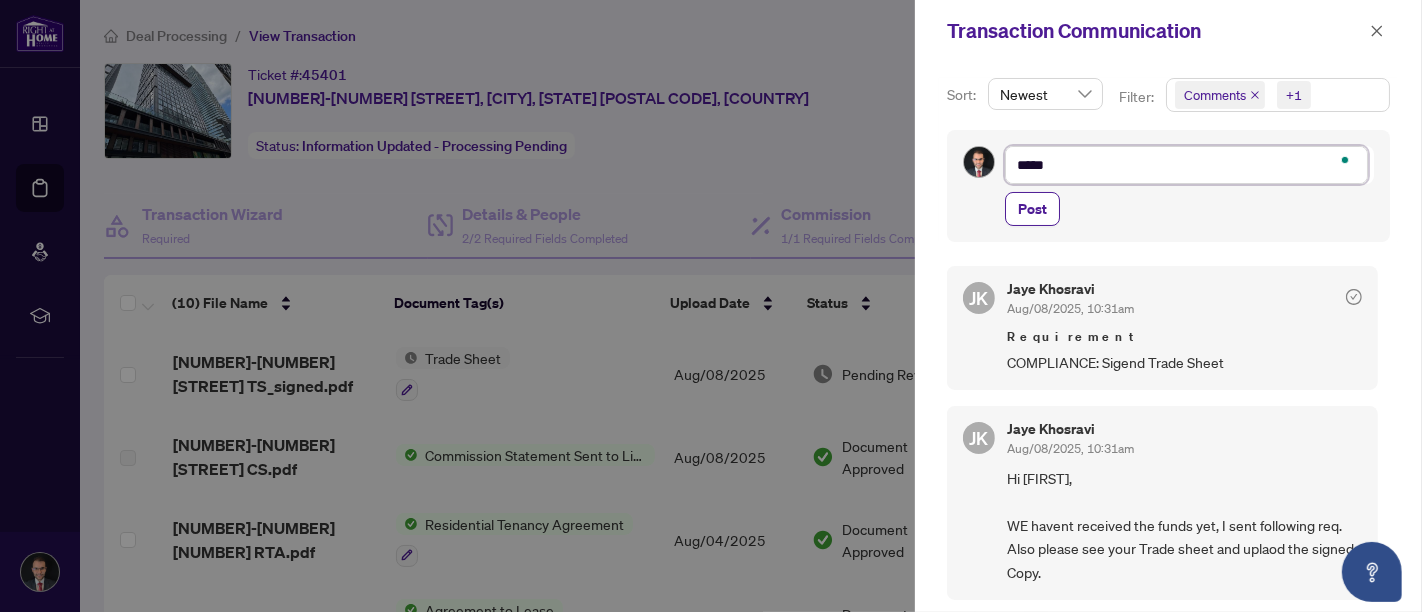 type on "*****" 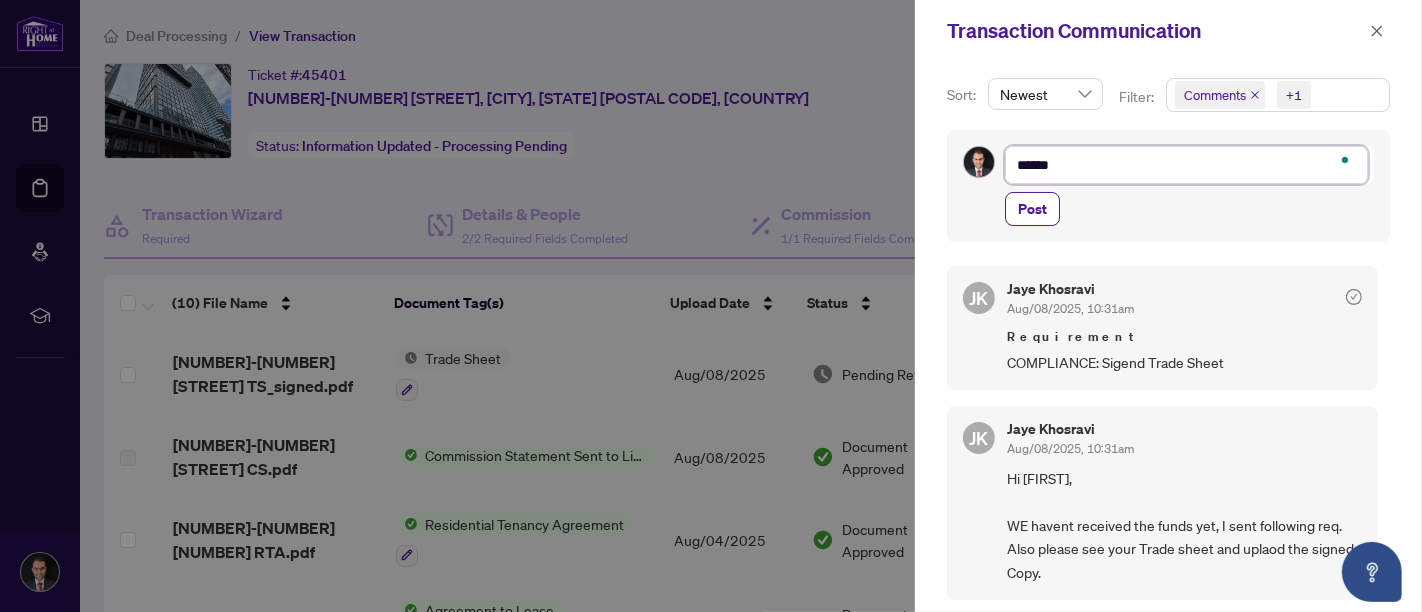 type on "*******" 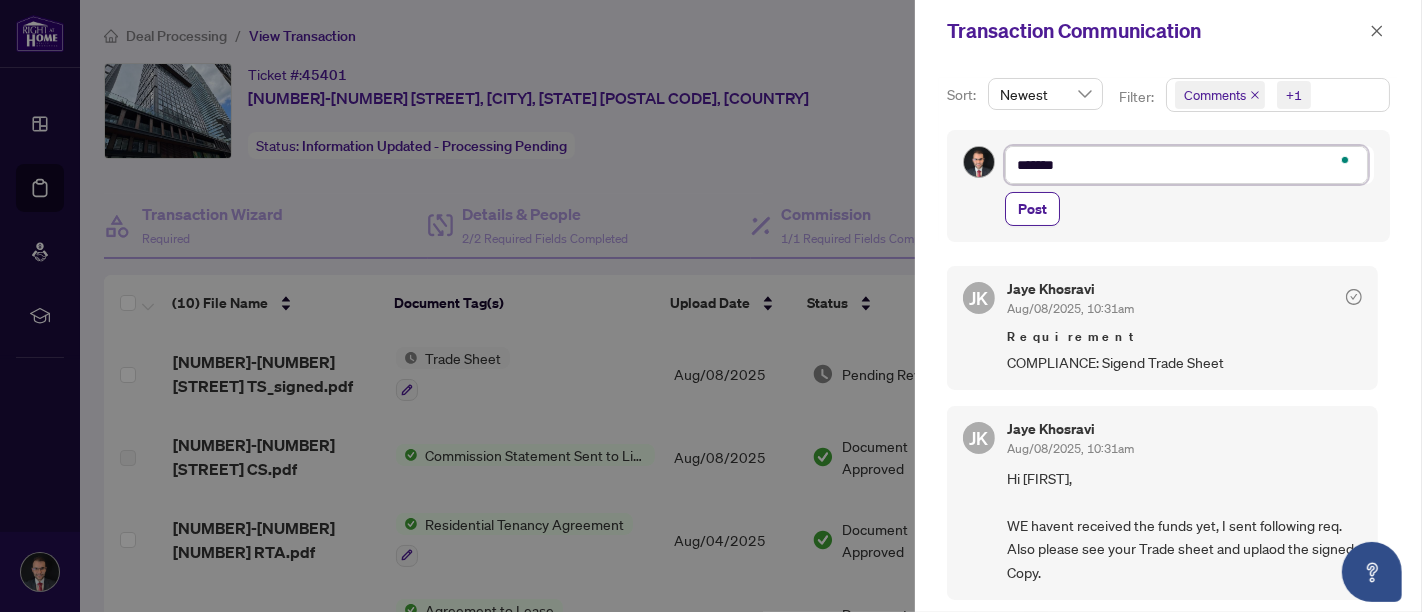 type on "********" 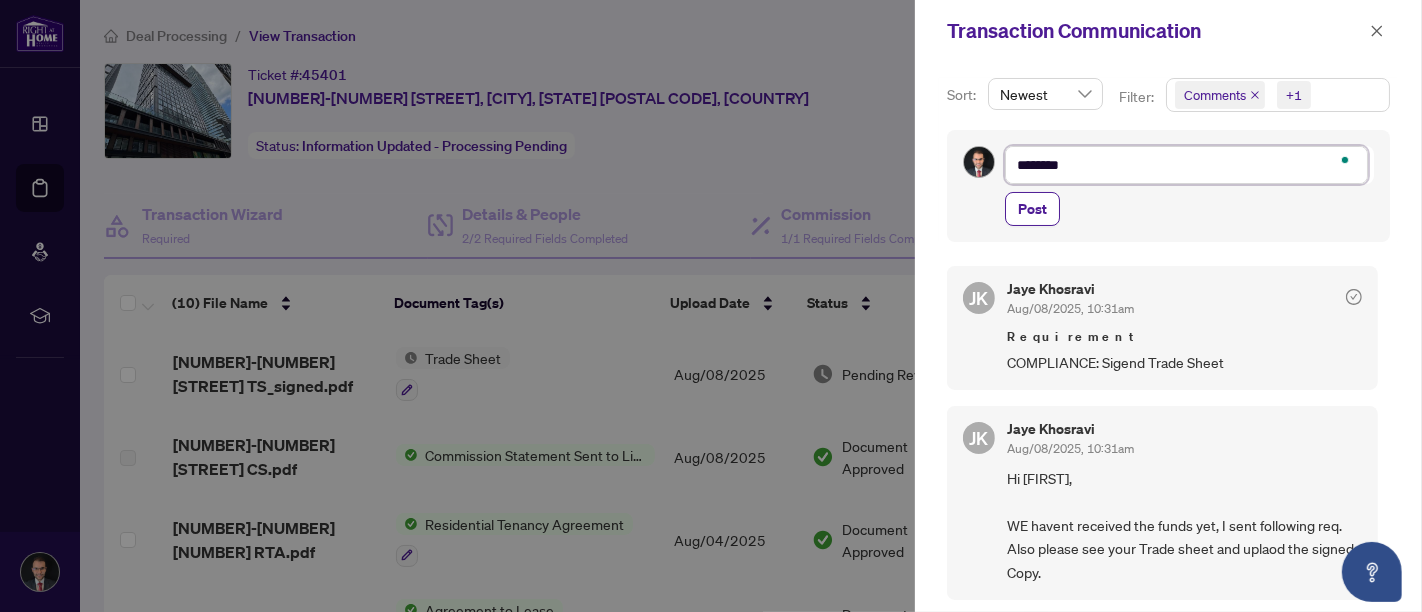 type on "*********" 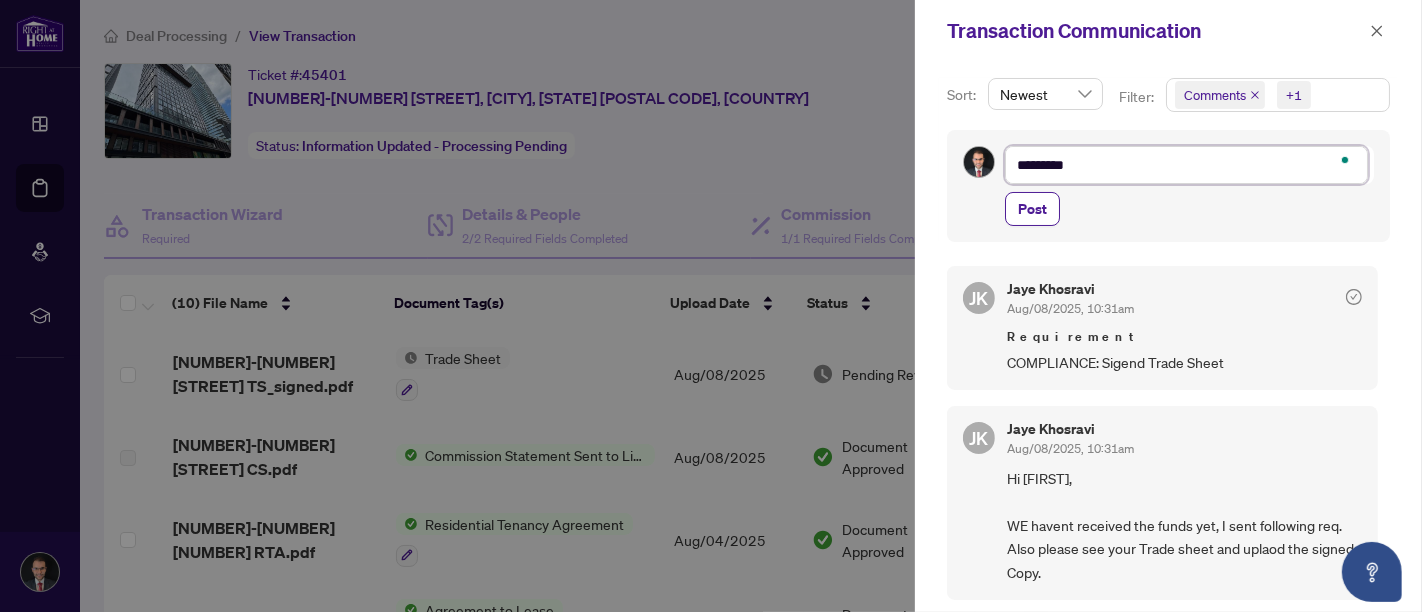 type on "**********" 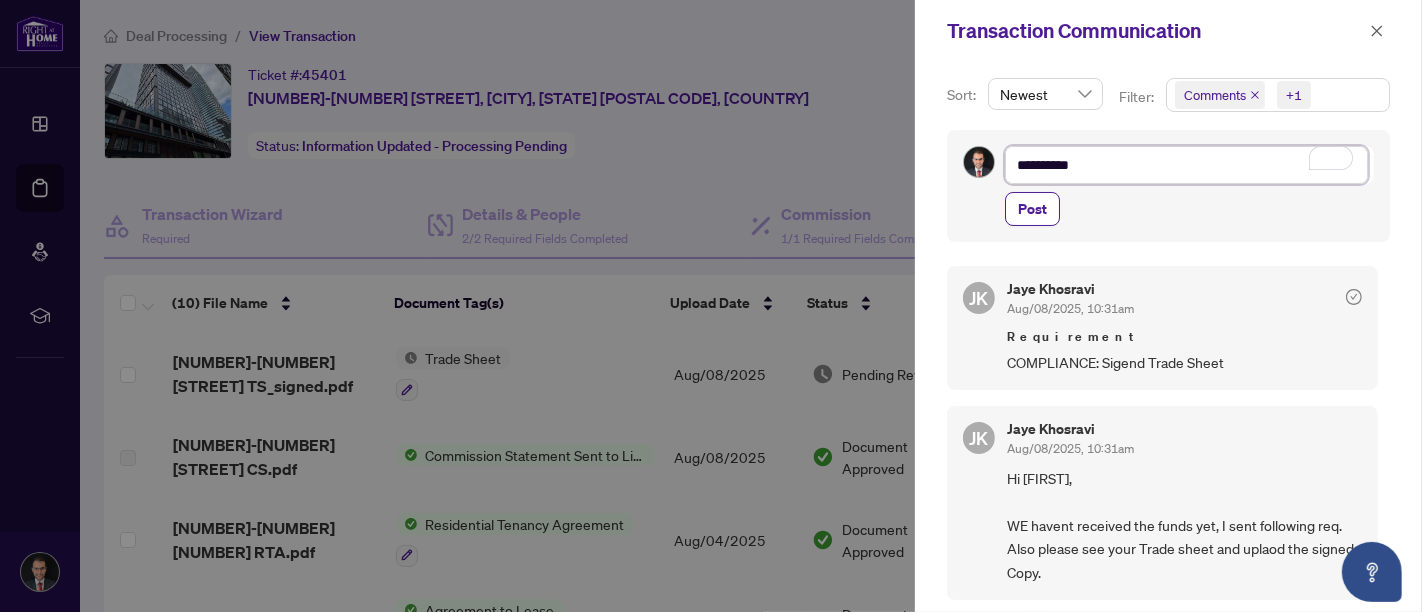 type on "**********" 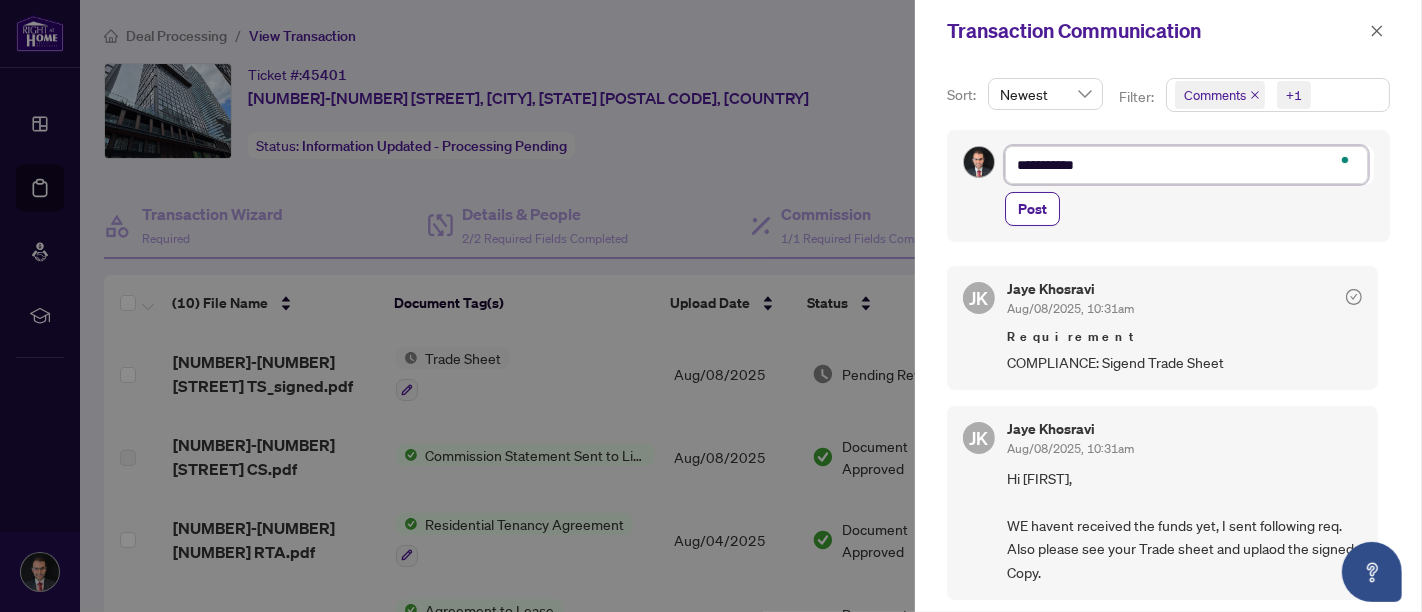 type on "**********" 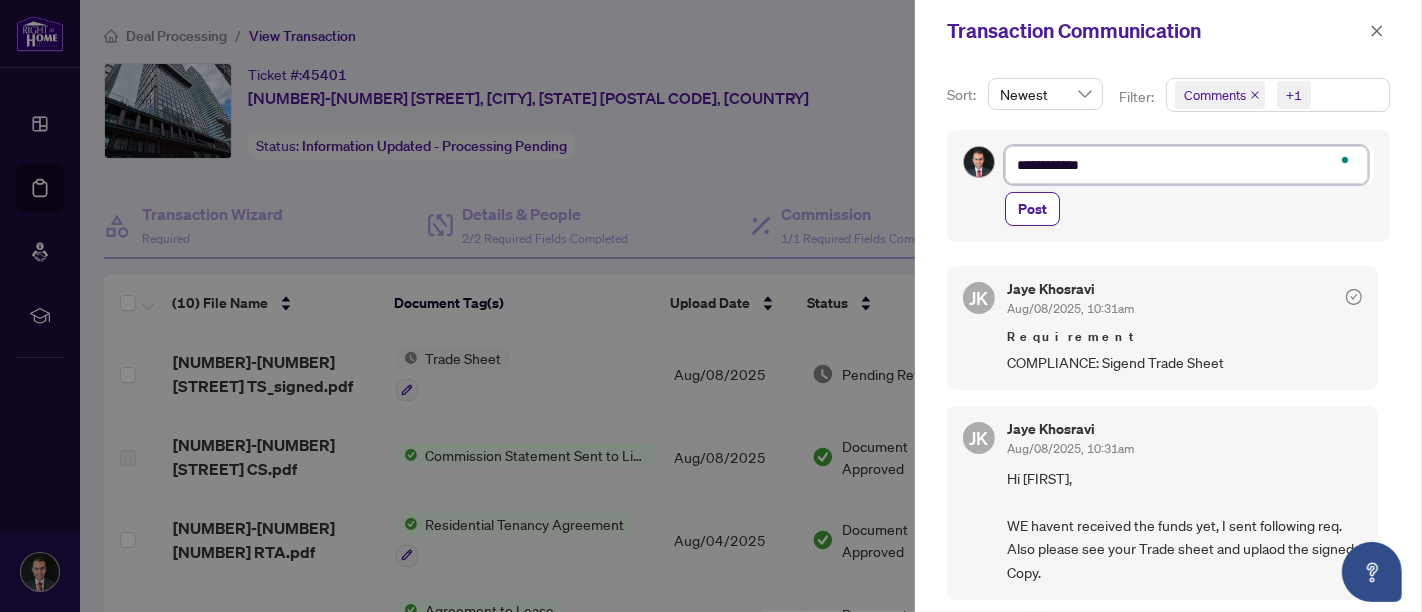 type on "**********" 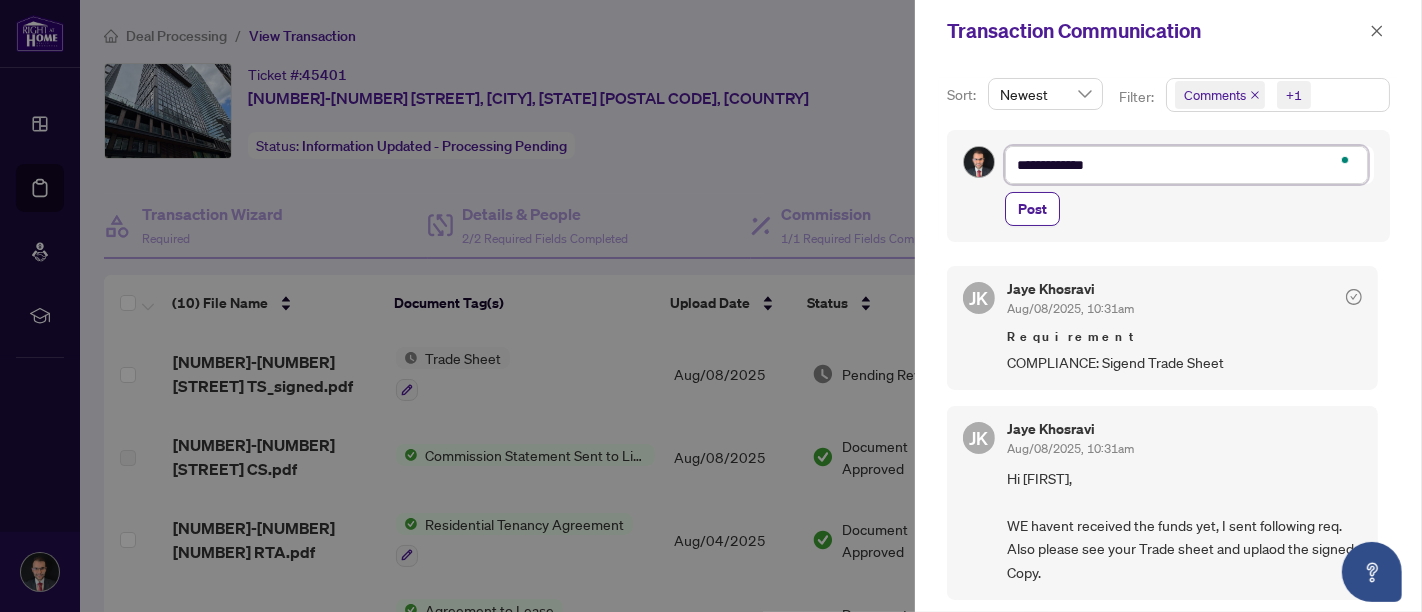 type on "**********" 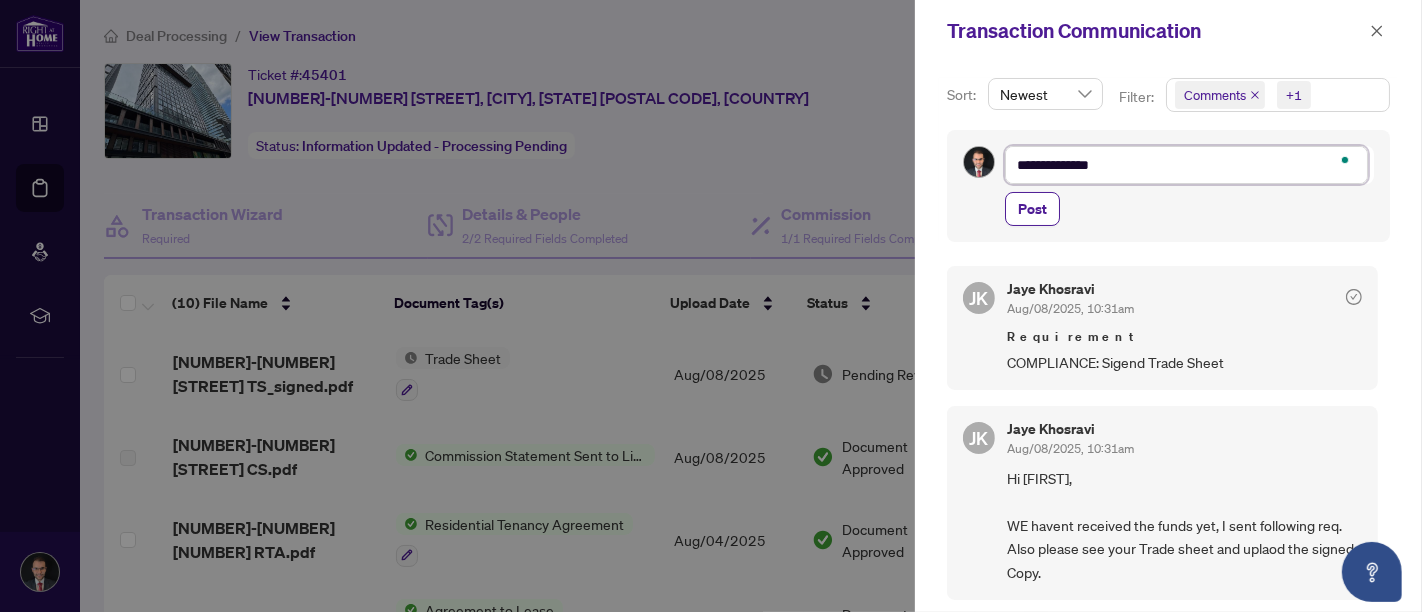 type on "**********" 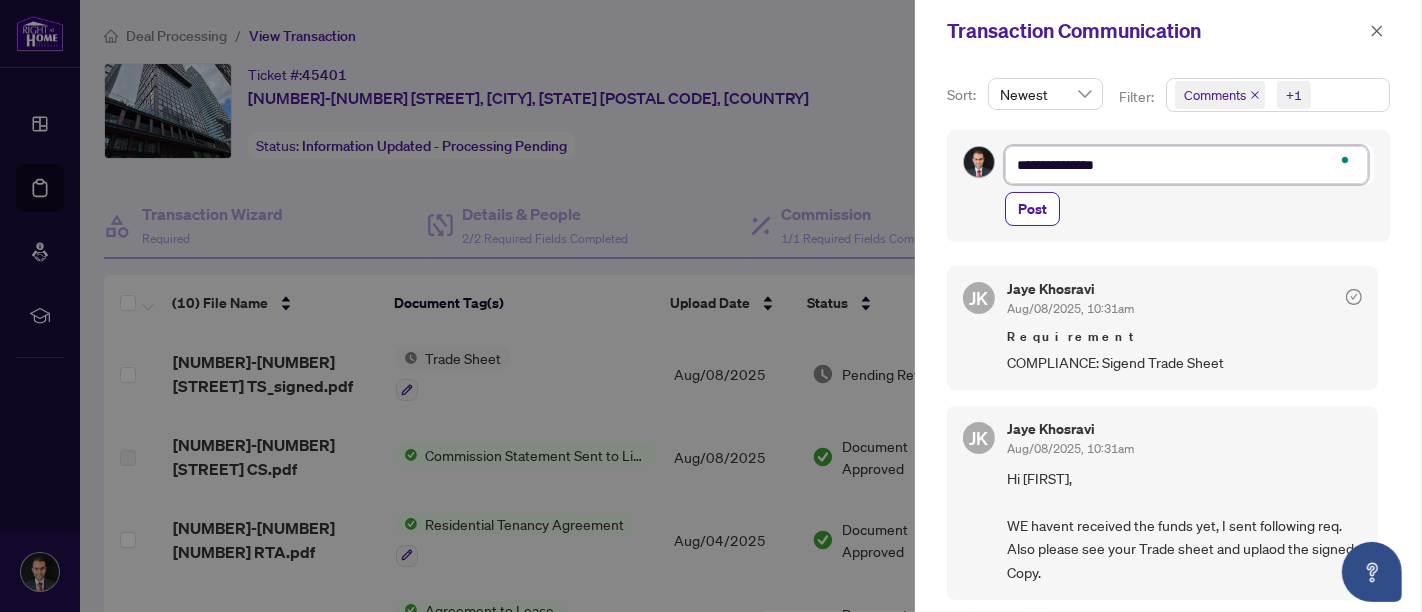 type on "**********" 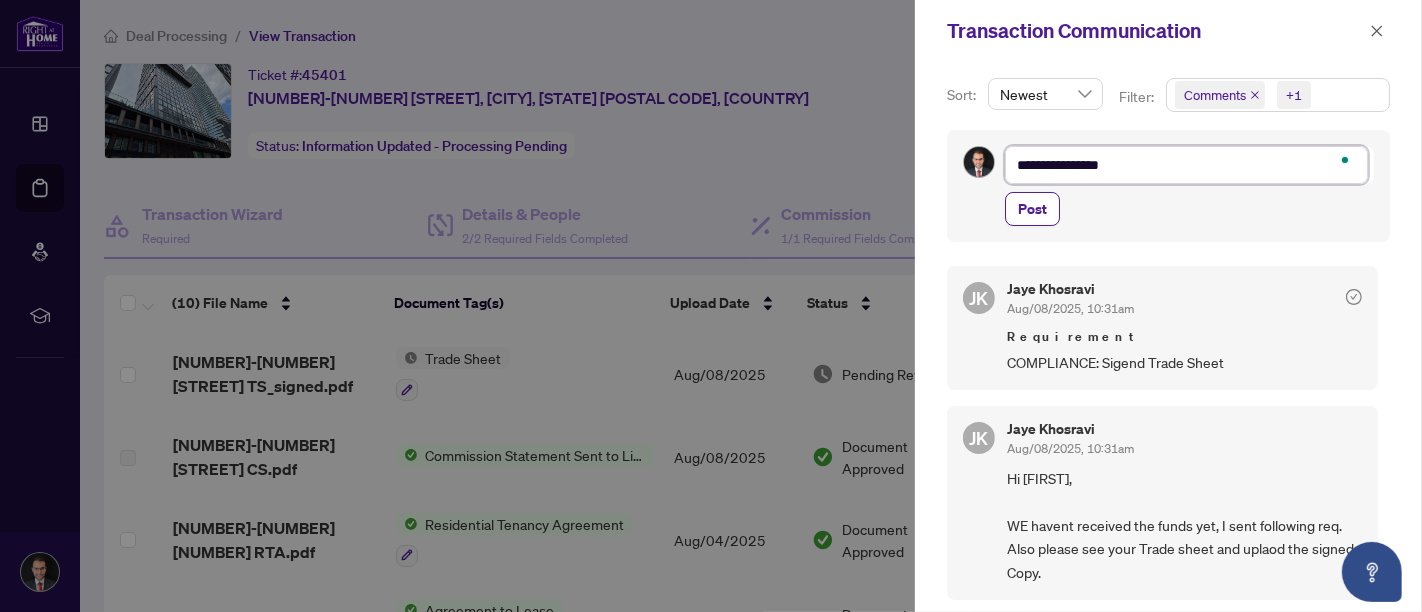 type on "**********" 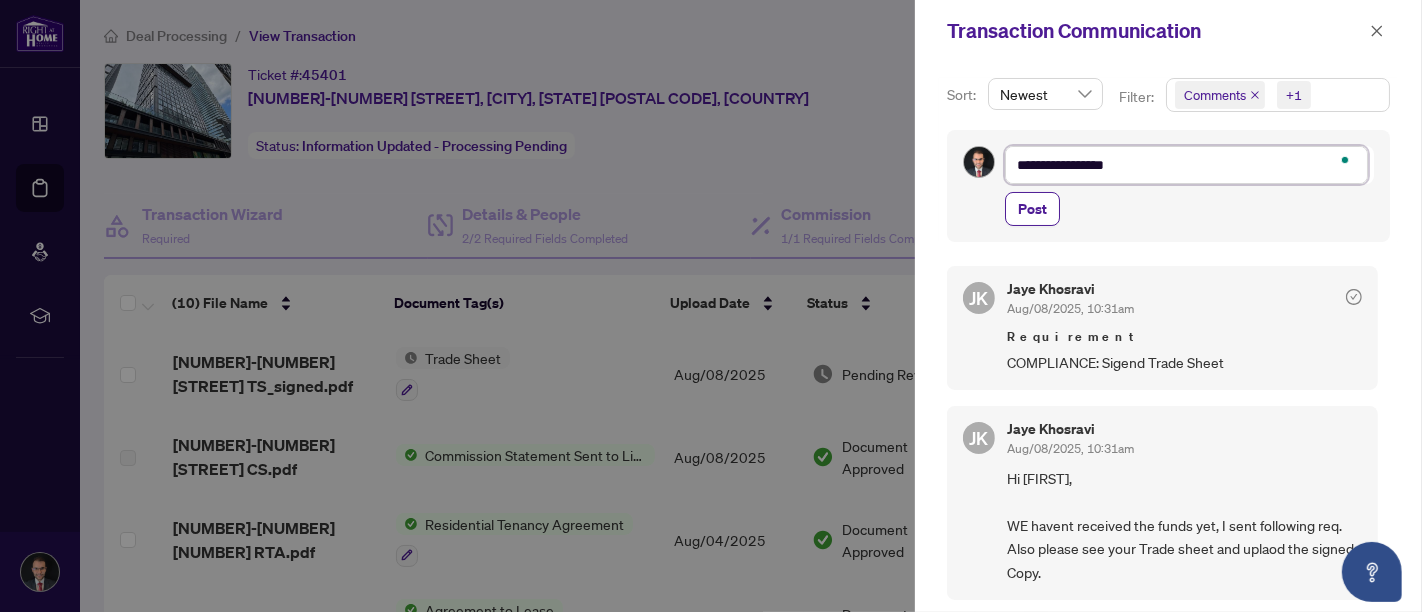 type on "**********" 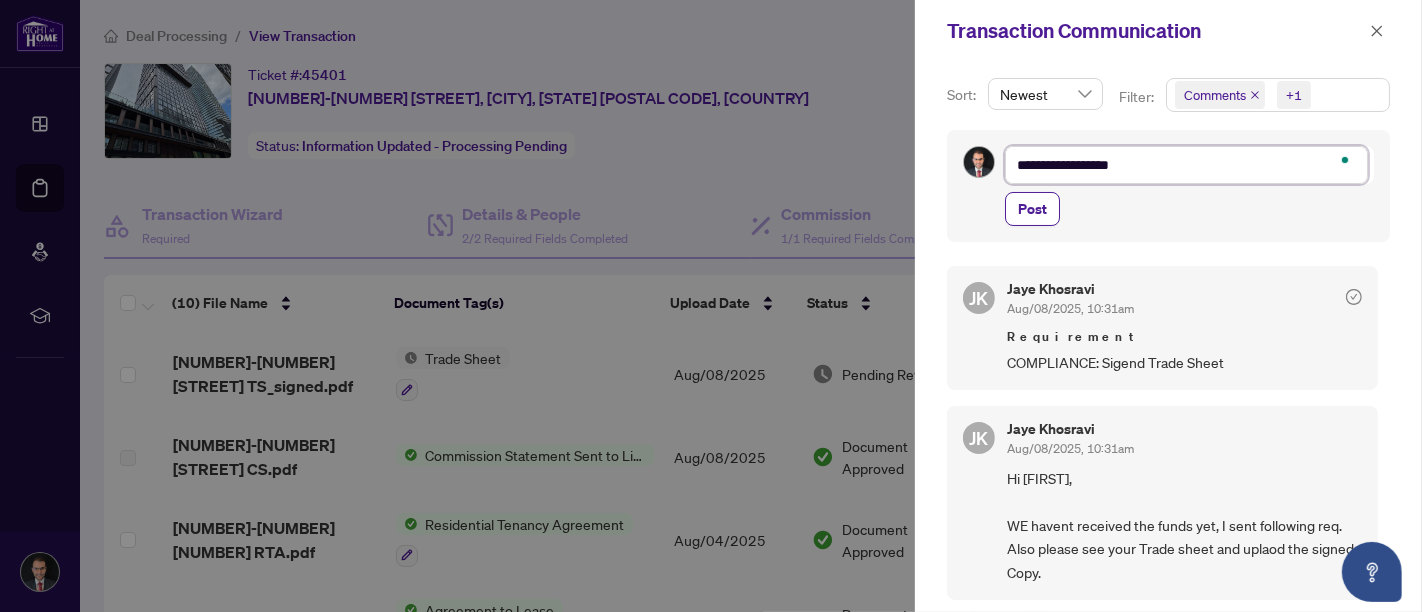 type on "**********" 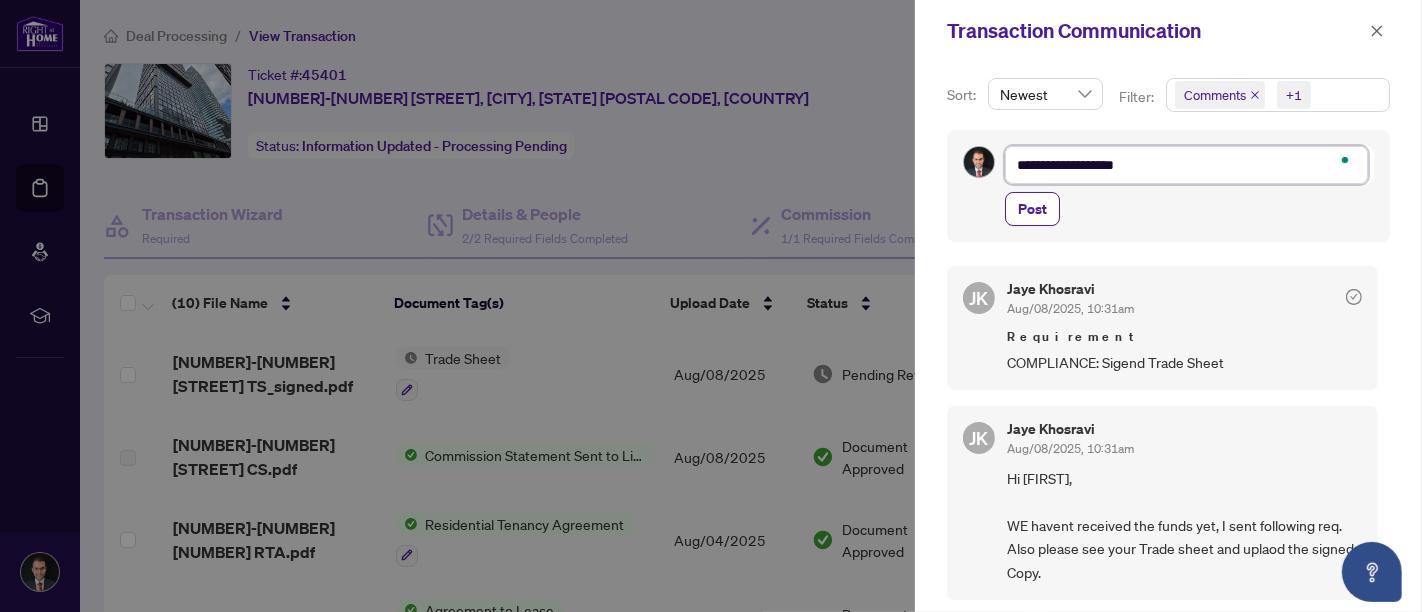 scroll, scrollTop: 7, scrollLeft: 0, axis: vertical 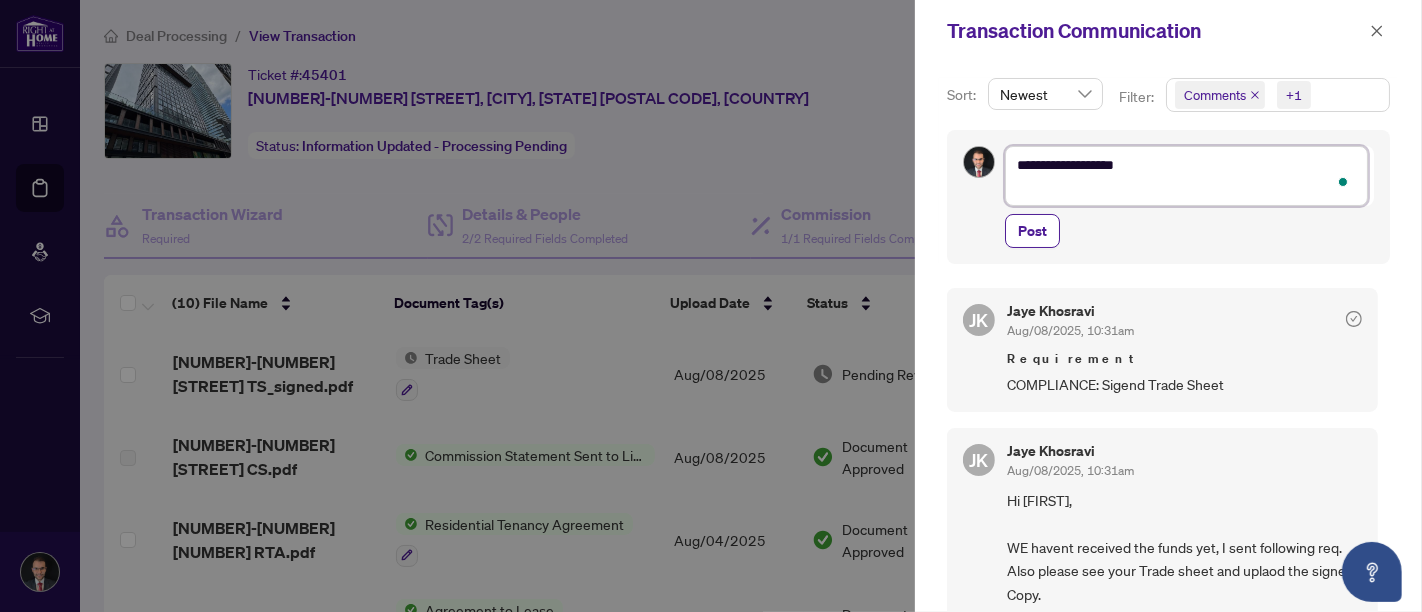 type on "**********" 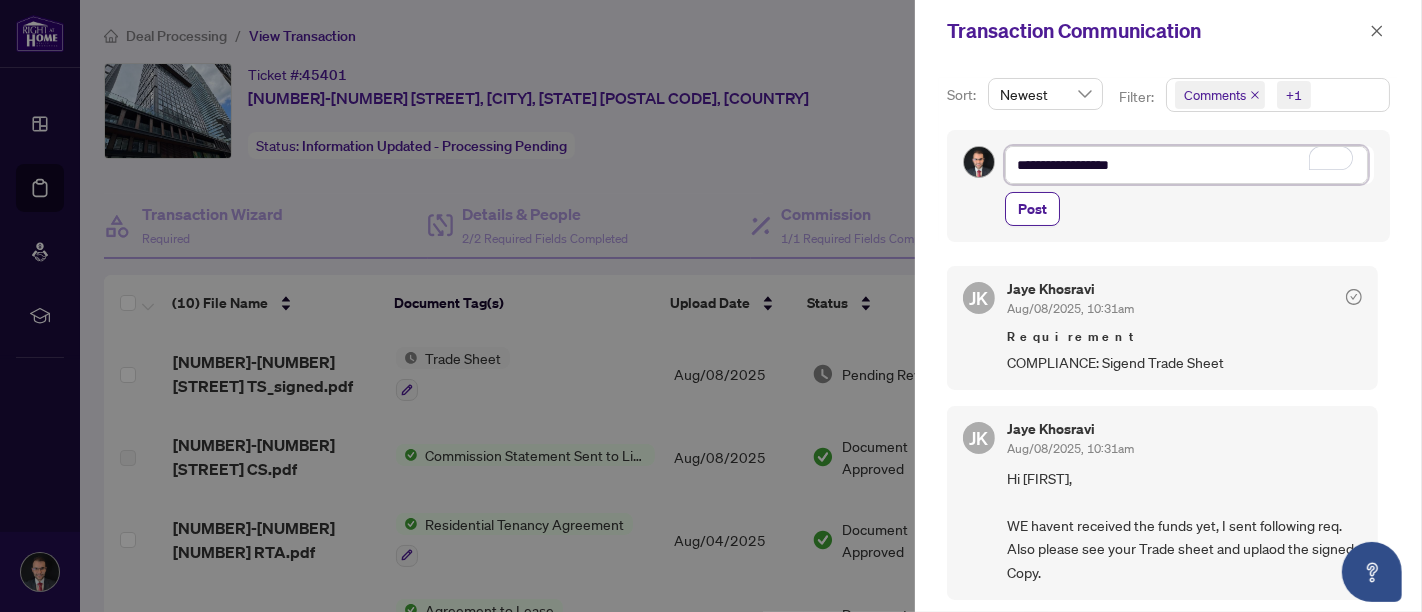 drag, startPoint x: 1154, startPoint y: 163, endPoint x: 890, endPoint y: 166, distance: 264.01706 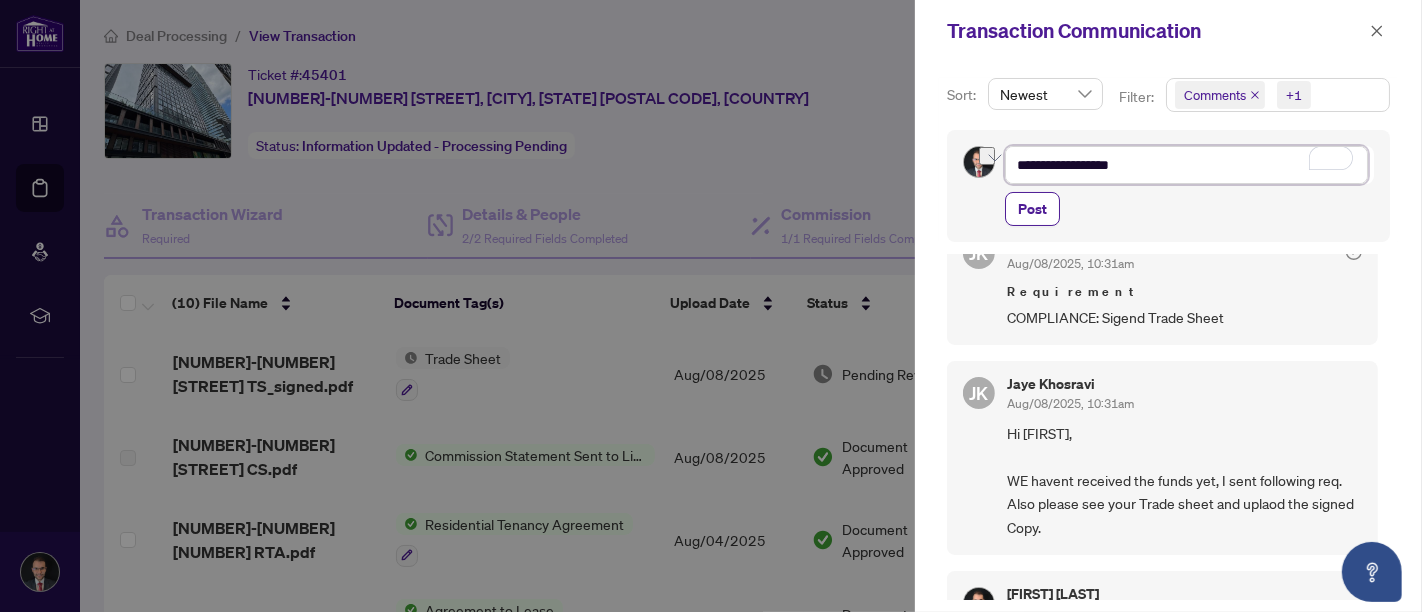 scroll, scrollTop: 0, scrollLeft: 0, axis: both 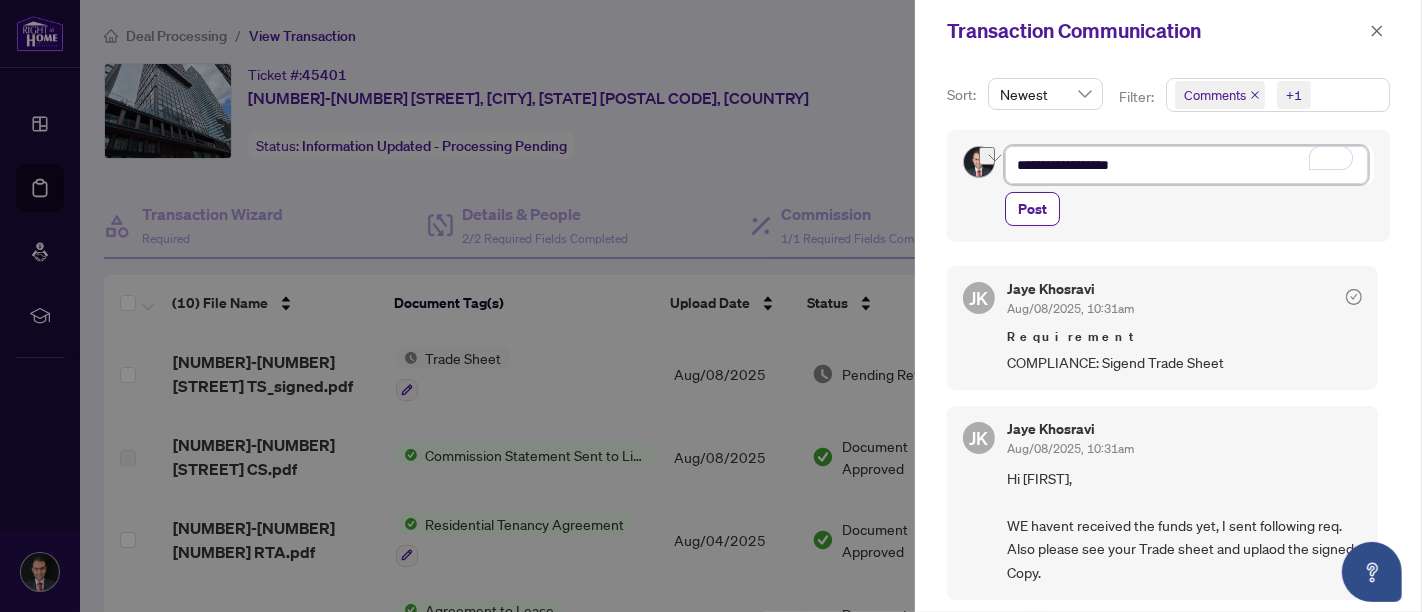 type on "*" 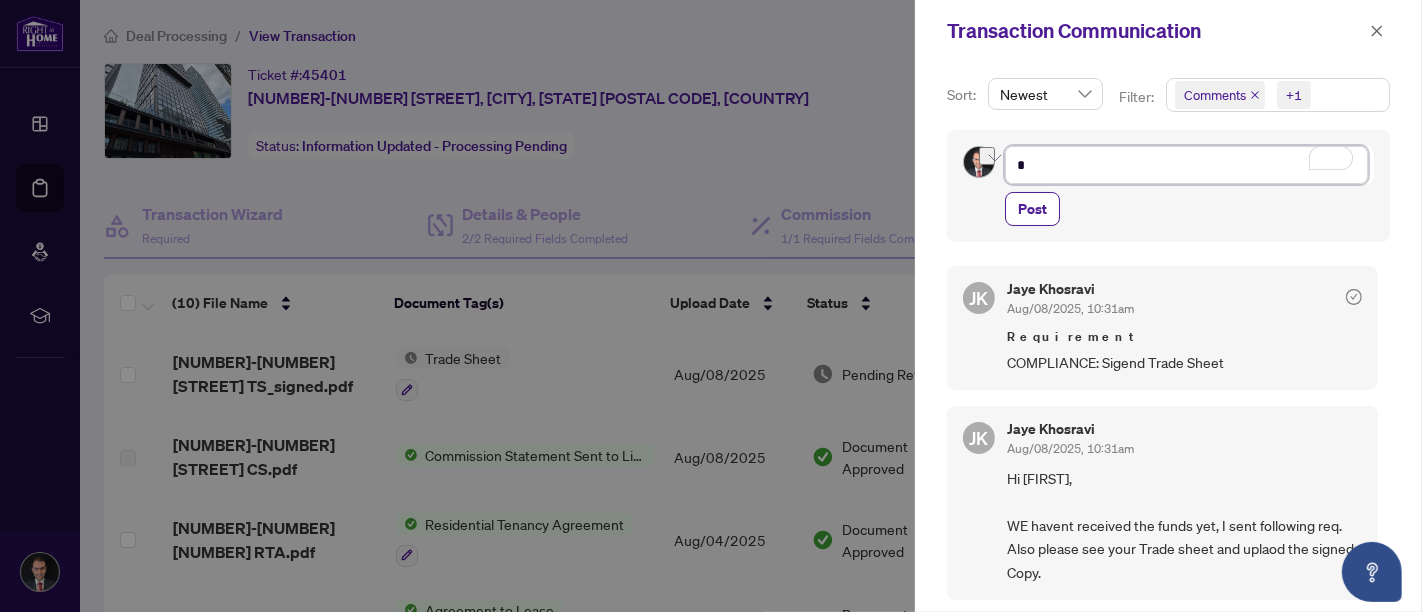 type on "**" 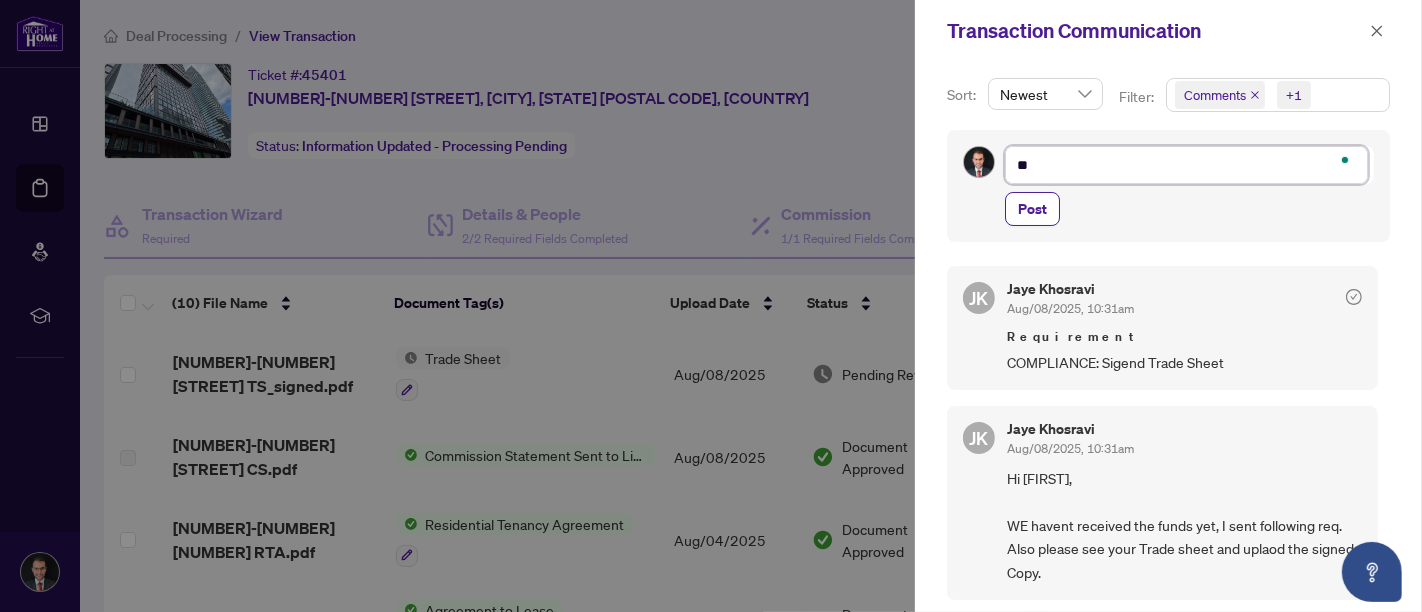 type on "**" 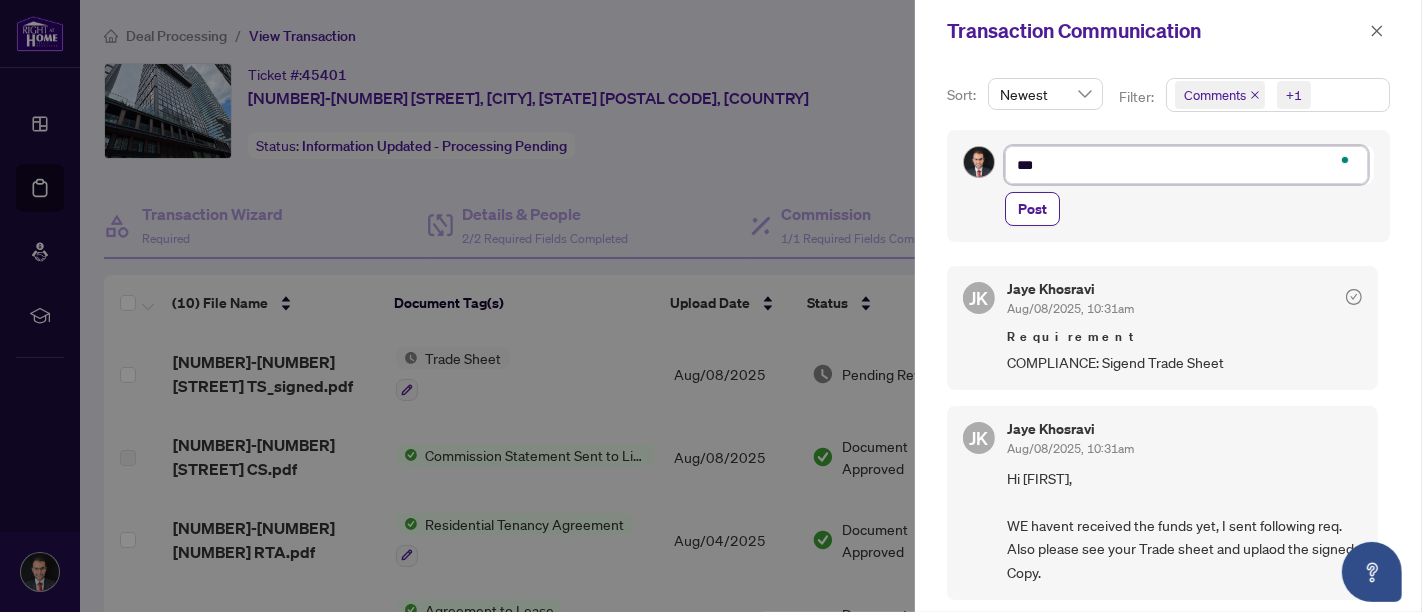 type on "****" 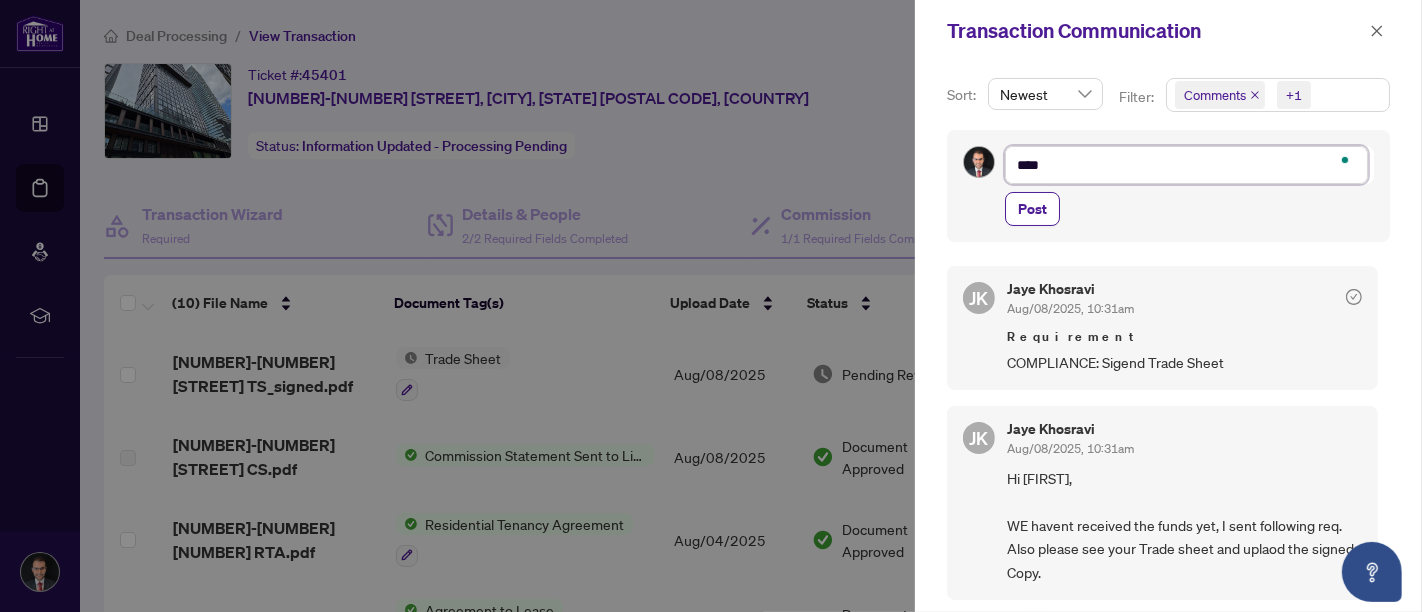type on "*****" 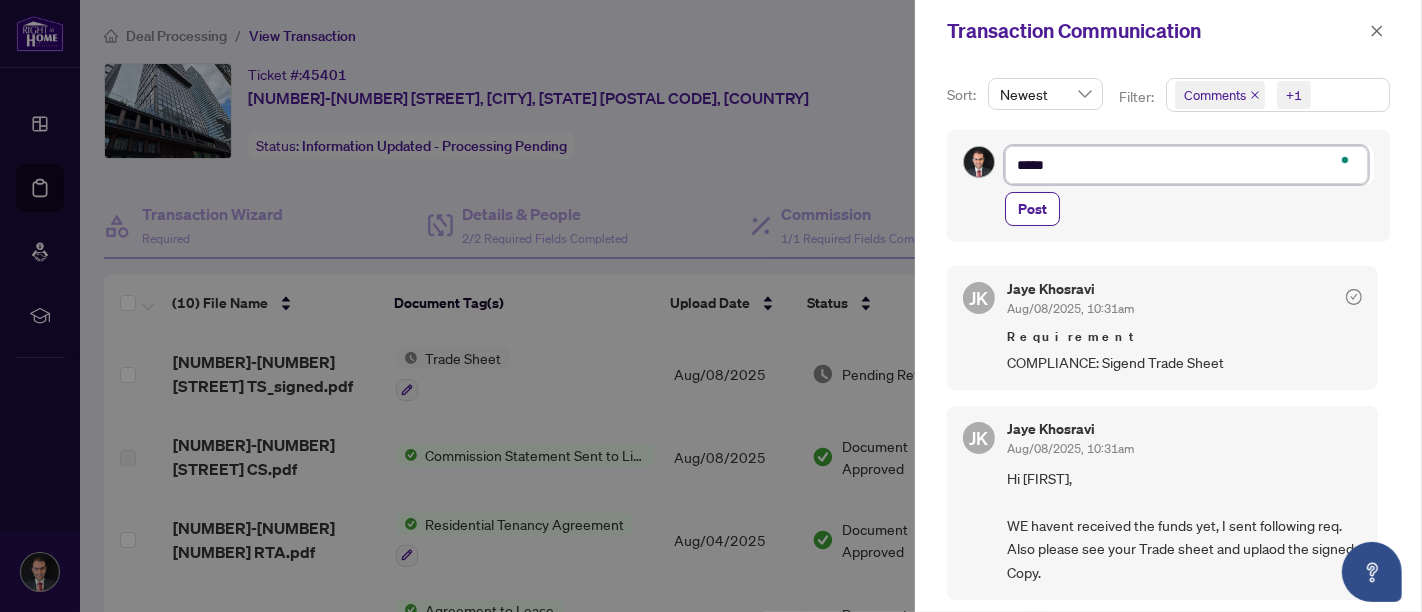 type on "******" 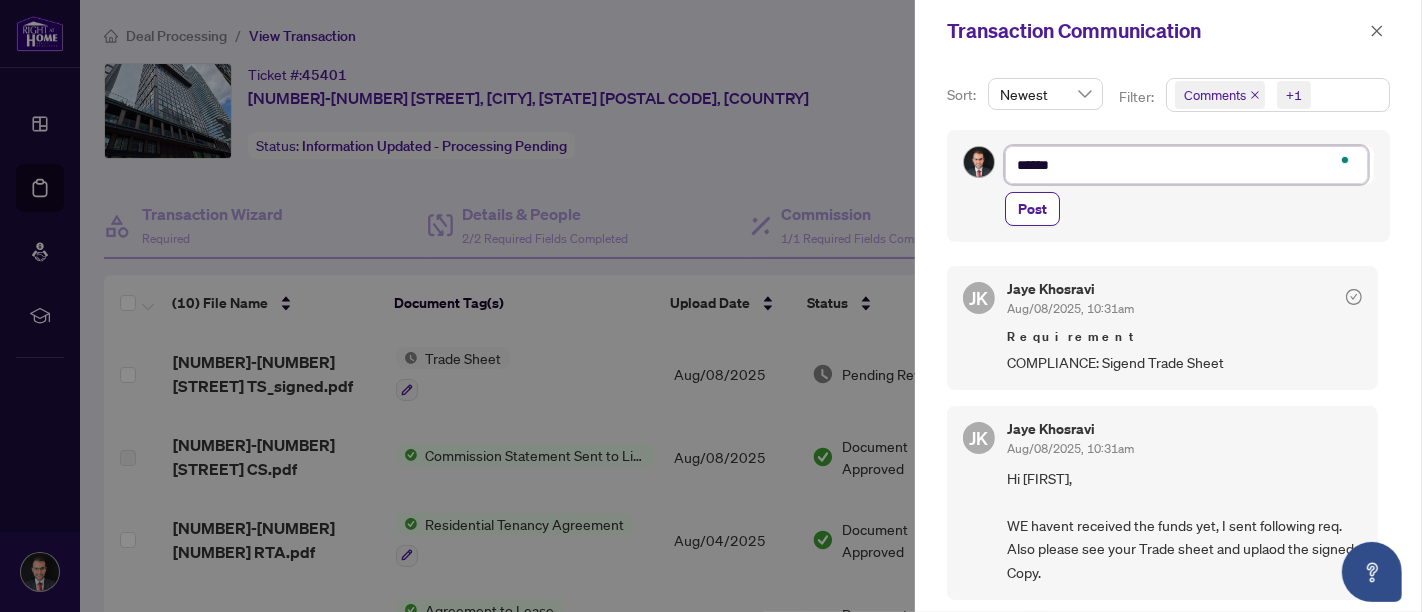 type on "*******" 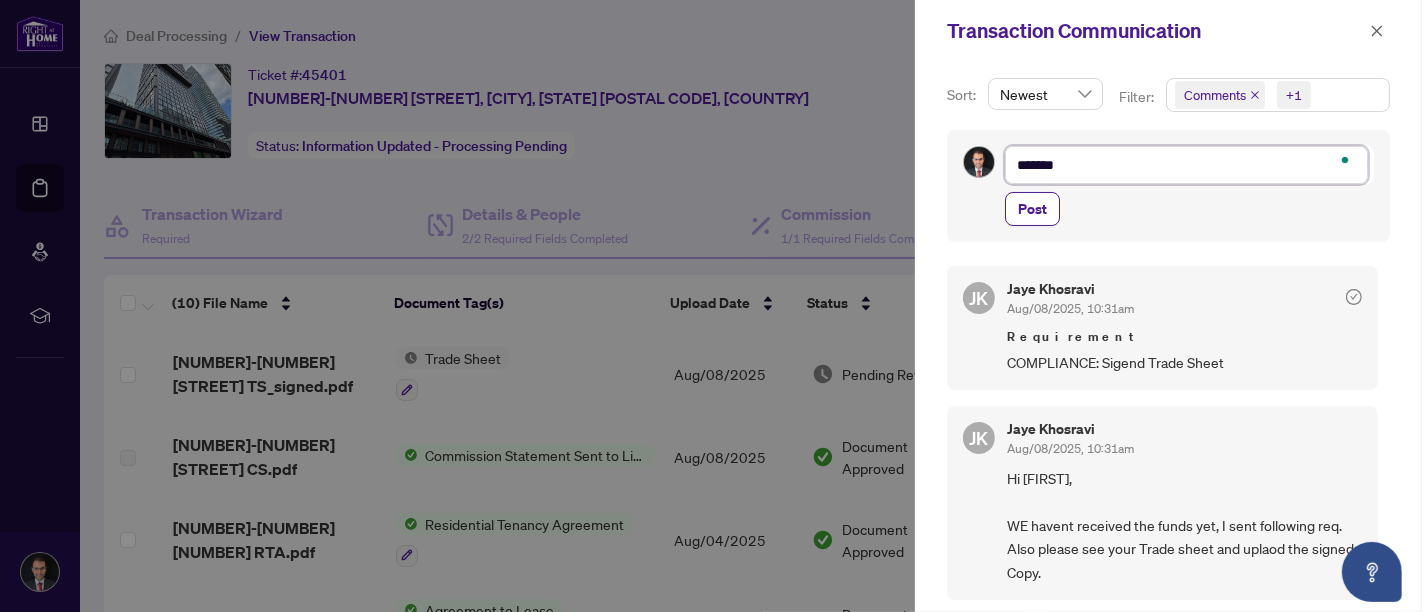 type on "********" 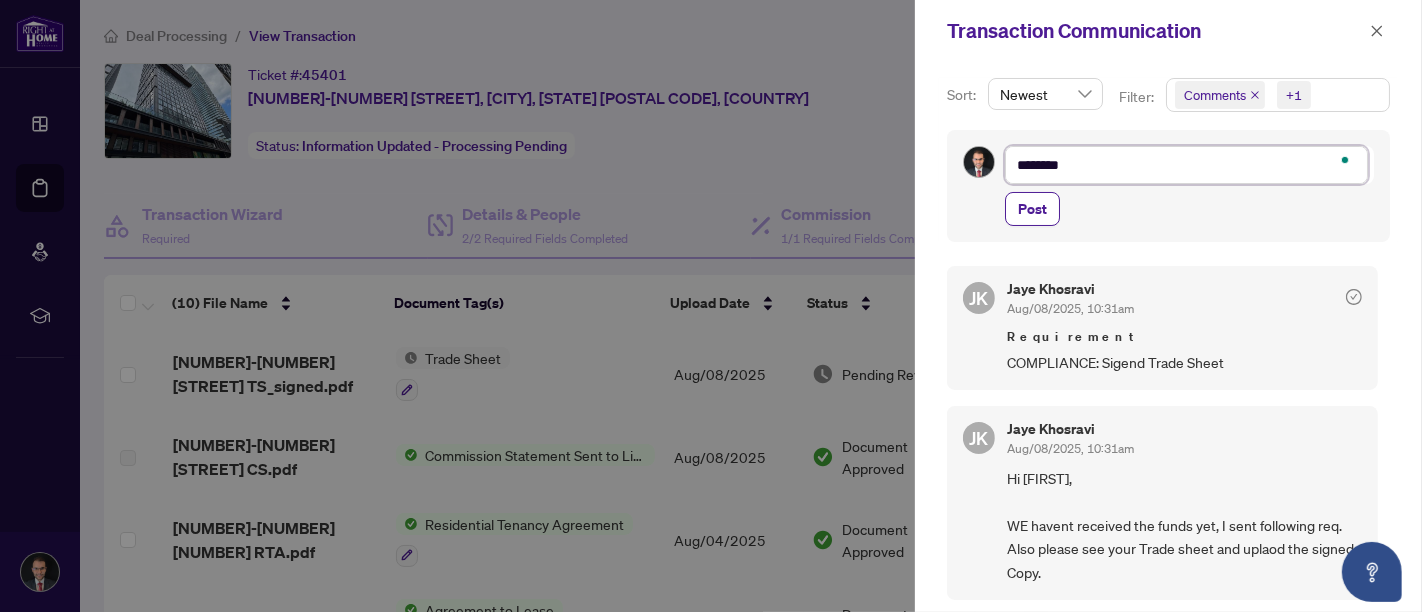type on "*********" 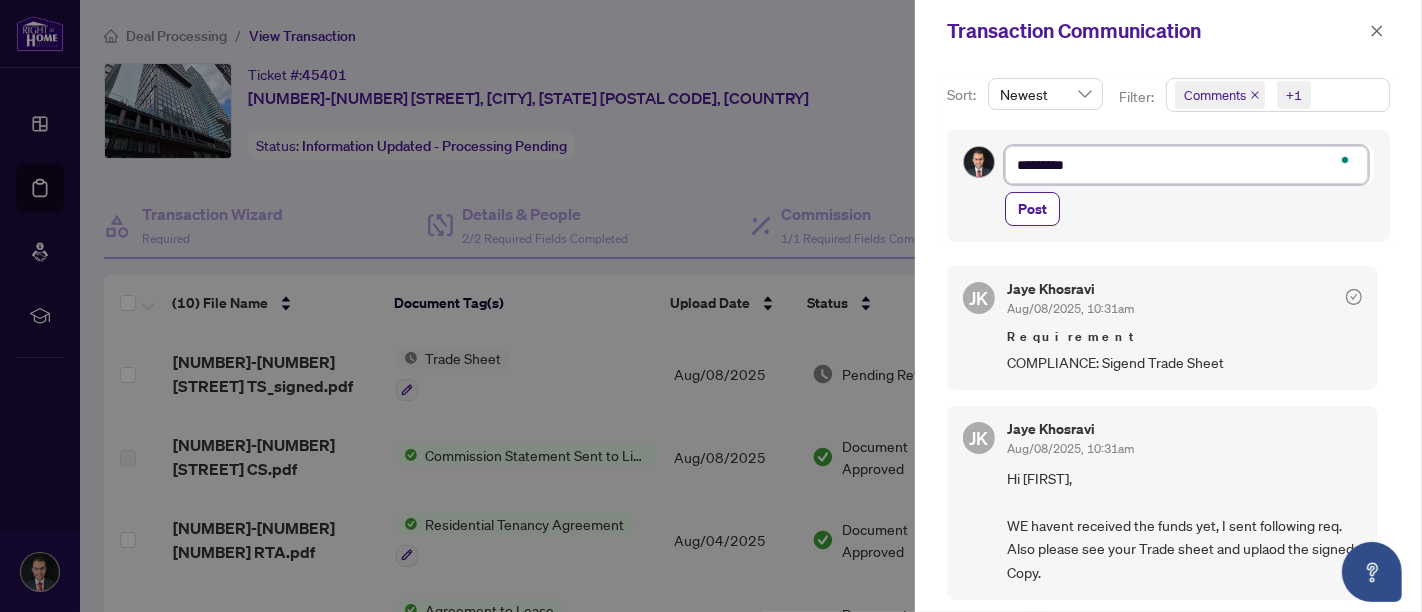 type on "*********" 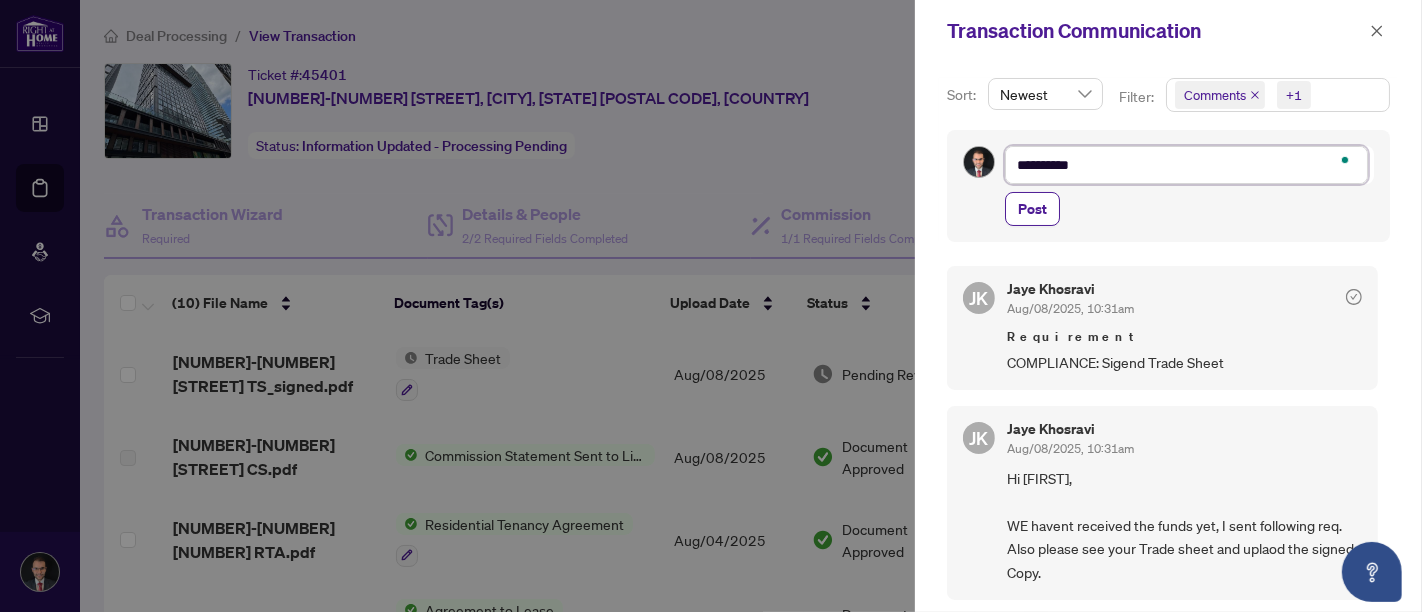 type on "**********" 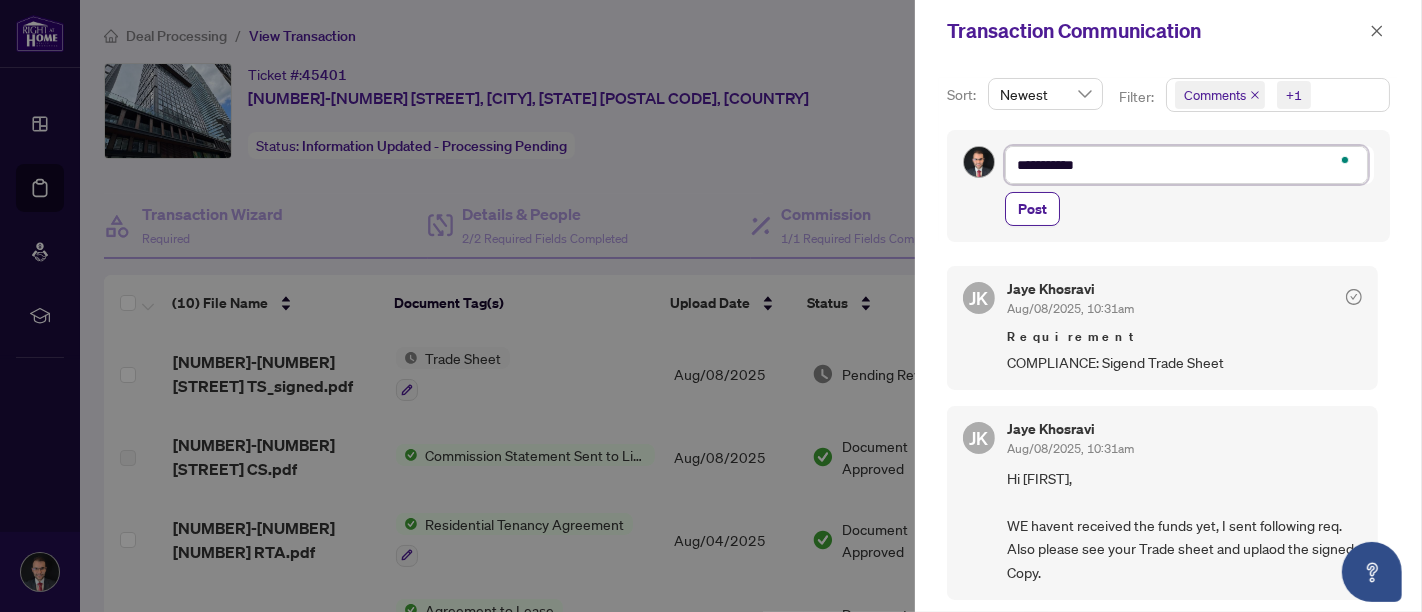 type on "**********" 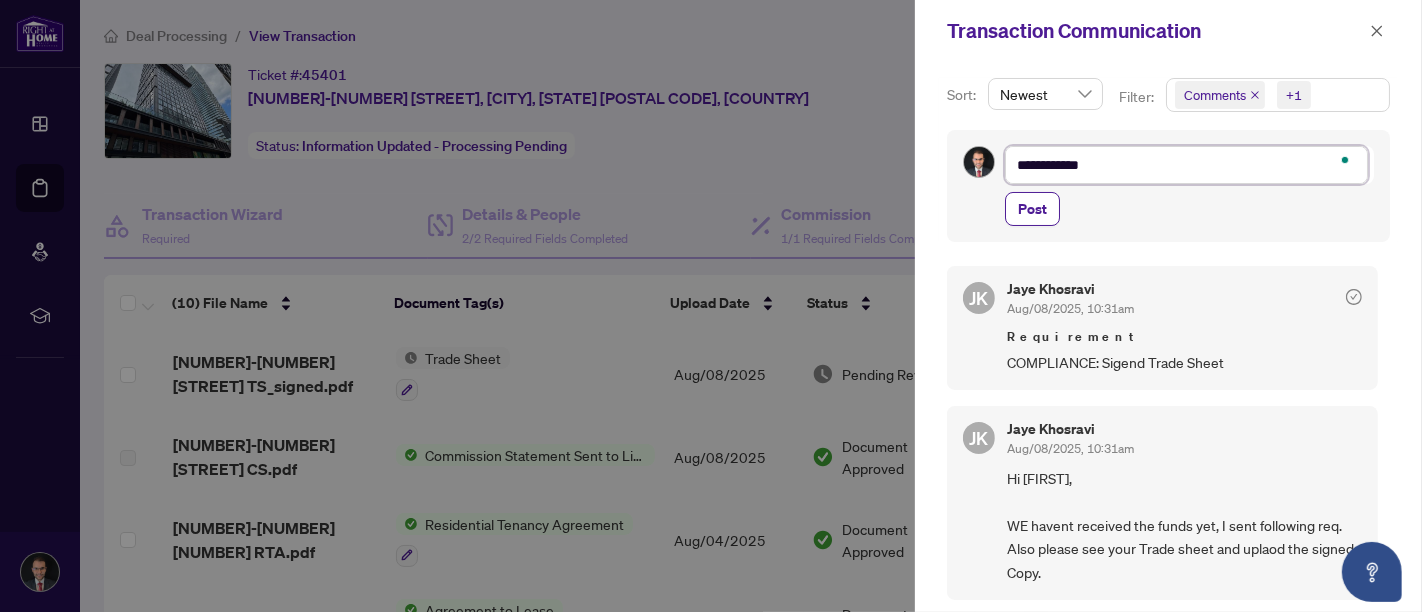 type on "**********" 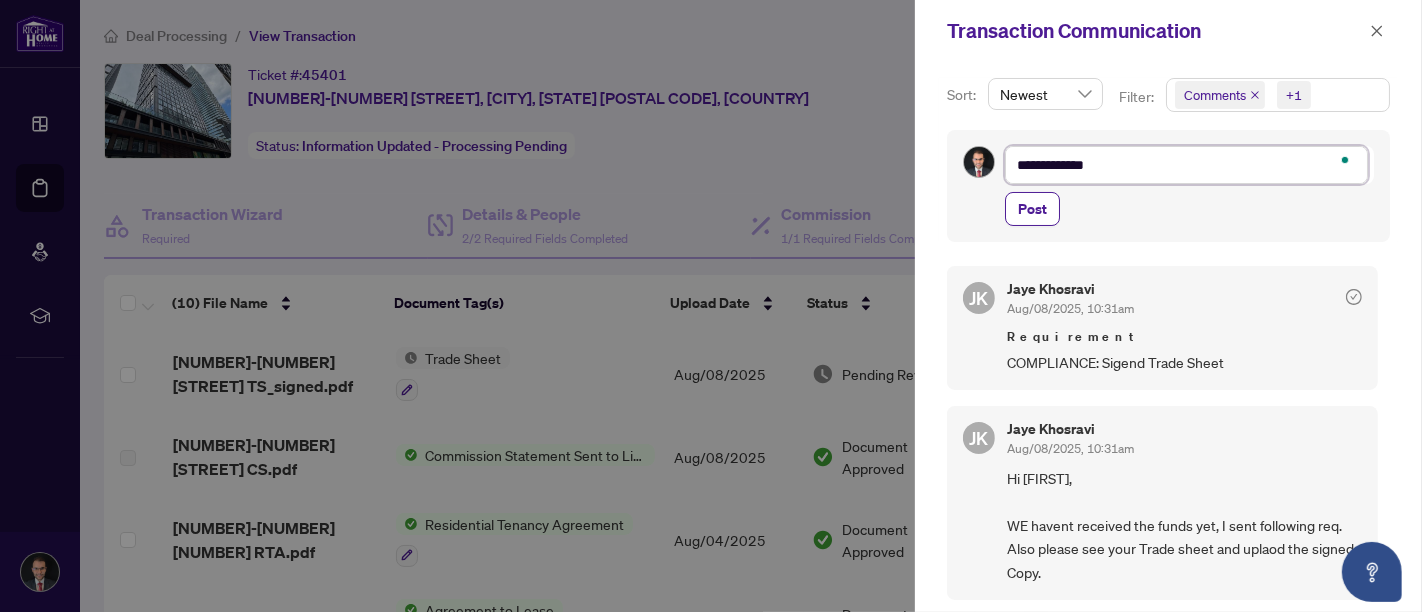 type on "**********" 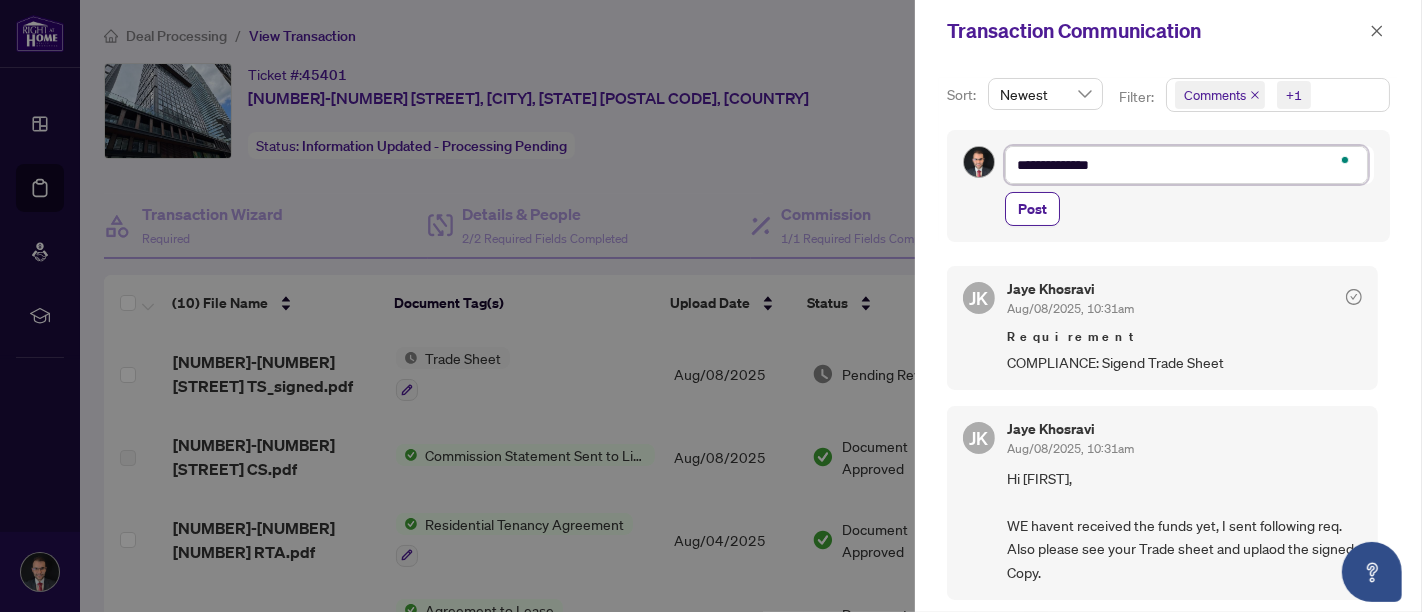 type on "**********" 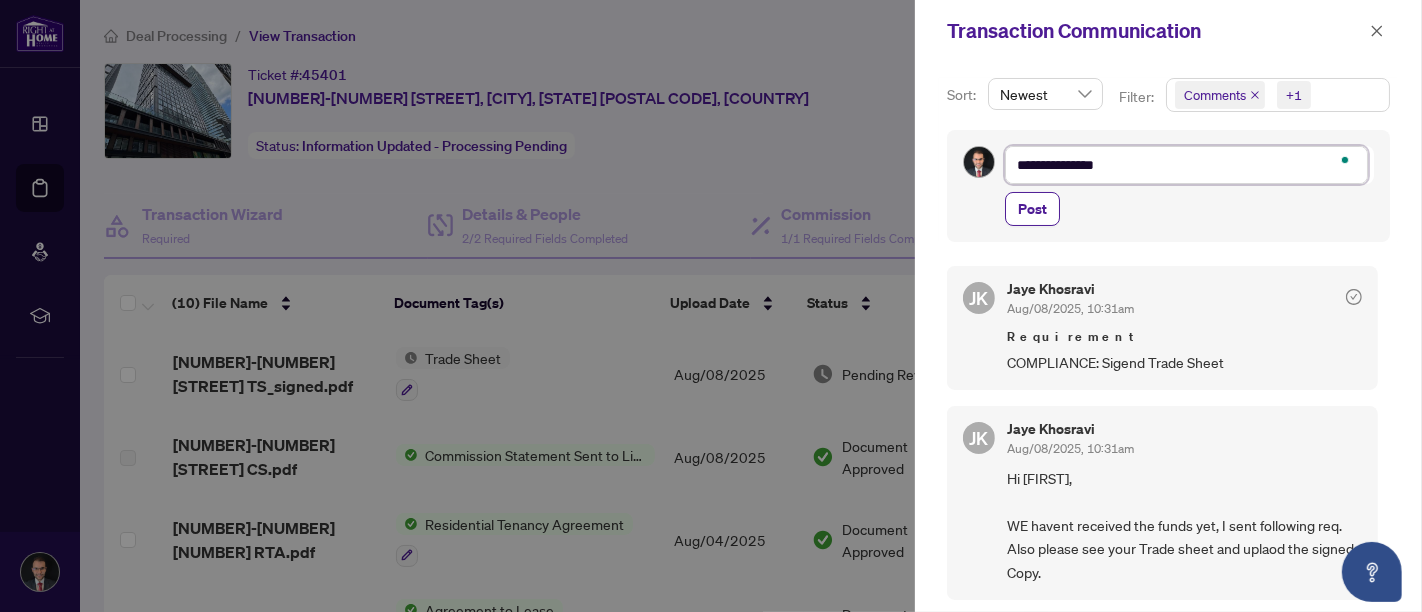 type on "**********" 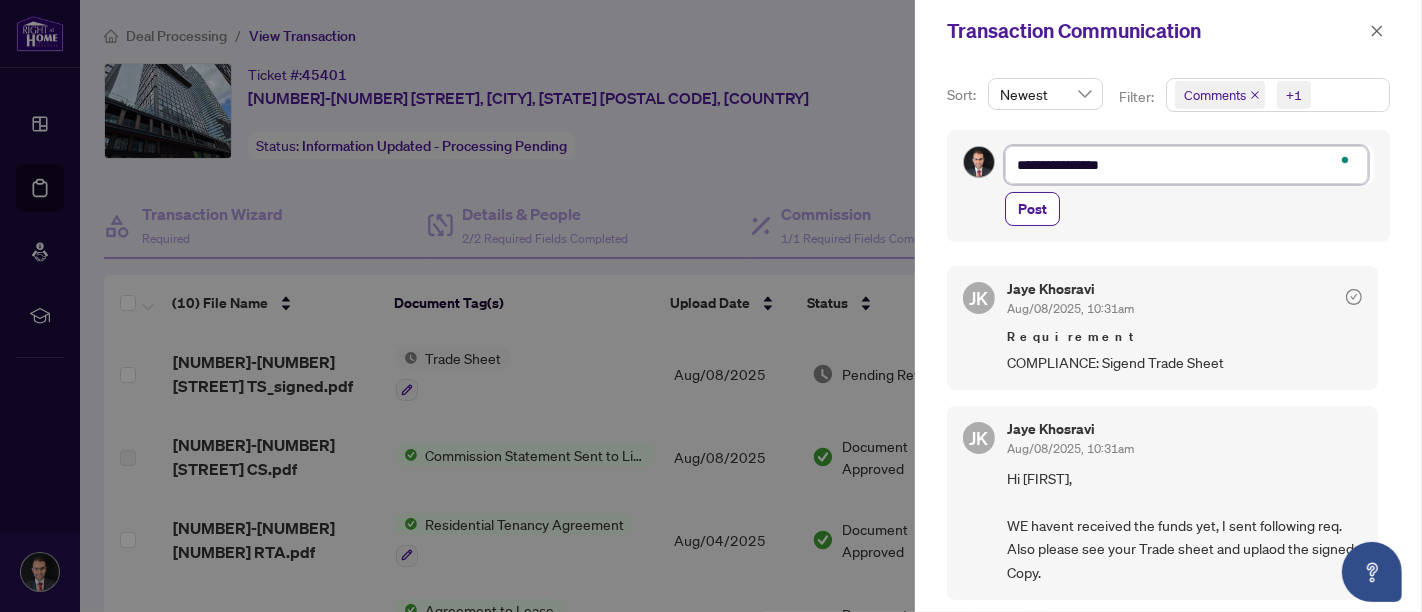 type on "**********" 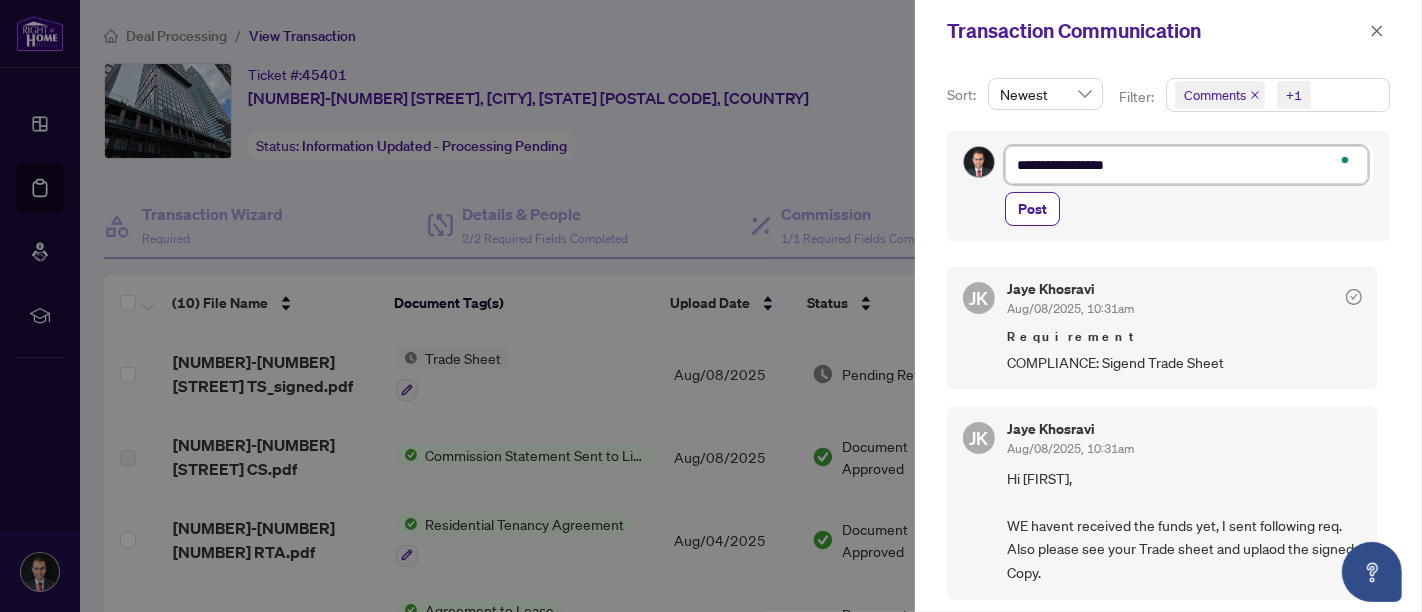 type on "**********" 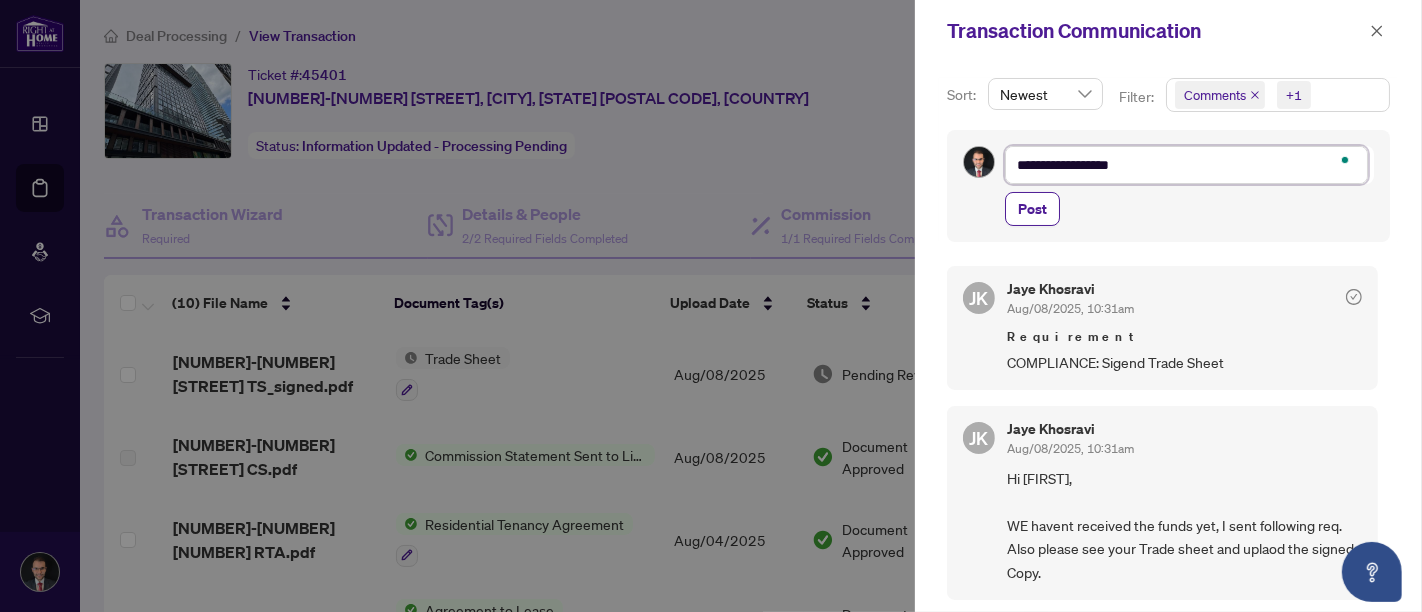 type on "**********" 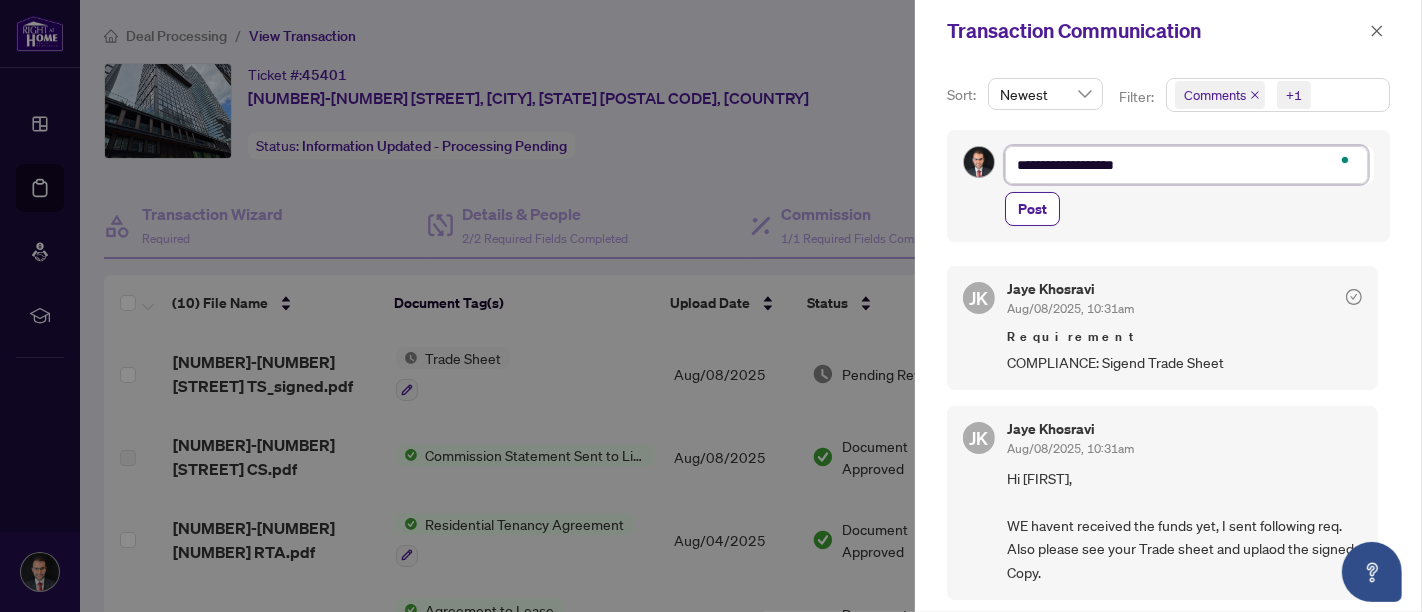 type on "**********" 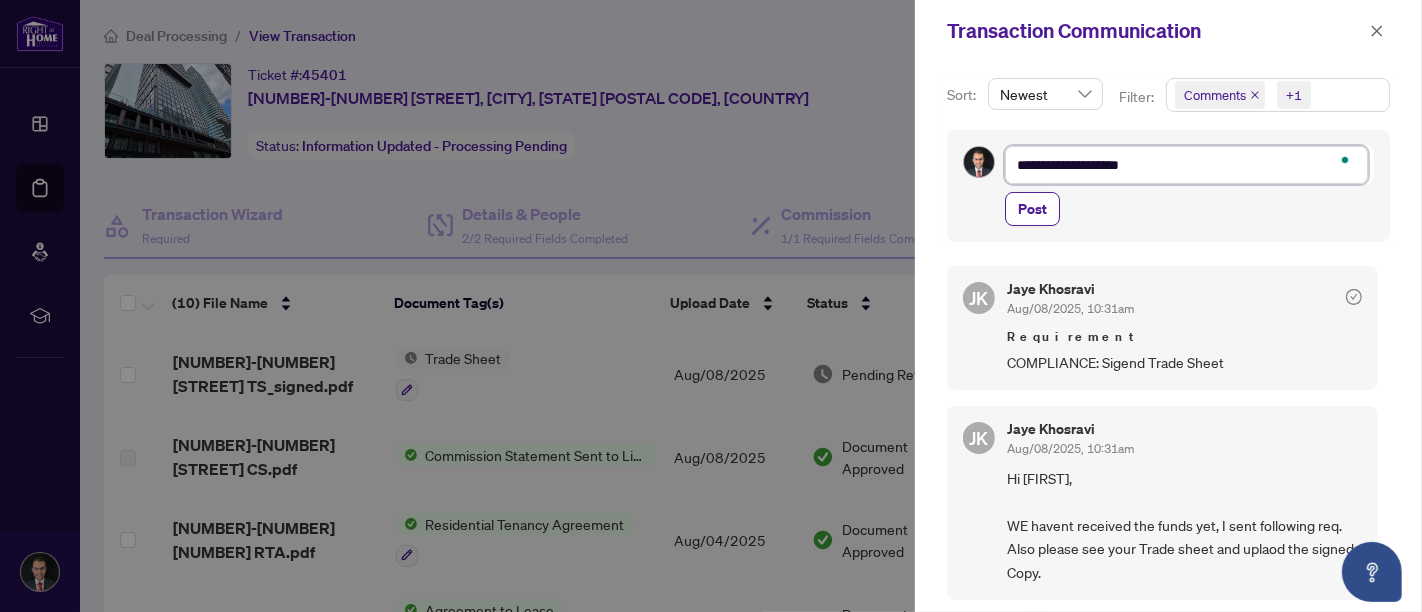 type on "**********" 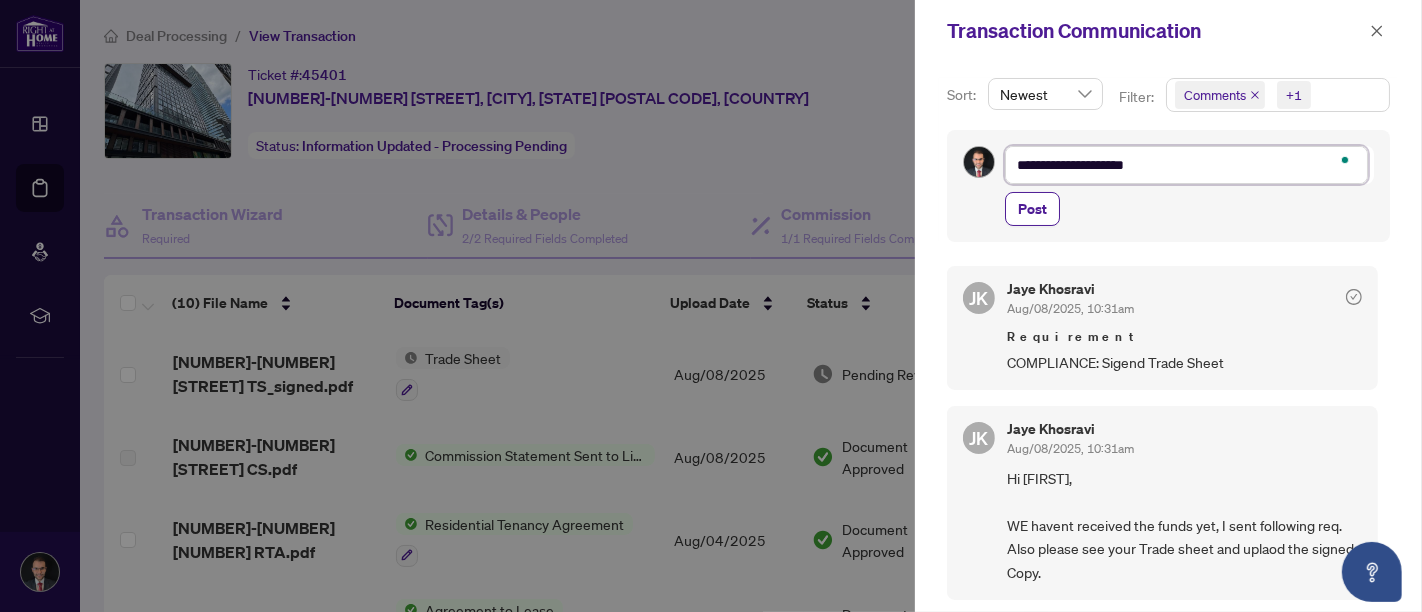 type on "**********" 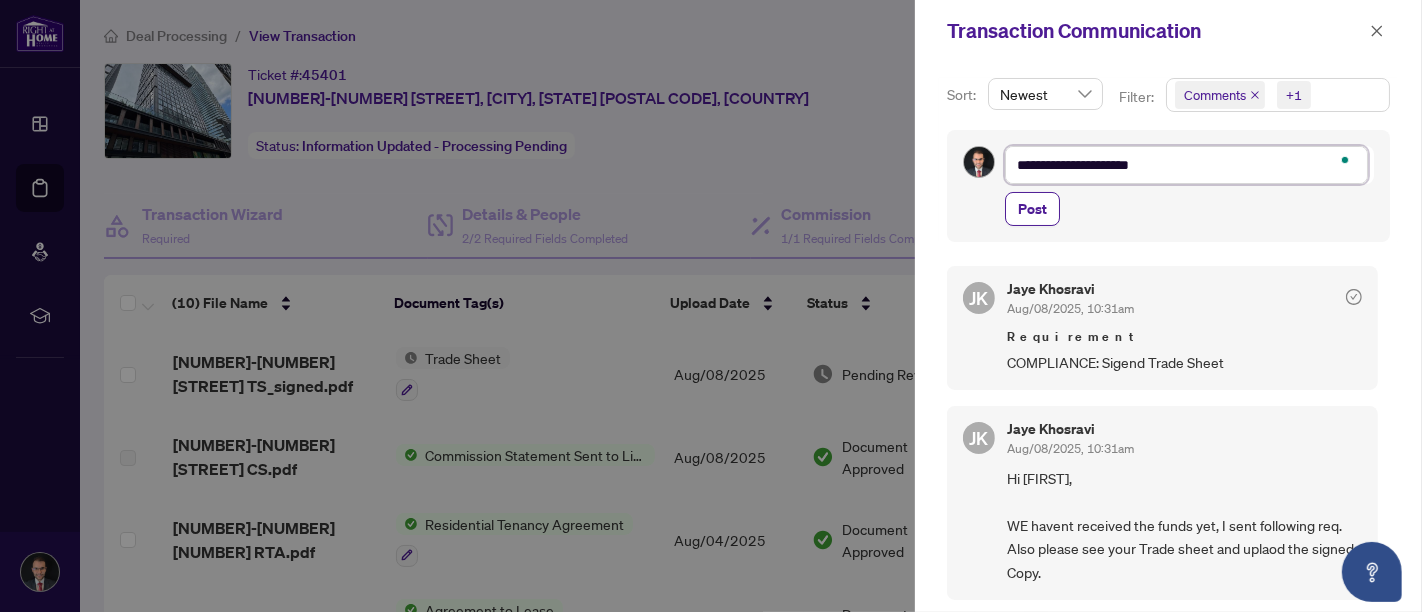 type on "**********" 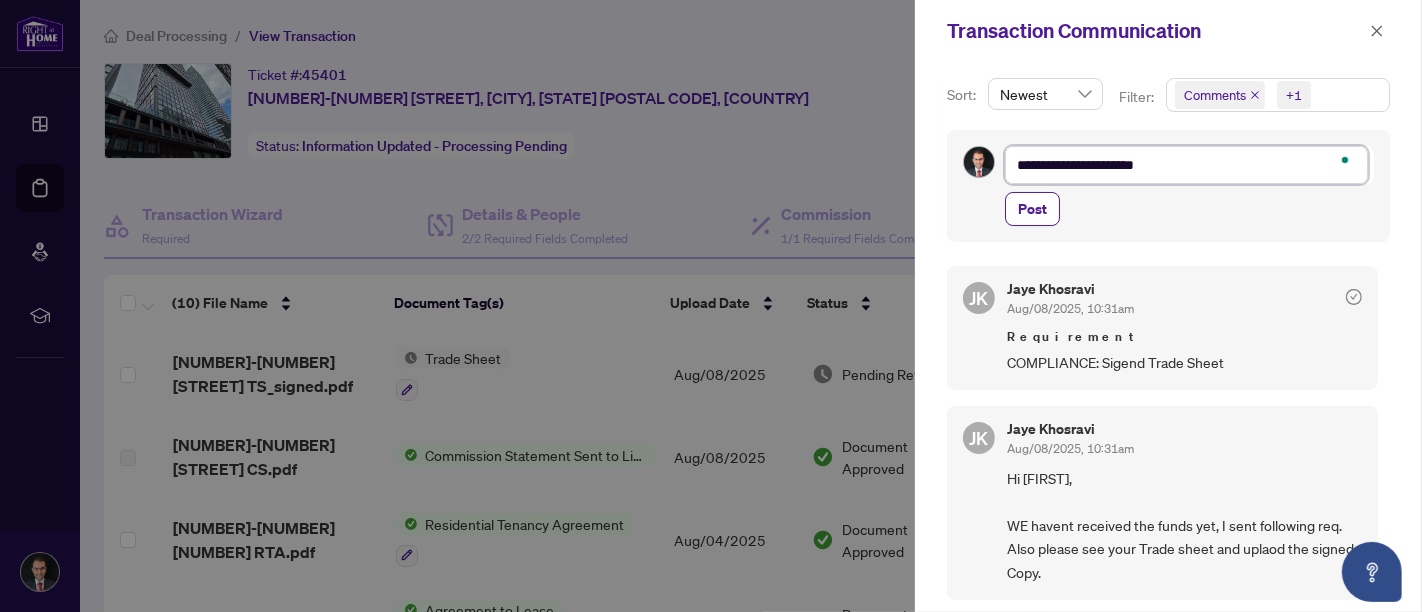 type on "**********" 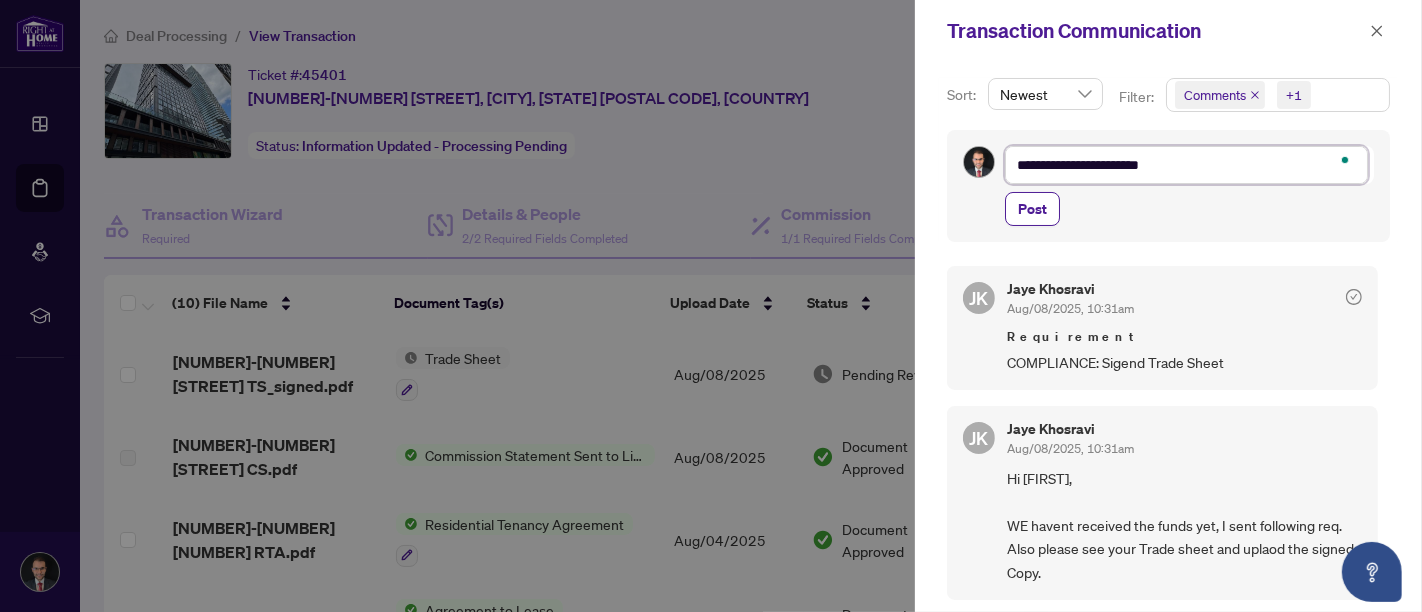 type on "**********" 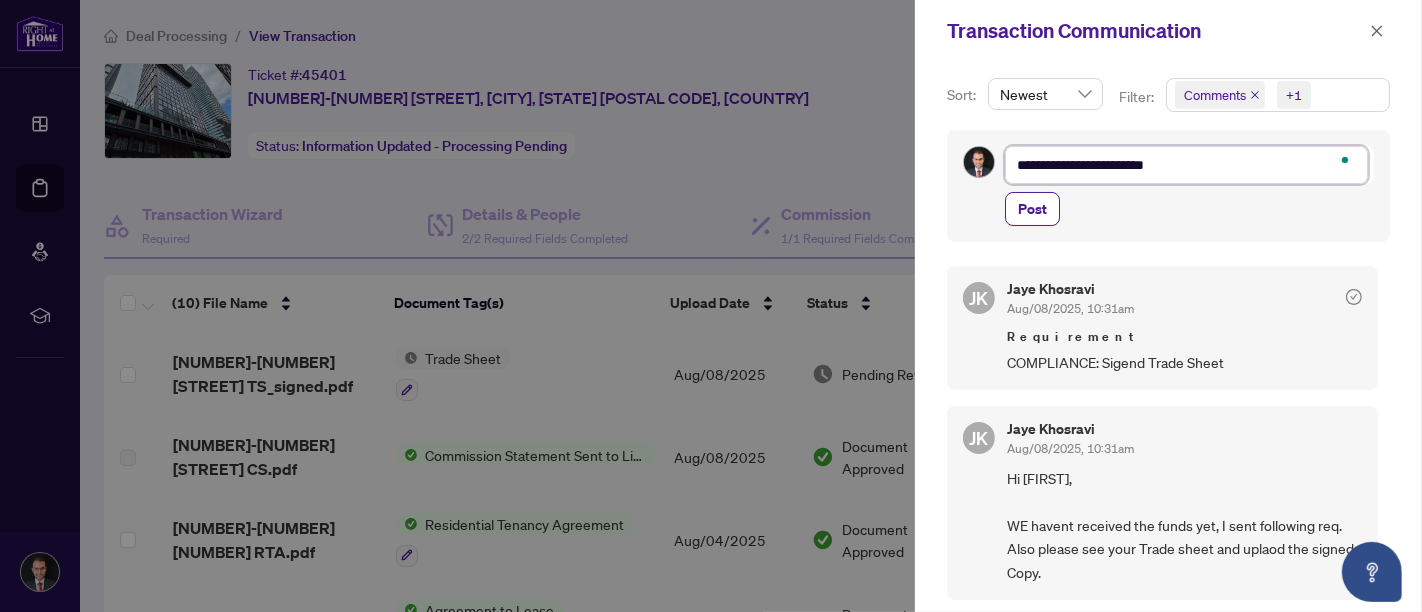 type on "**********" 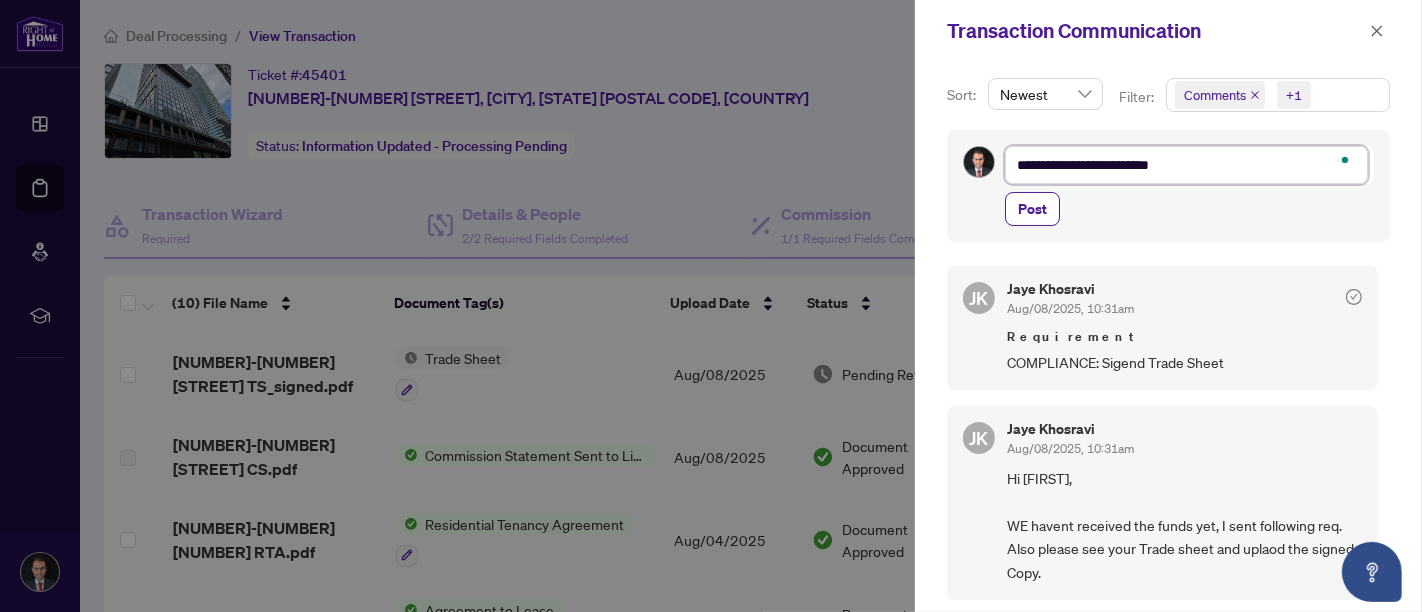 type on "**********" 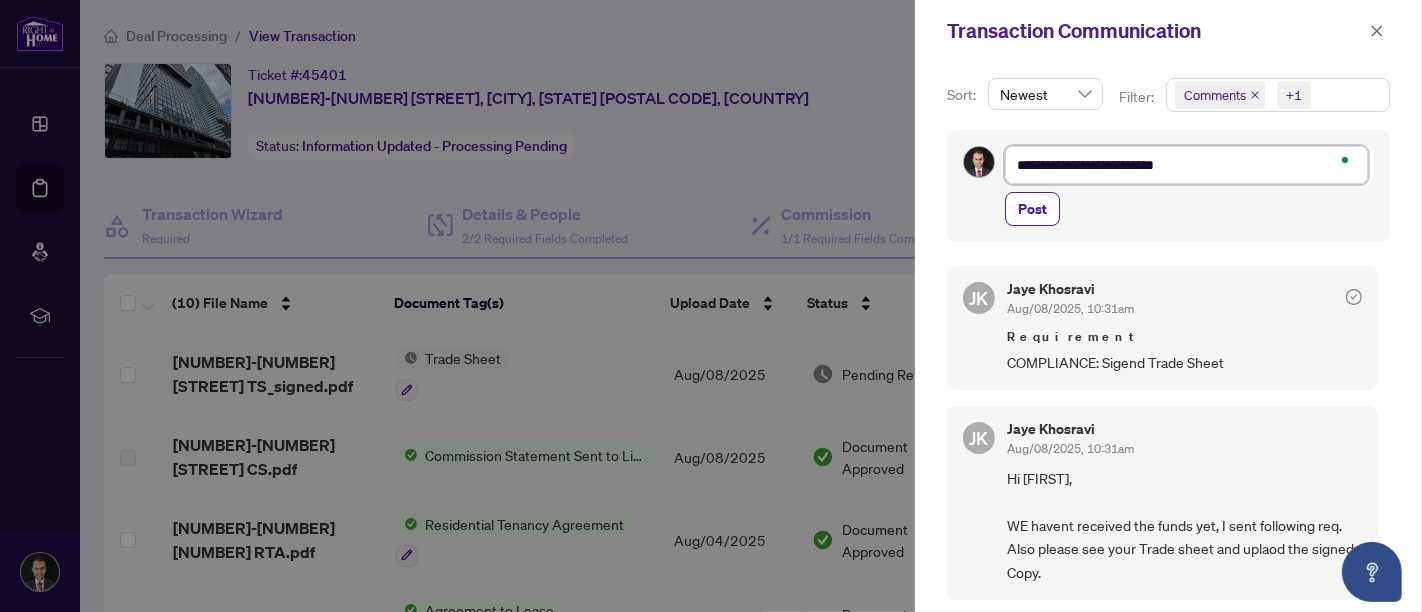 type on "**********" 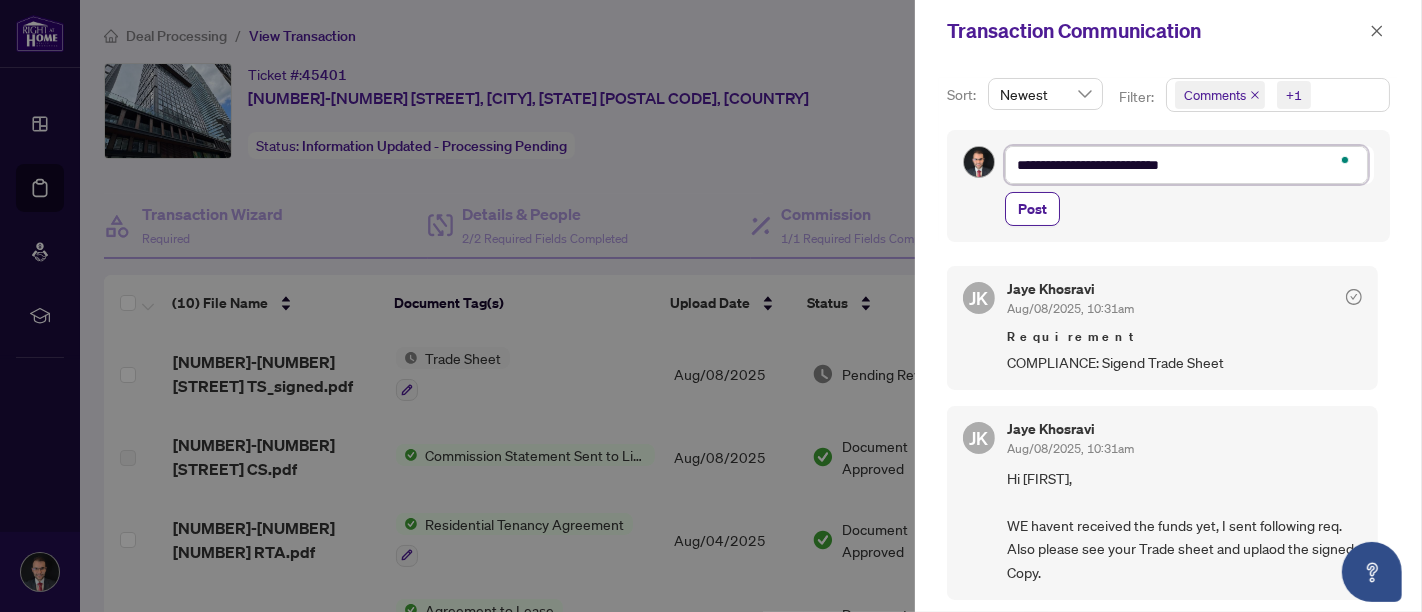 type on "**********" 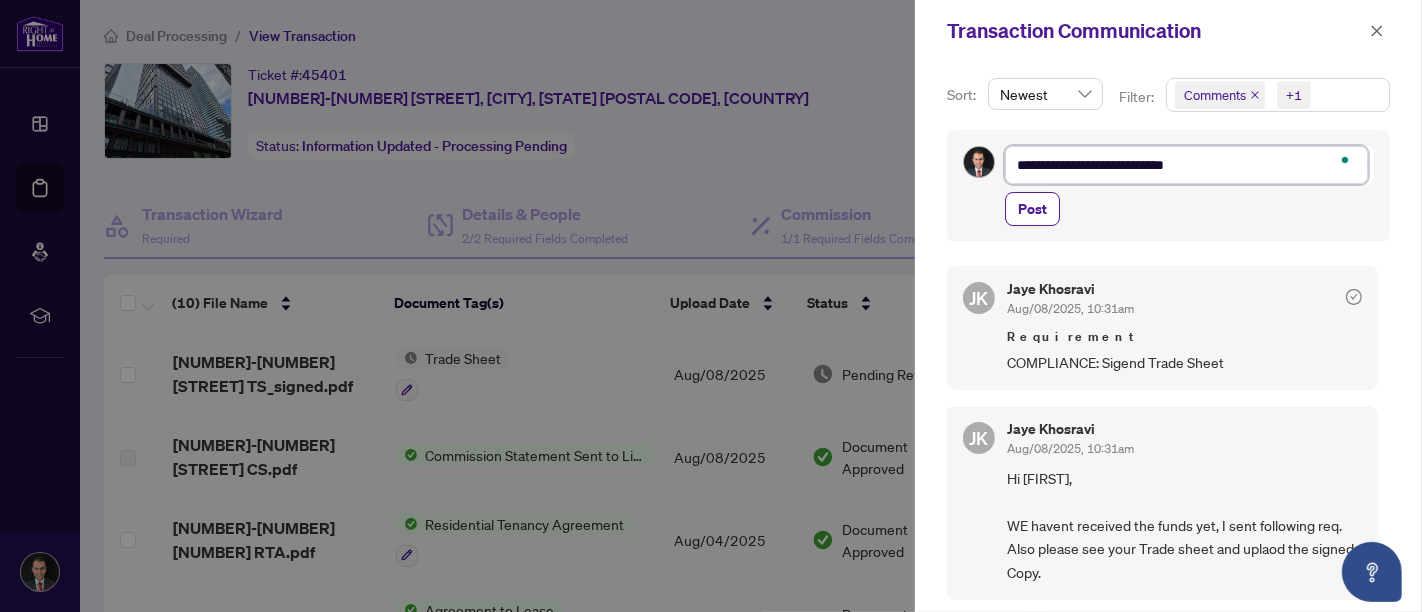 type on "**********" 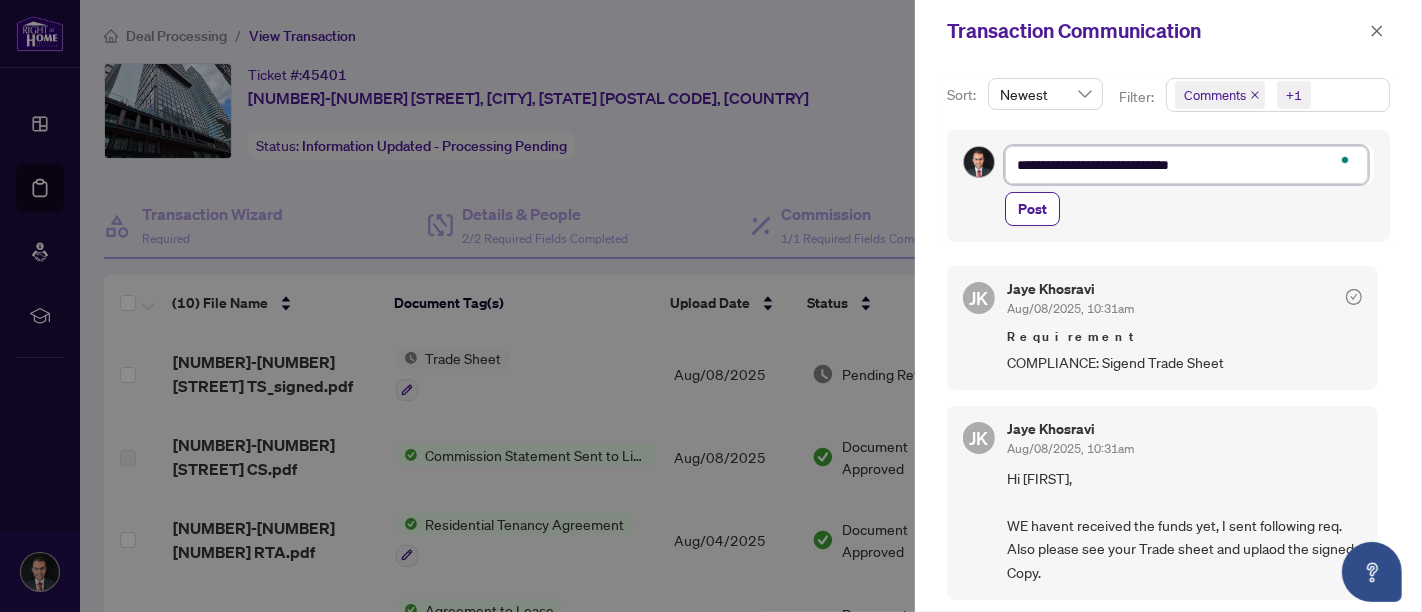 type on "**********" 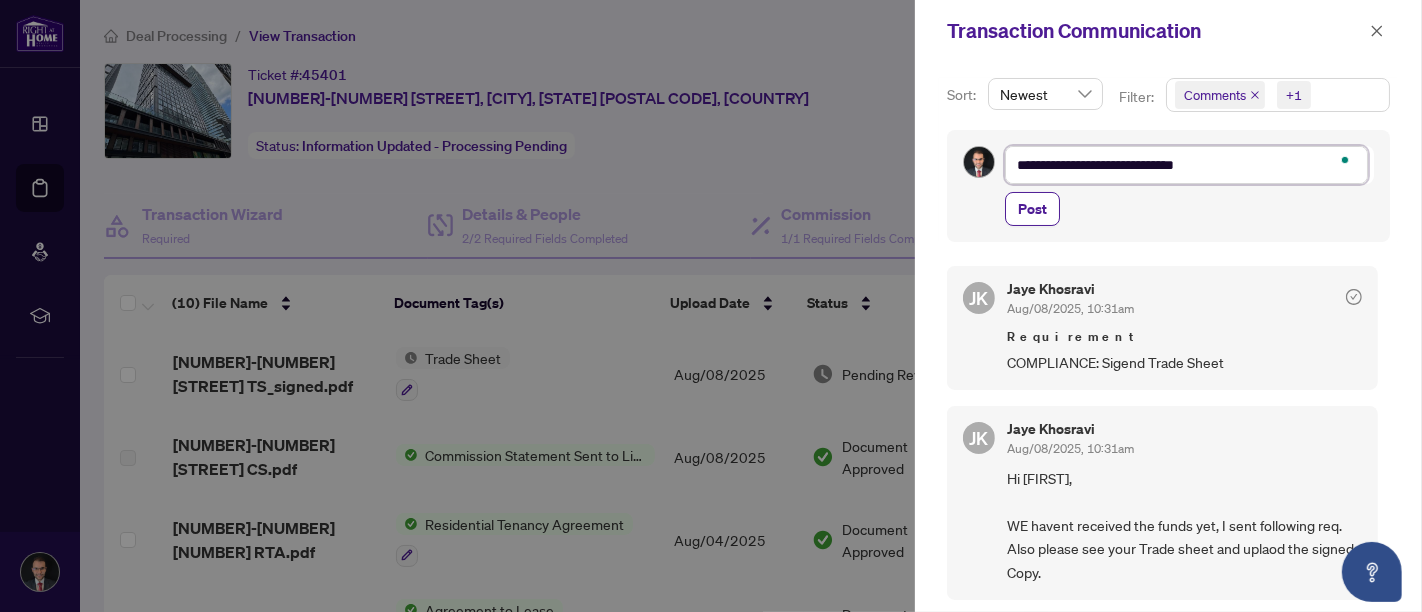 type on "**********" 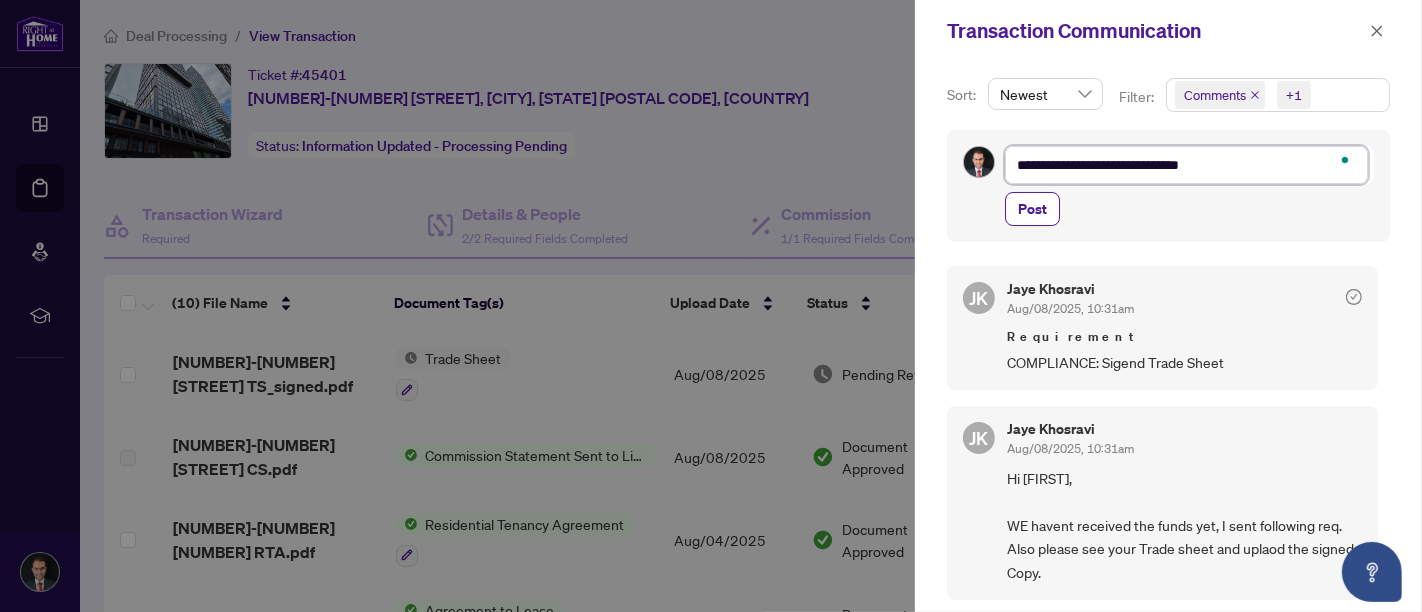 type on "**********" 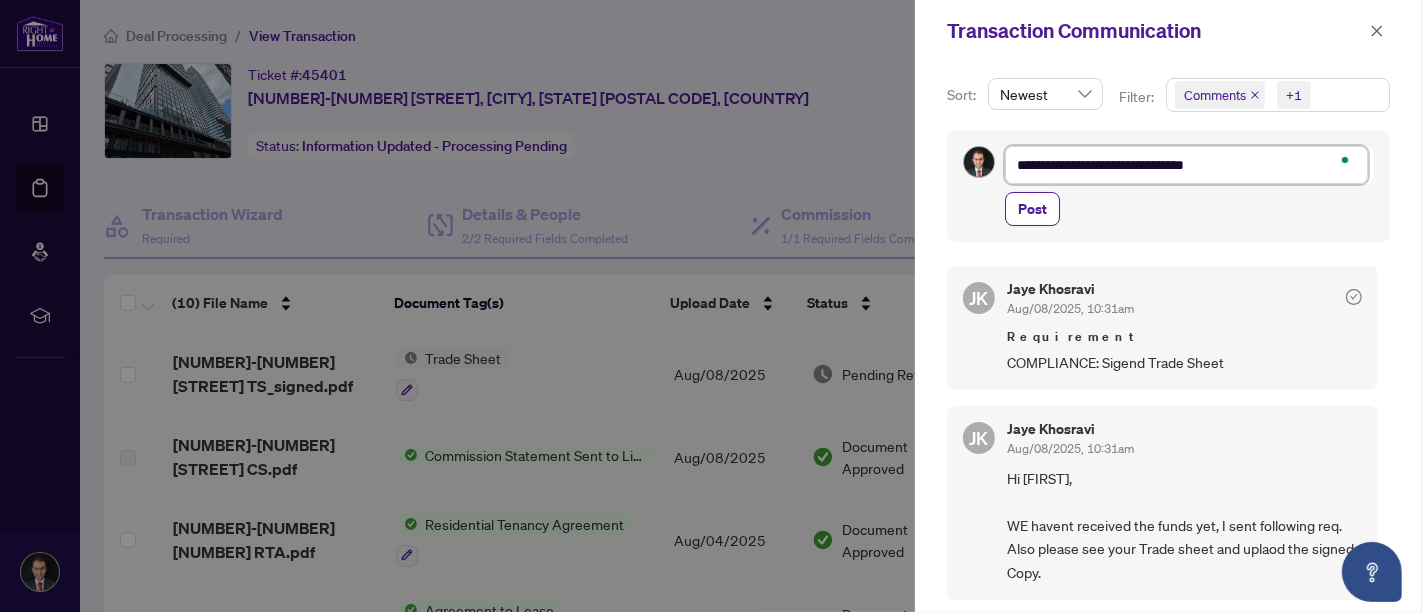 type on "**********" 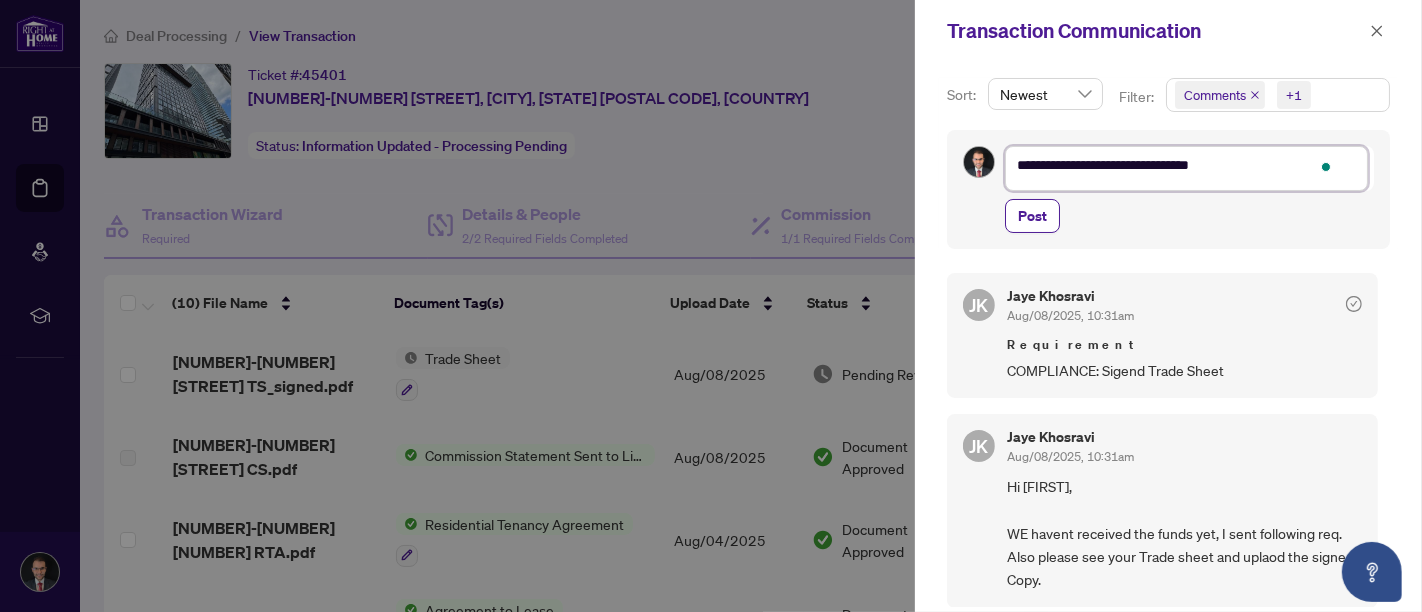 scroll, scrollTop: 18, scrollLeft: 0, axis: vertical 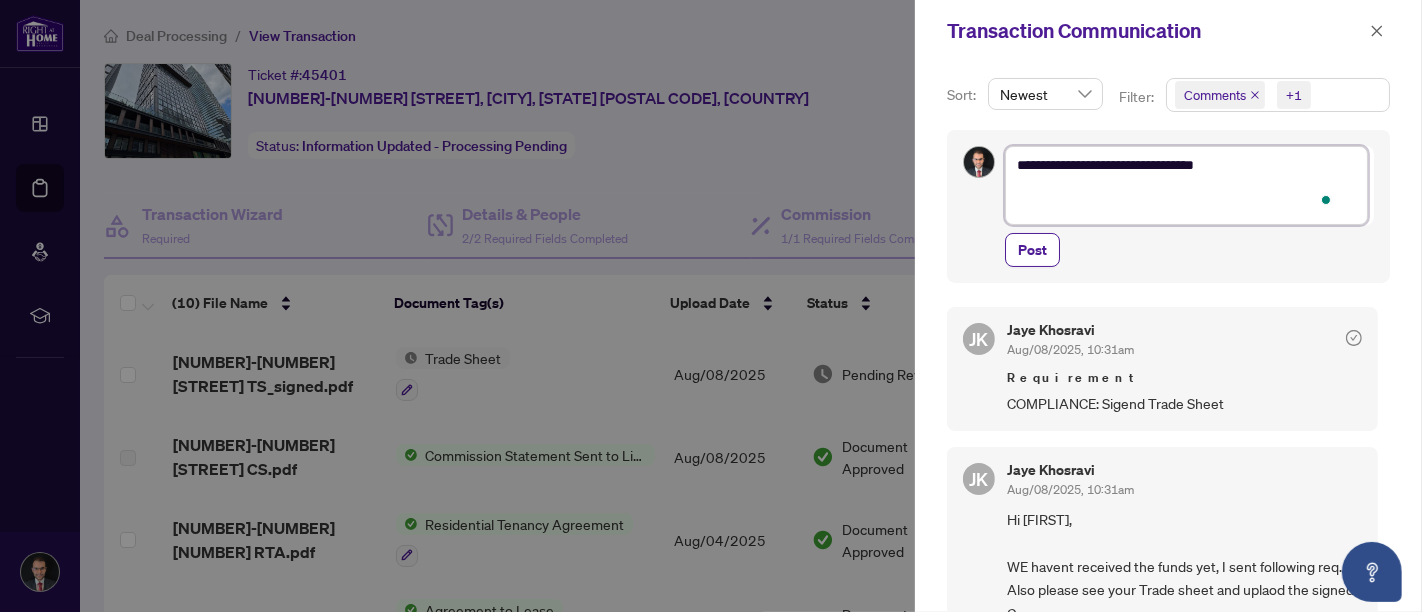 type on "**********" 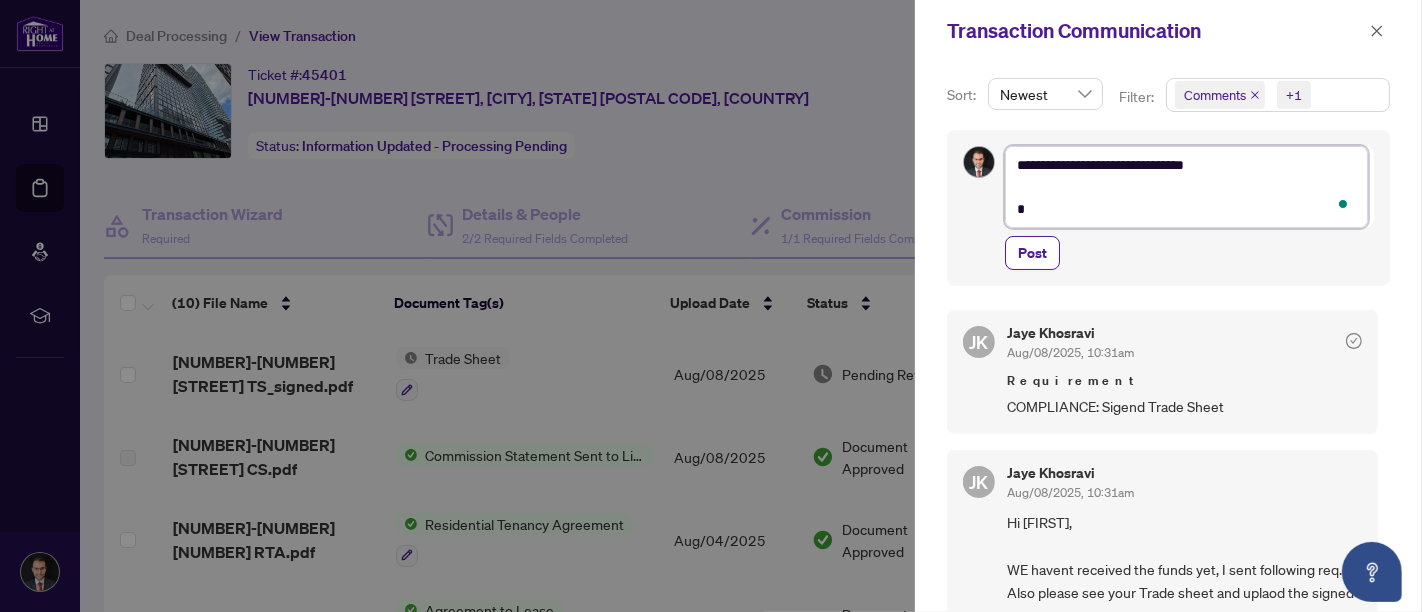 type on "**********" 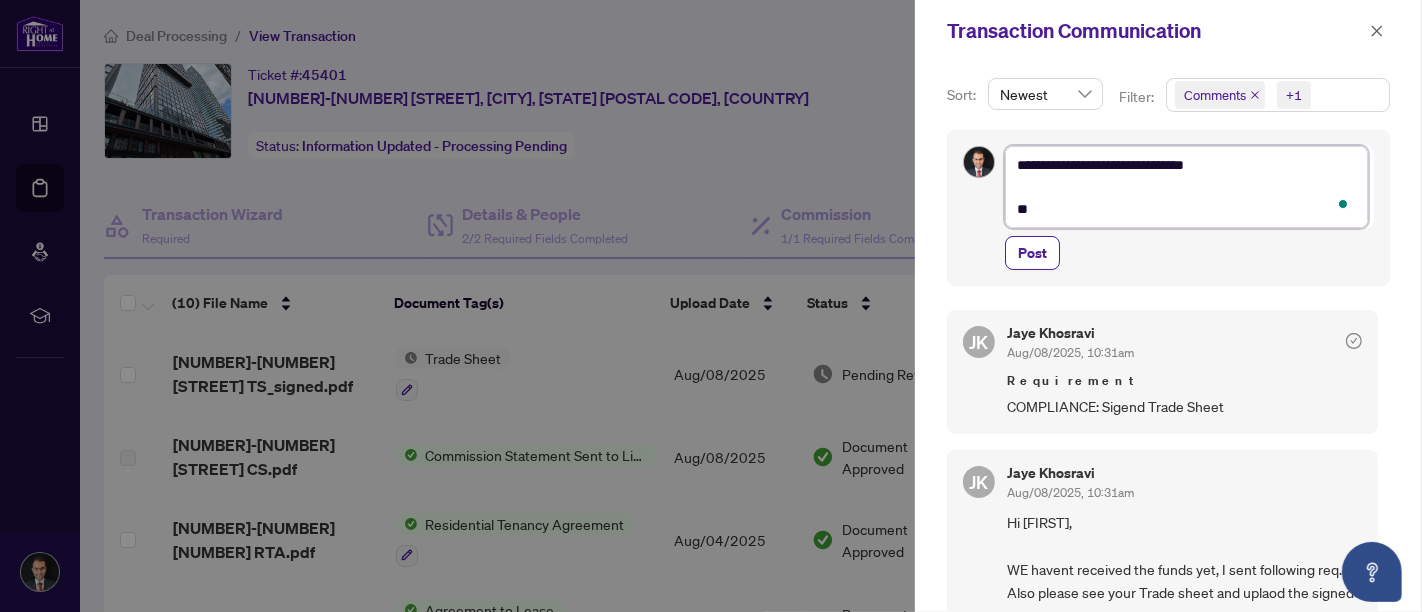 type on "**********" 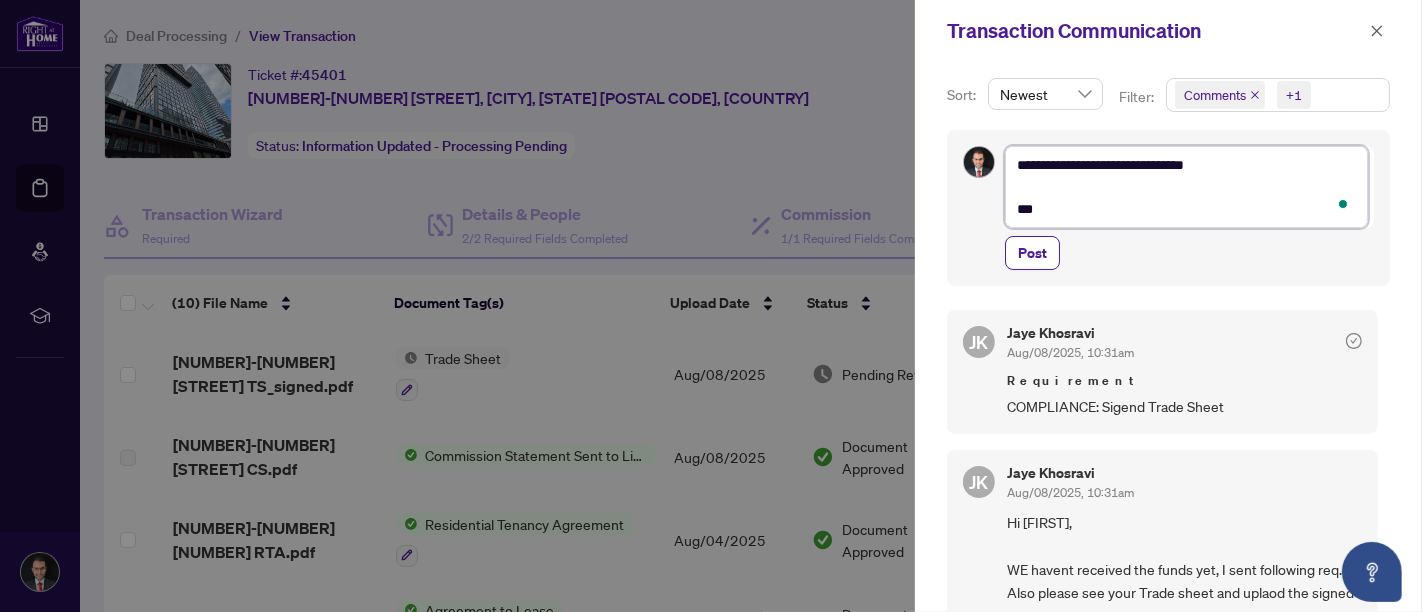 type on "**********" 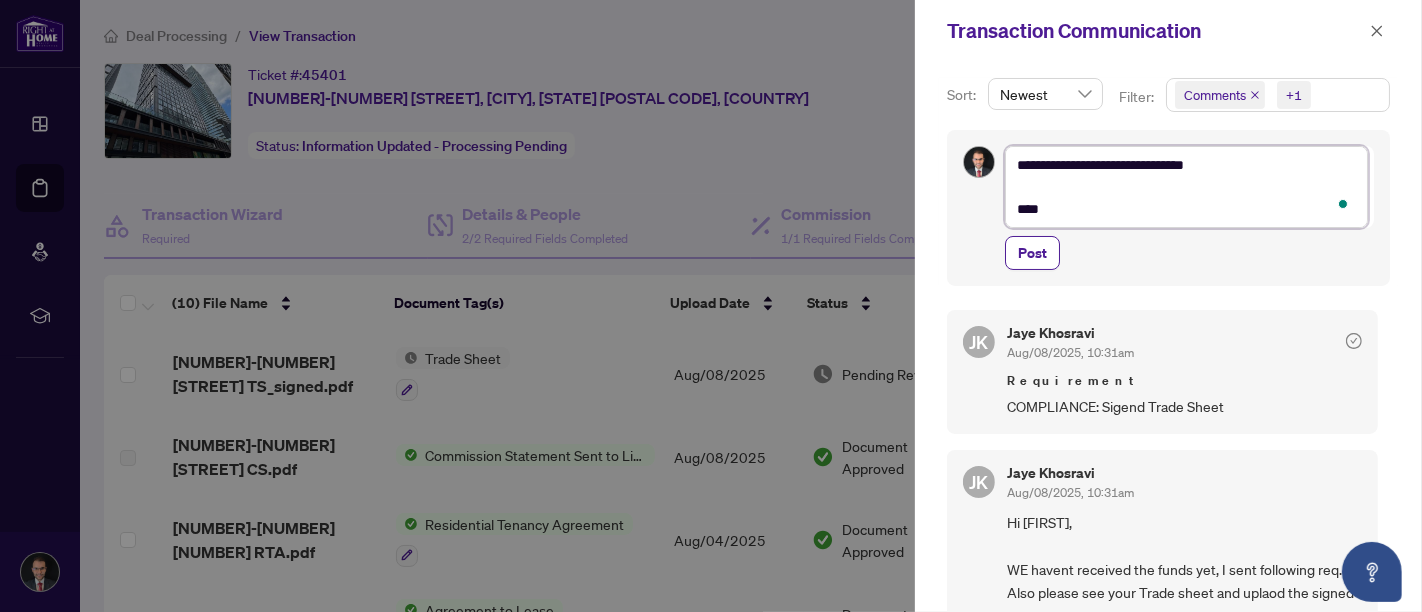type on "**********" 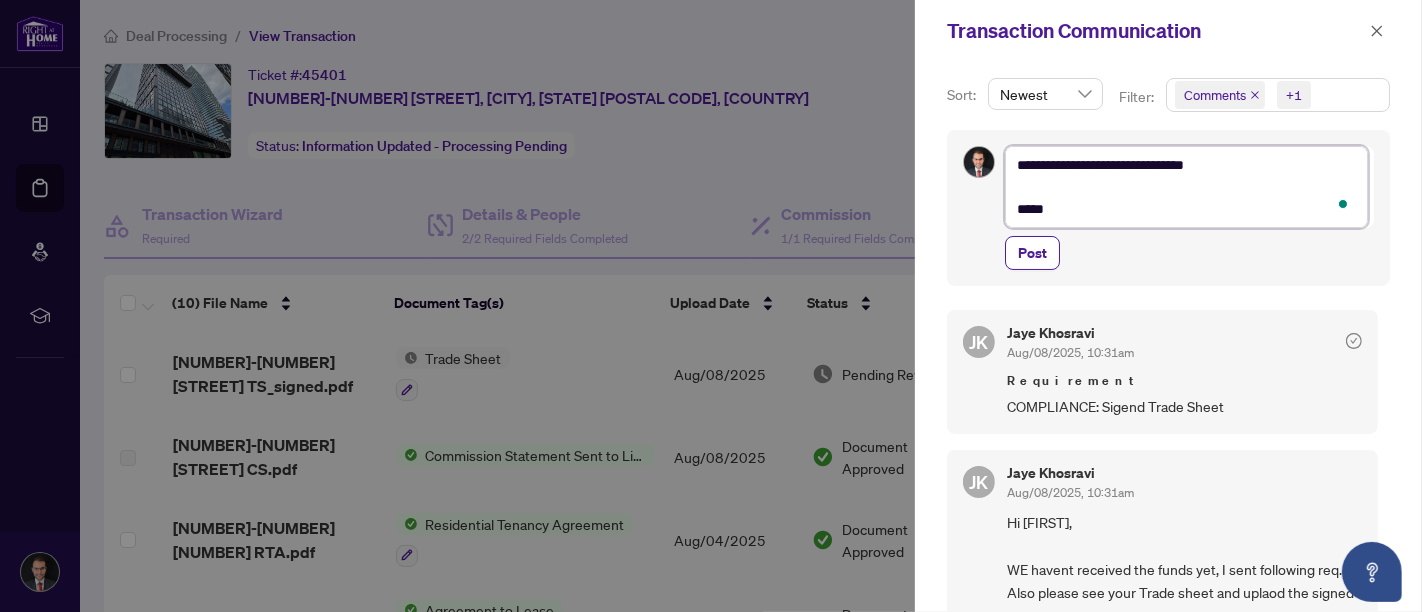 type on "**********" 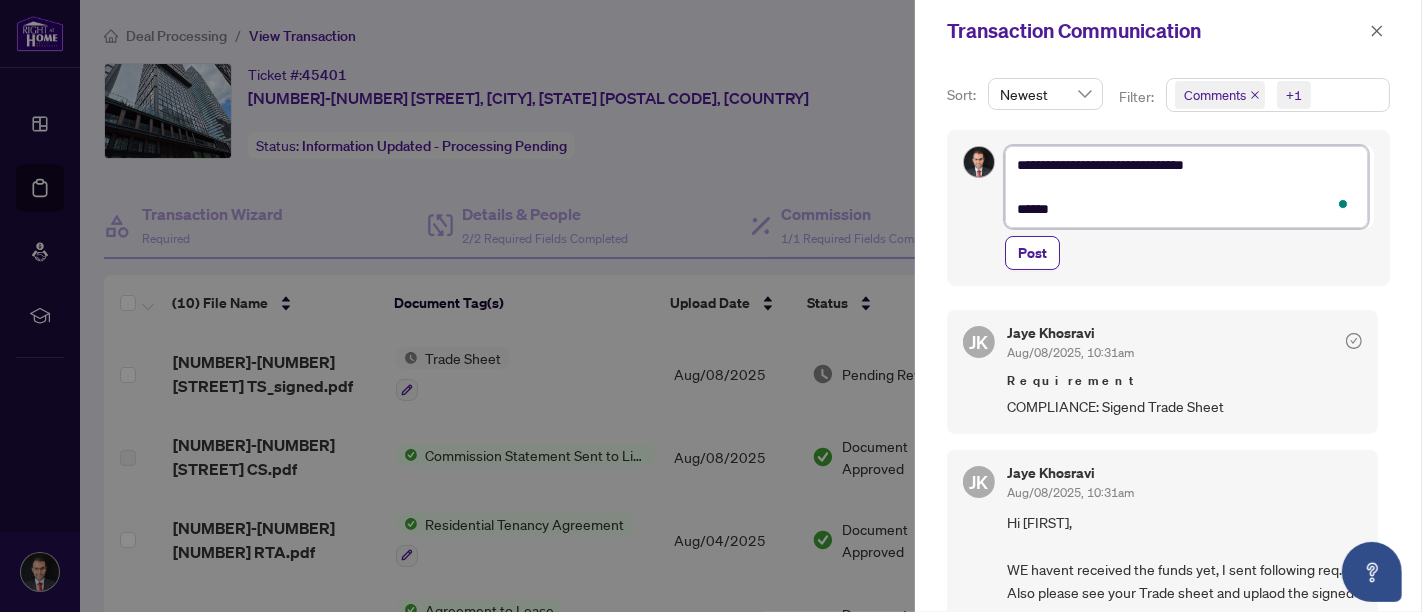 type on "**********" 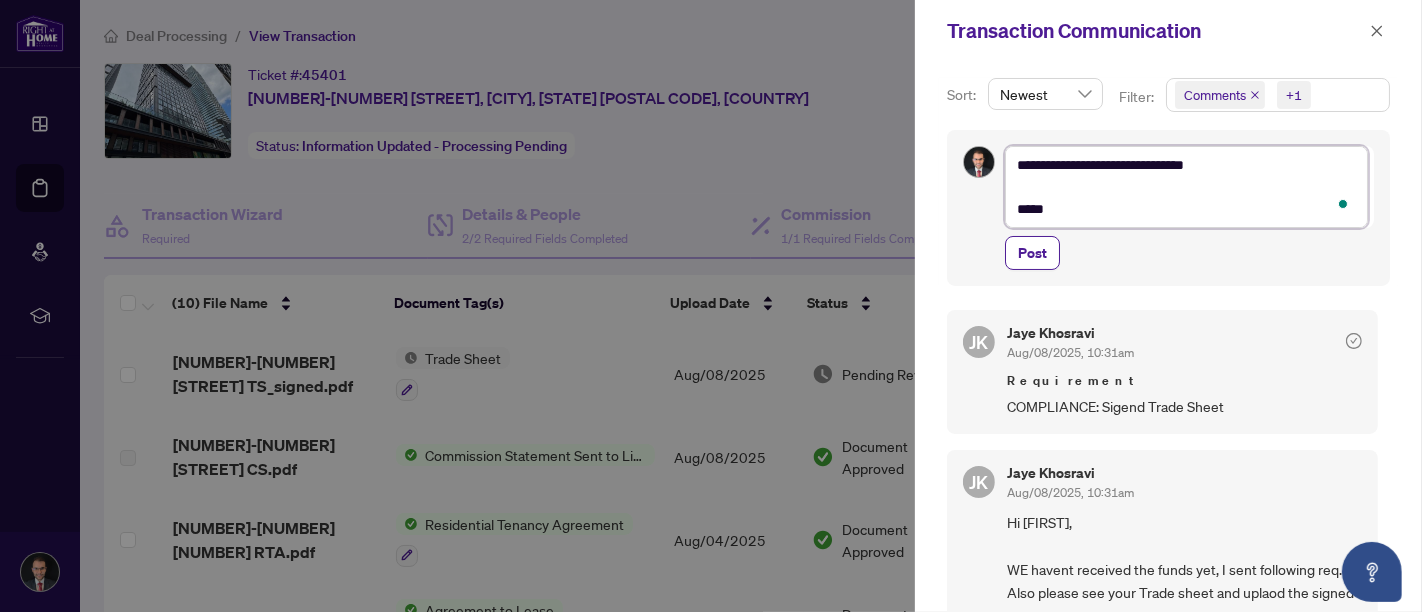 type on "**********" 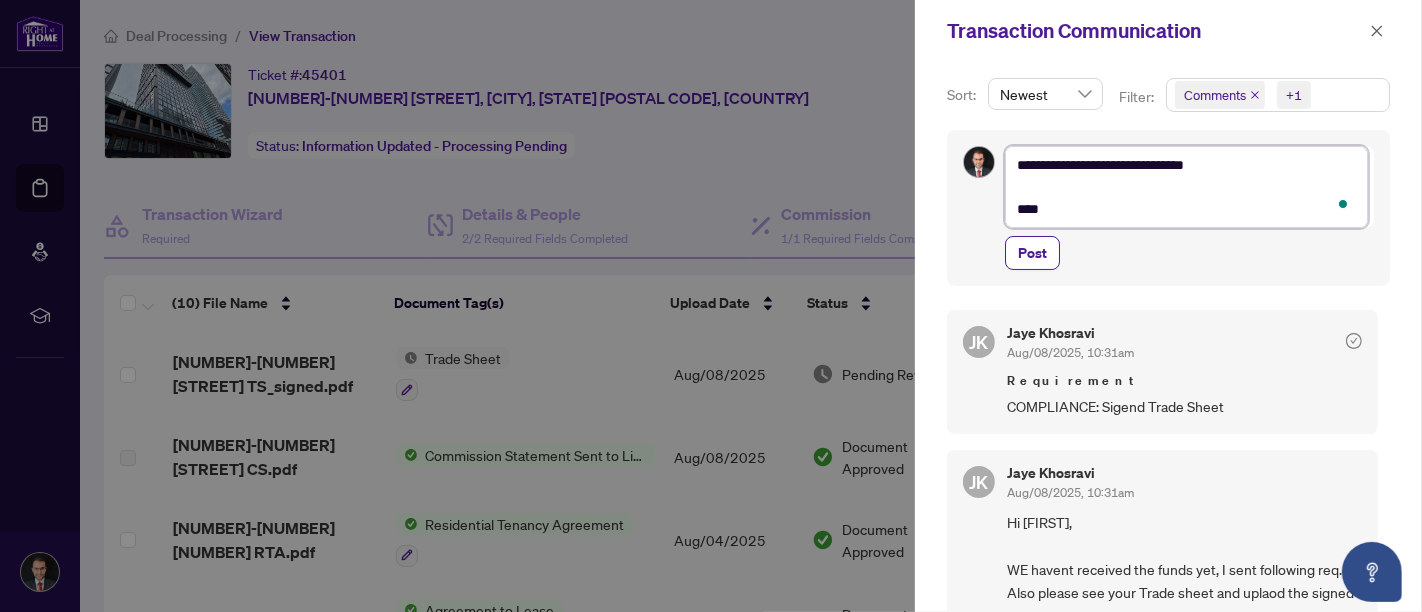type on "**********" 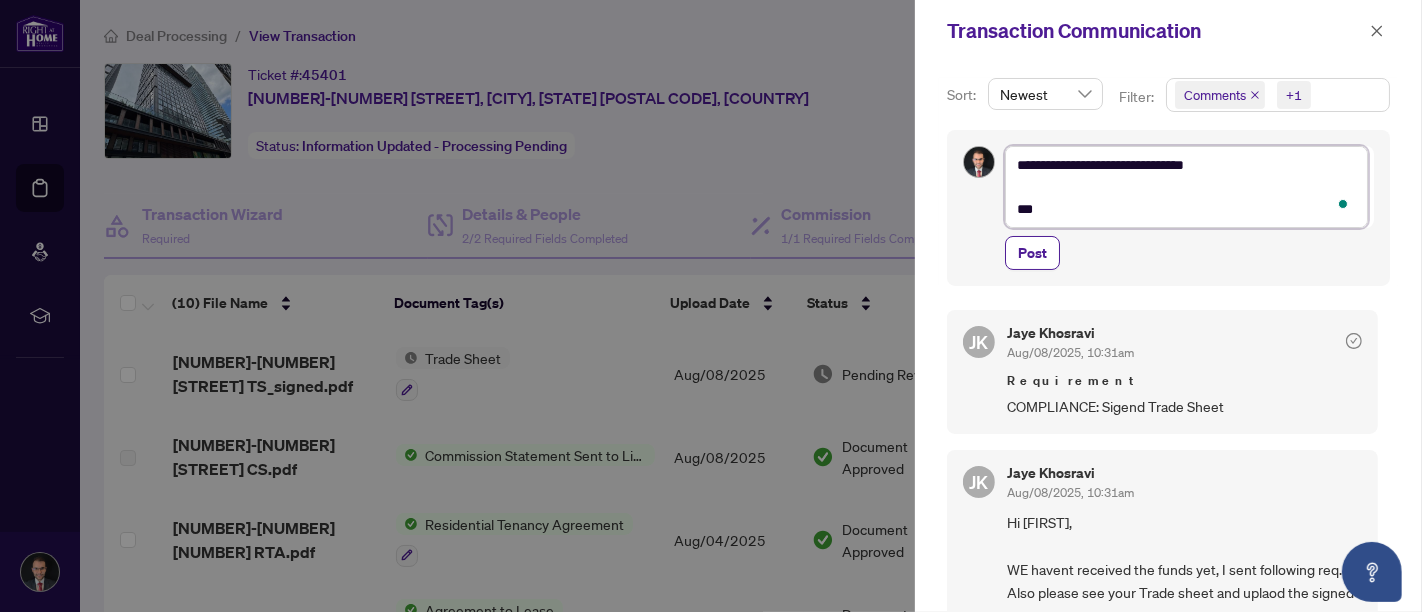 type on "**********" 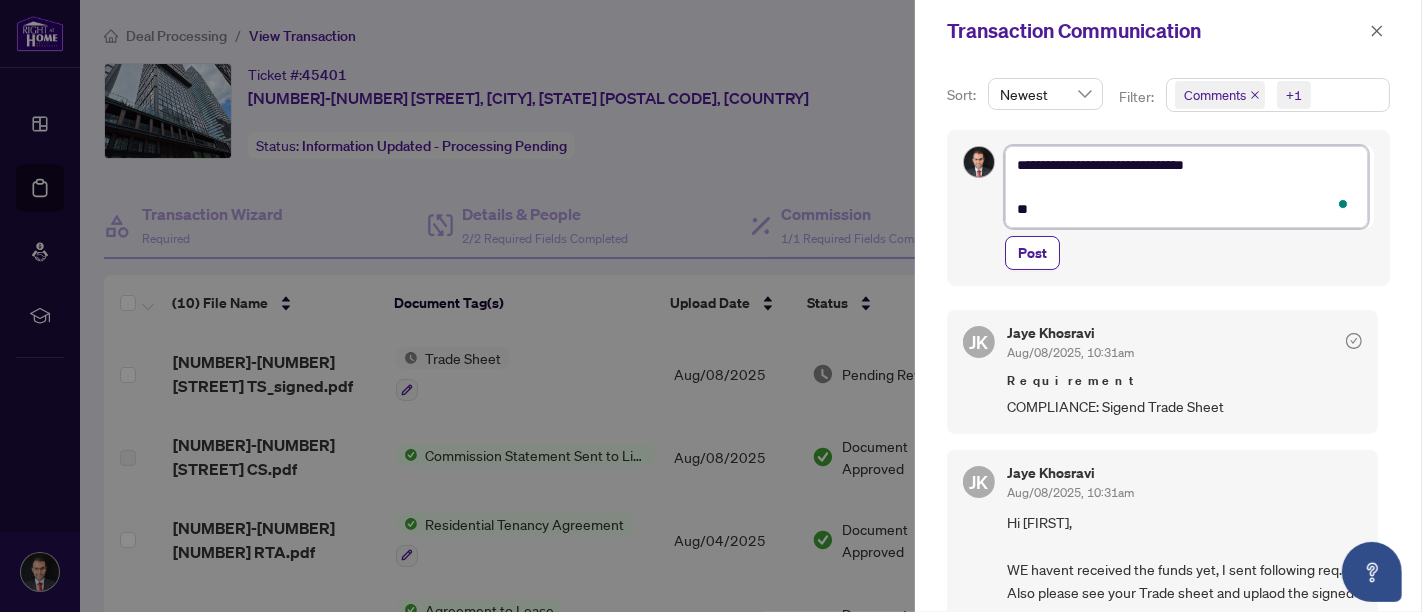 type on "**********" 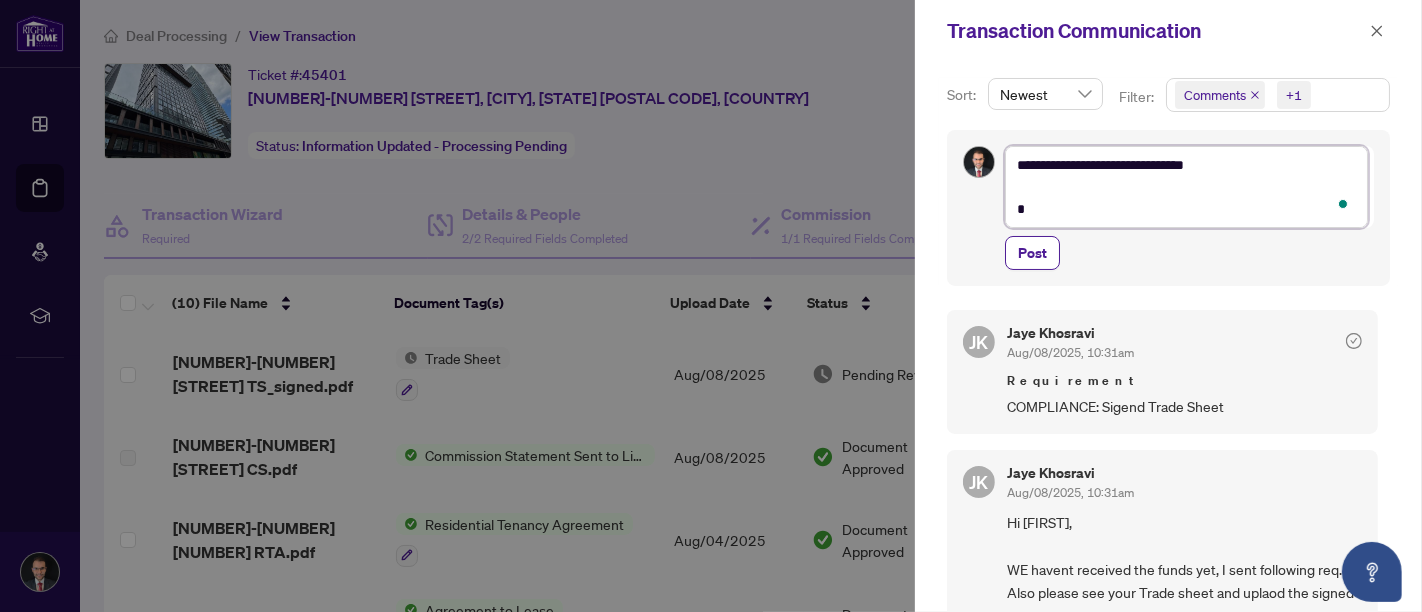type on "**********" 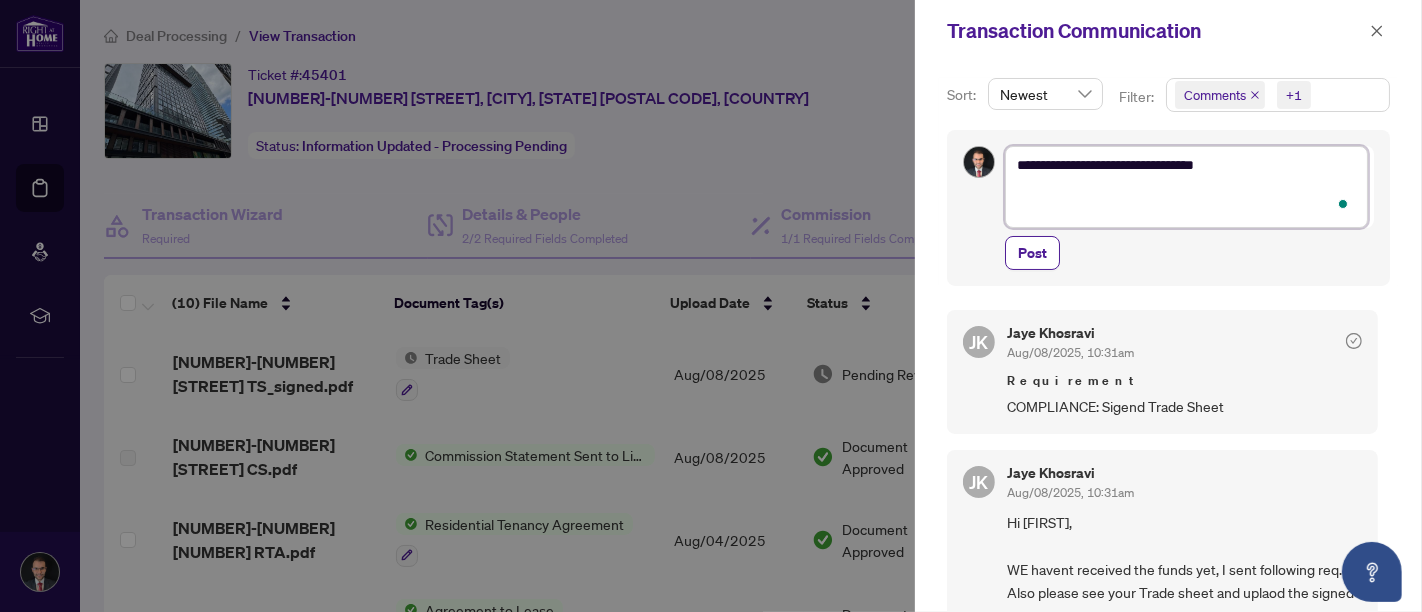 type on "**********" 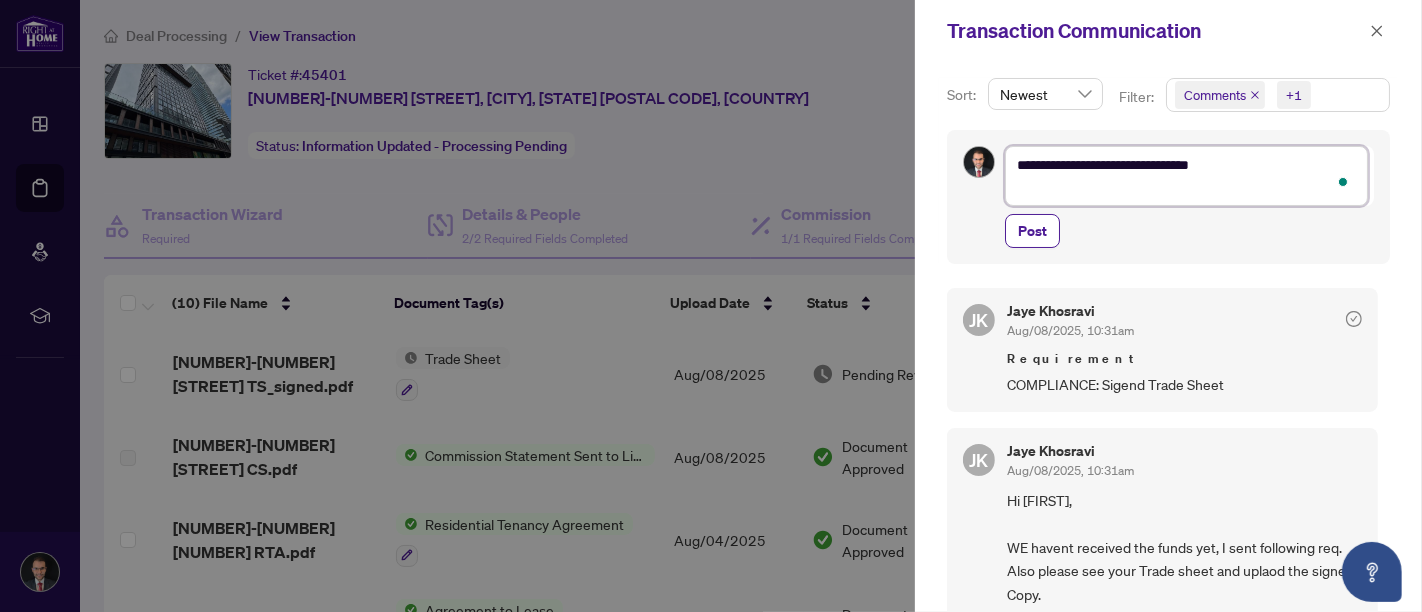 type on "**********" 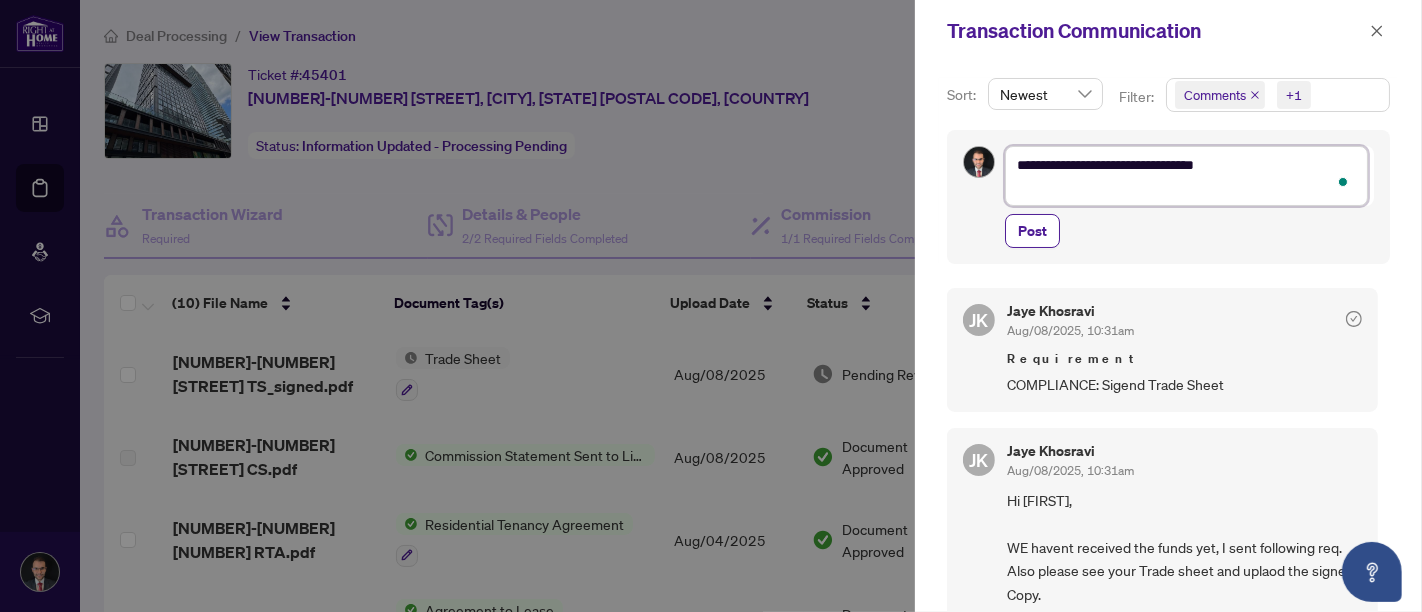 scroll, scrollTop: 9, scrollLeft: 0, axis: vertical 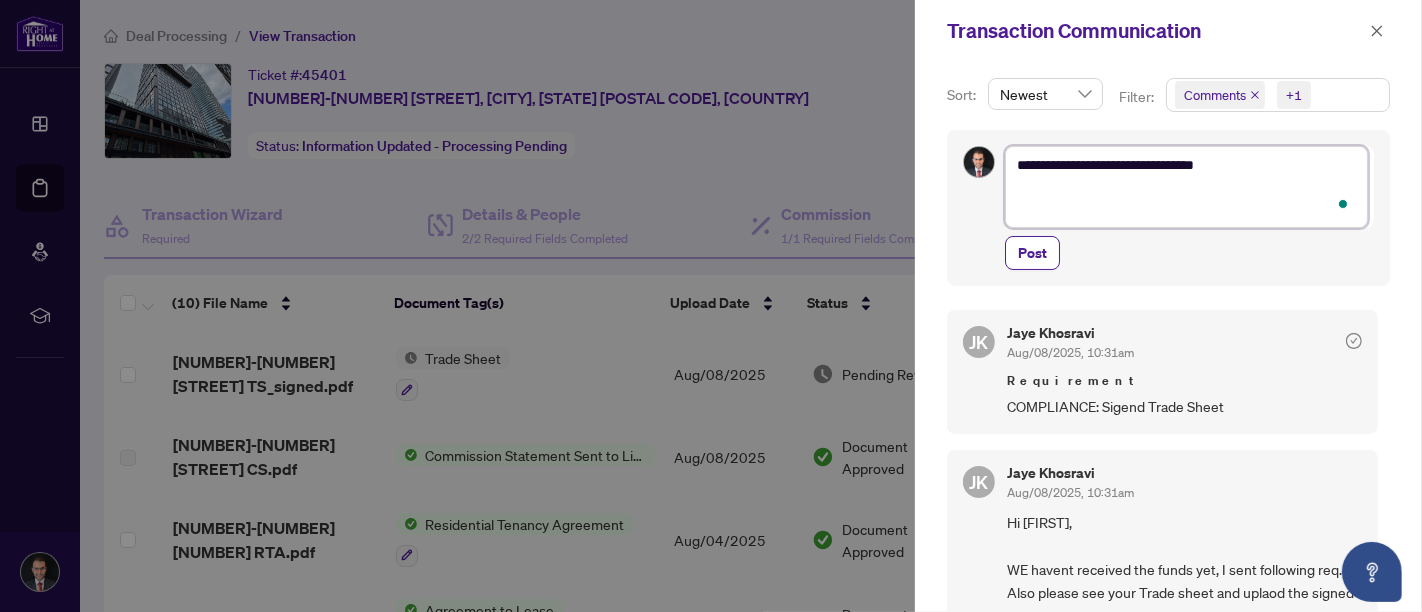 type on "**********" 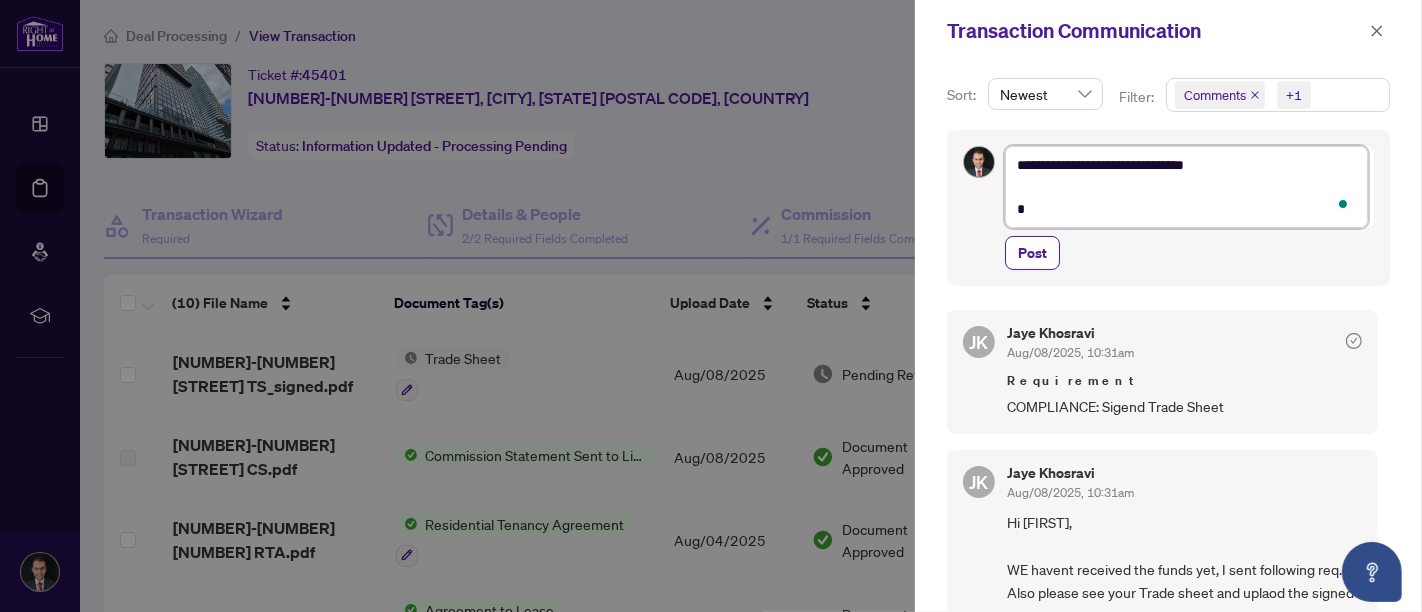 type on "**********" 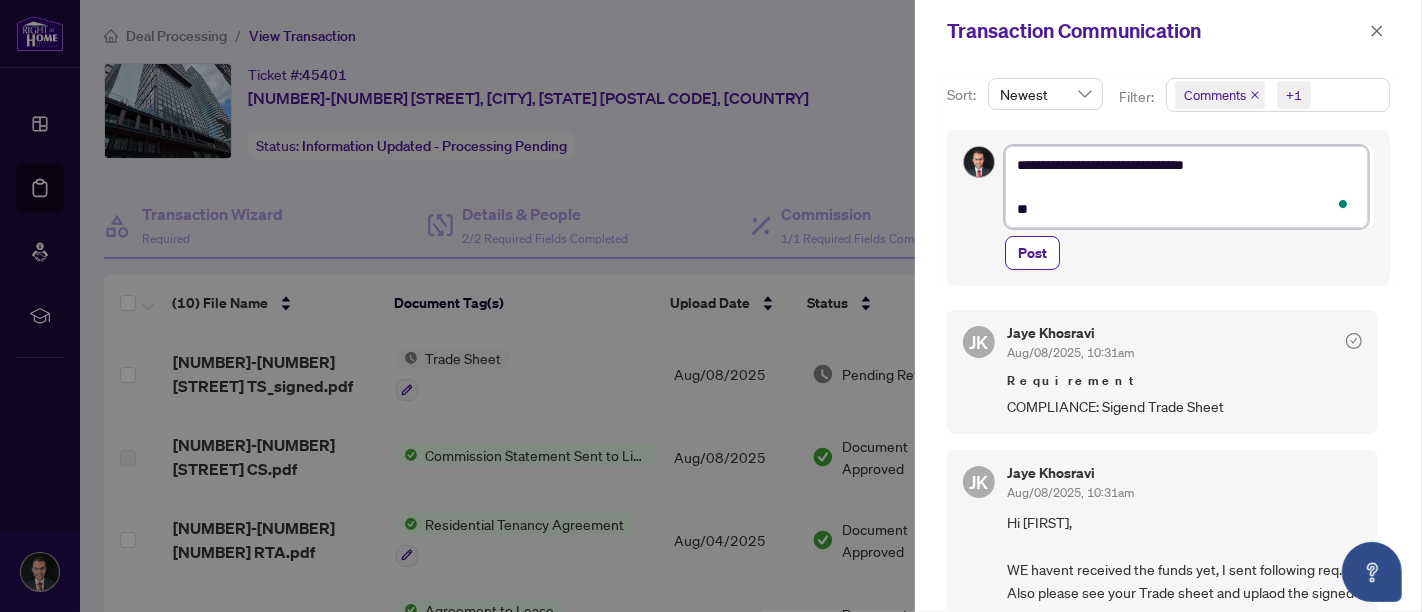 type on "**********" 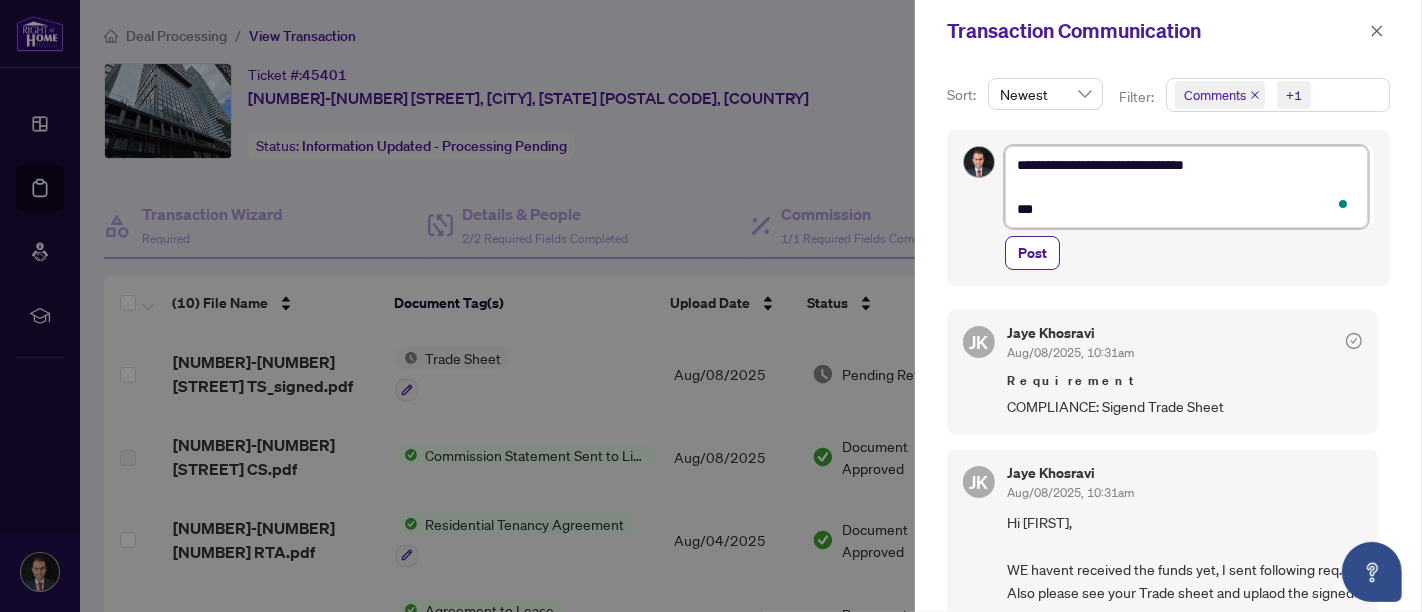 type on "**********" 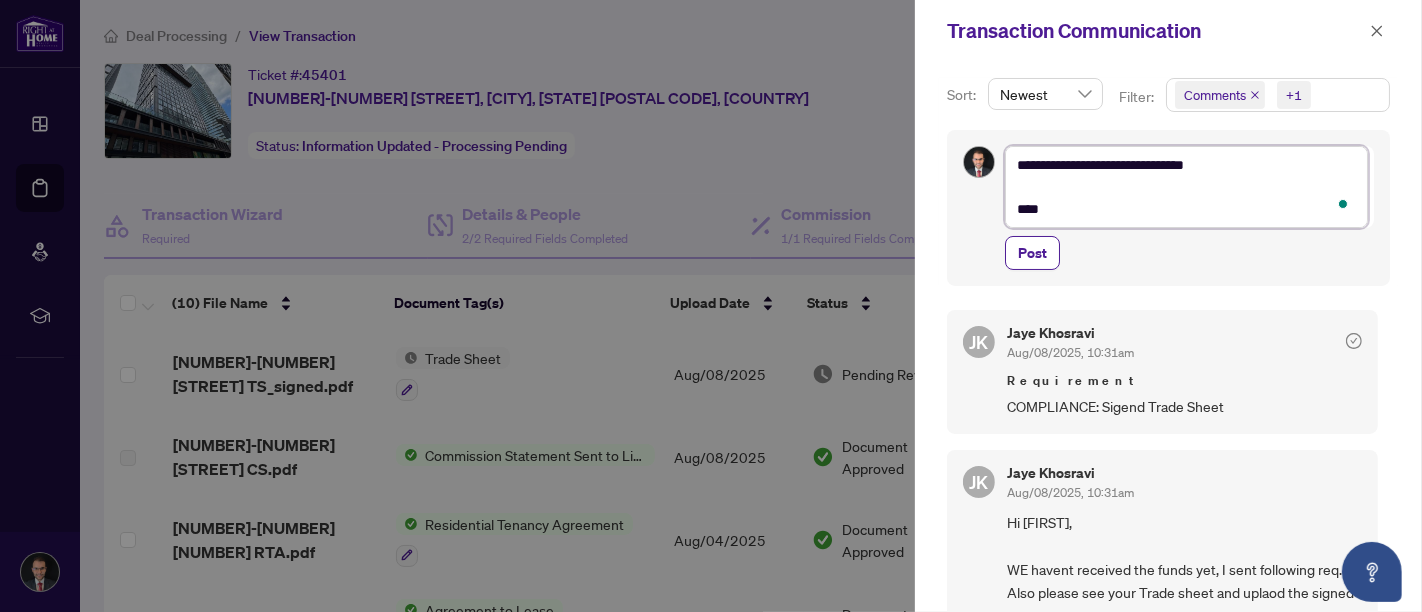 type on "**********" 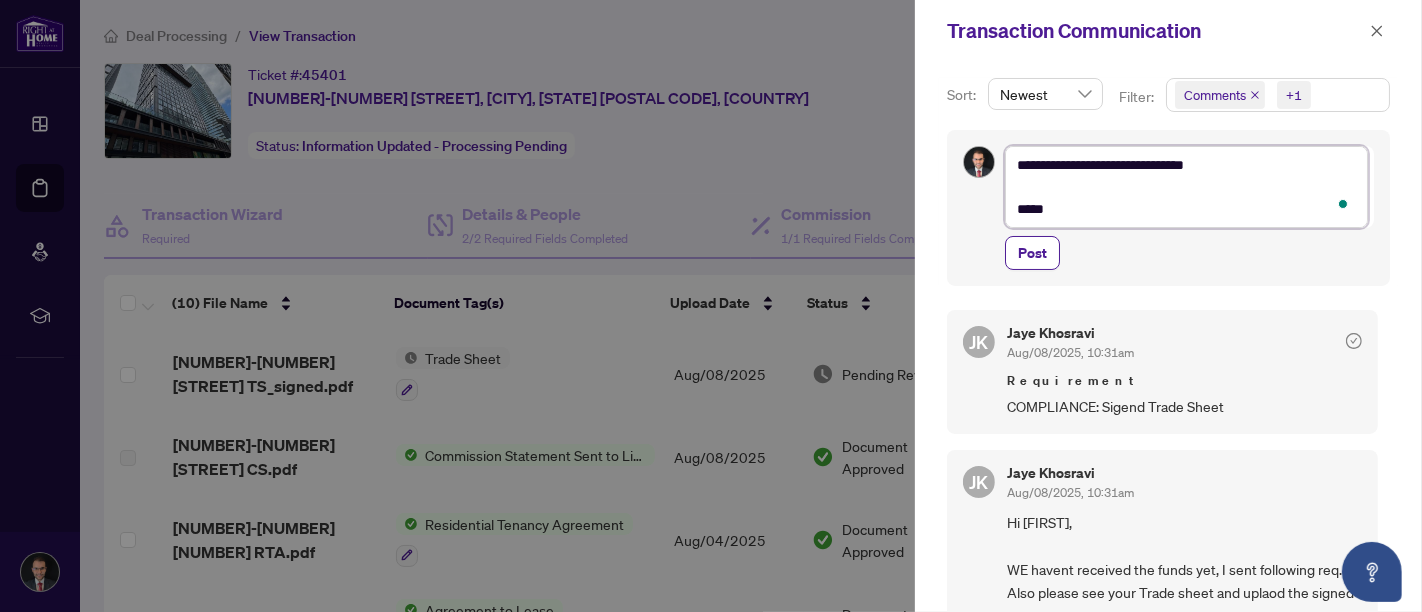type on "**********" 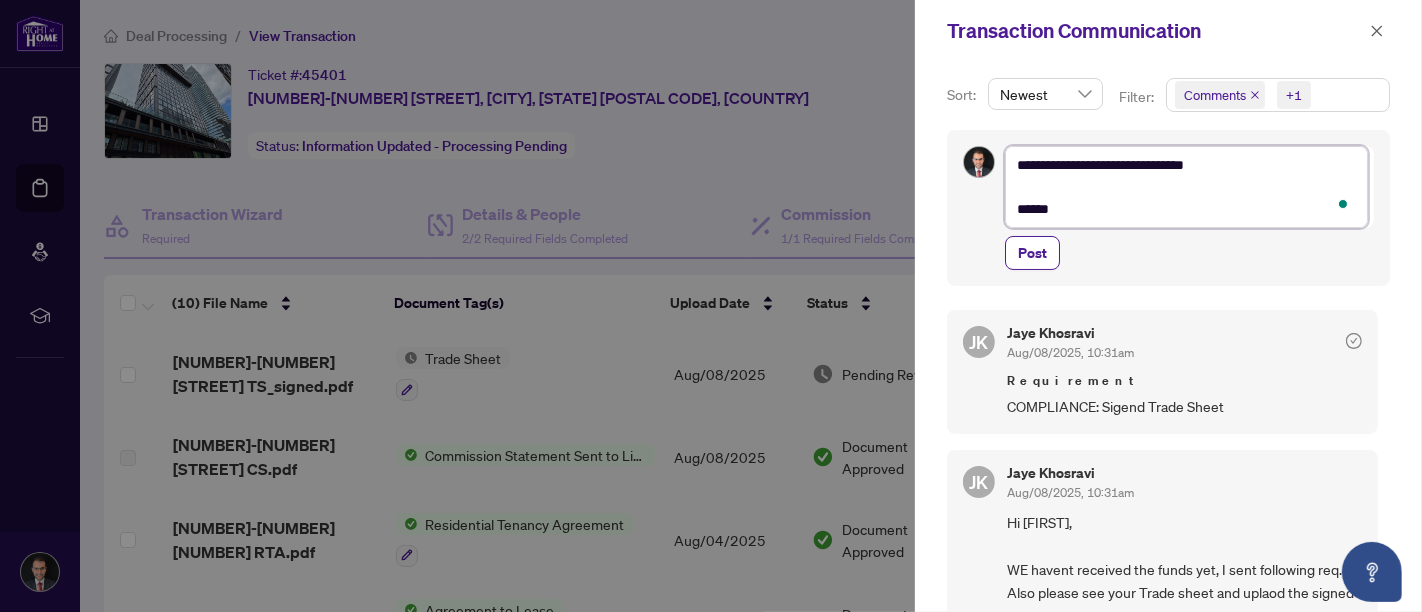 type on "**********" 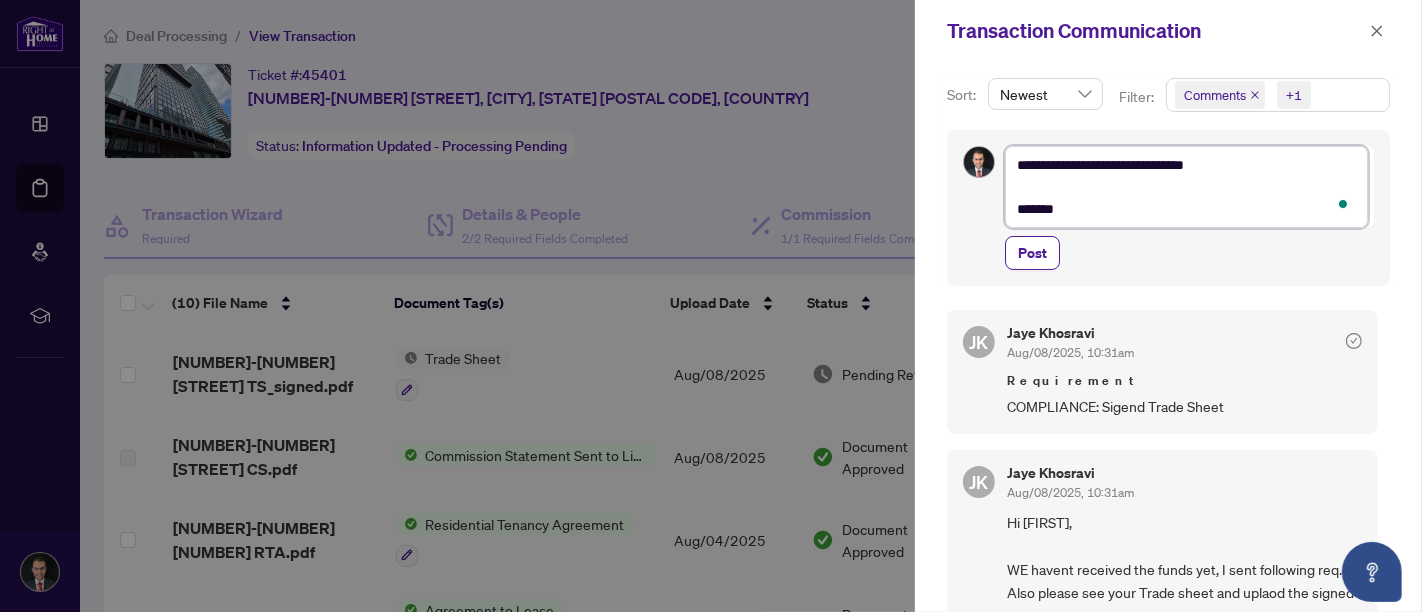 type on "**********" 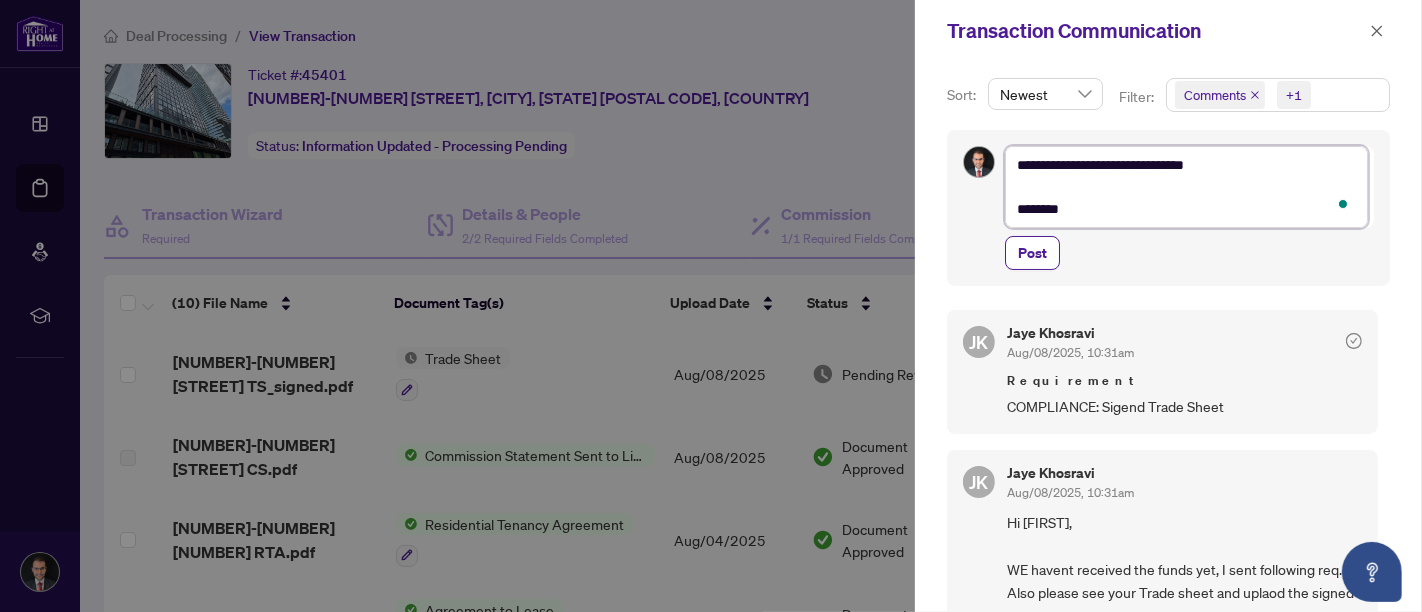 type on "**********" 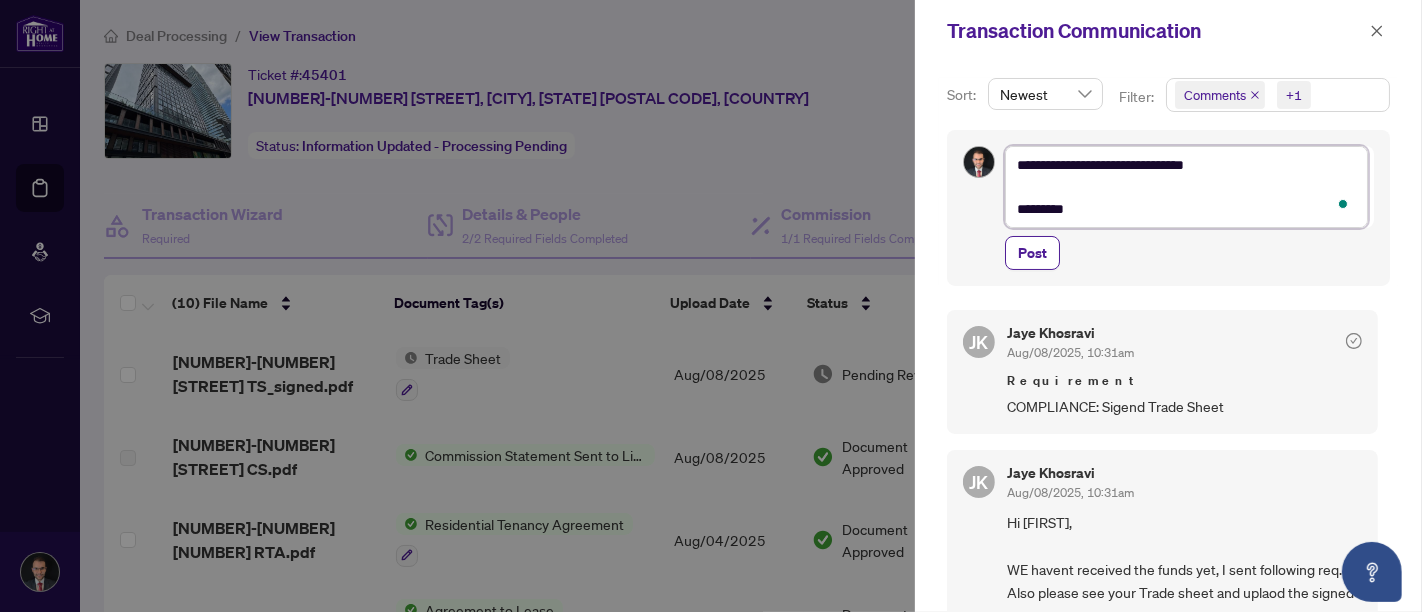 type on "**********" 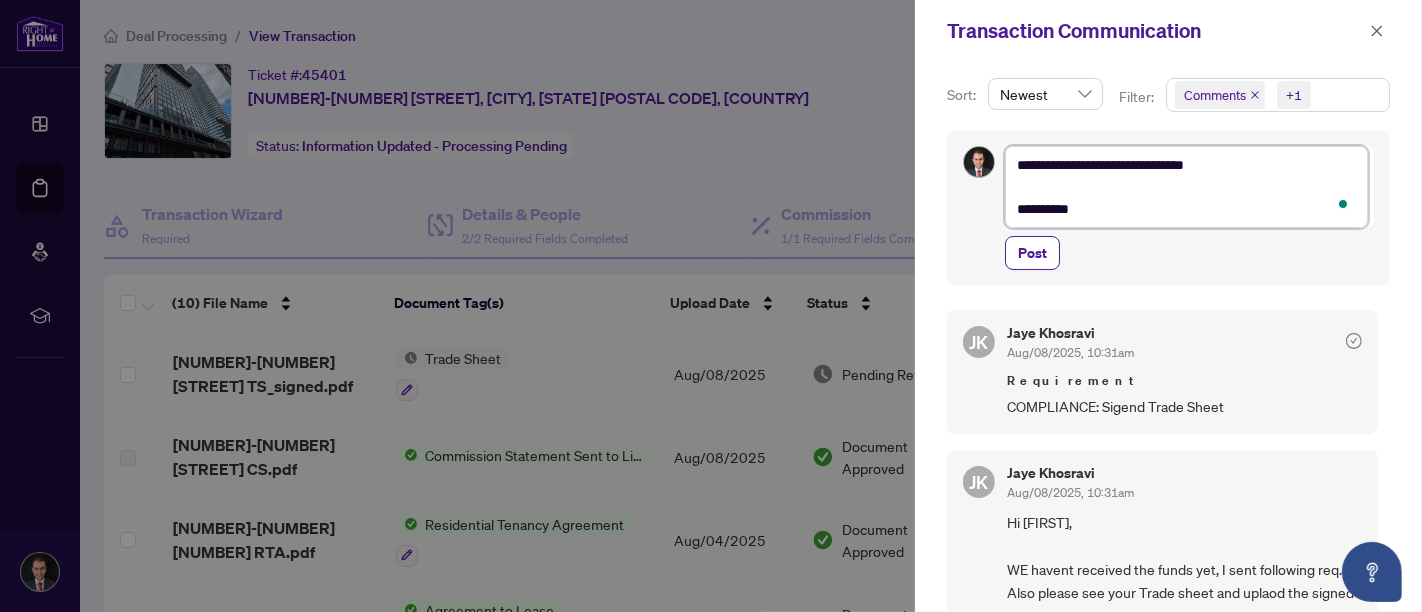 type on "**********" 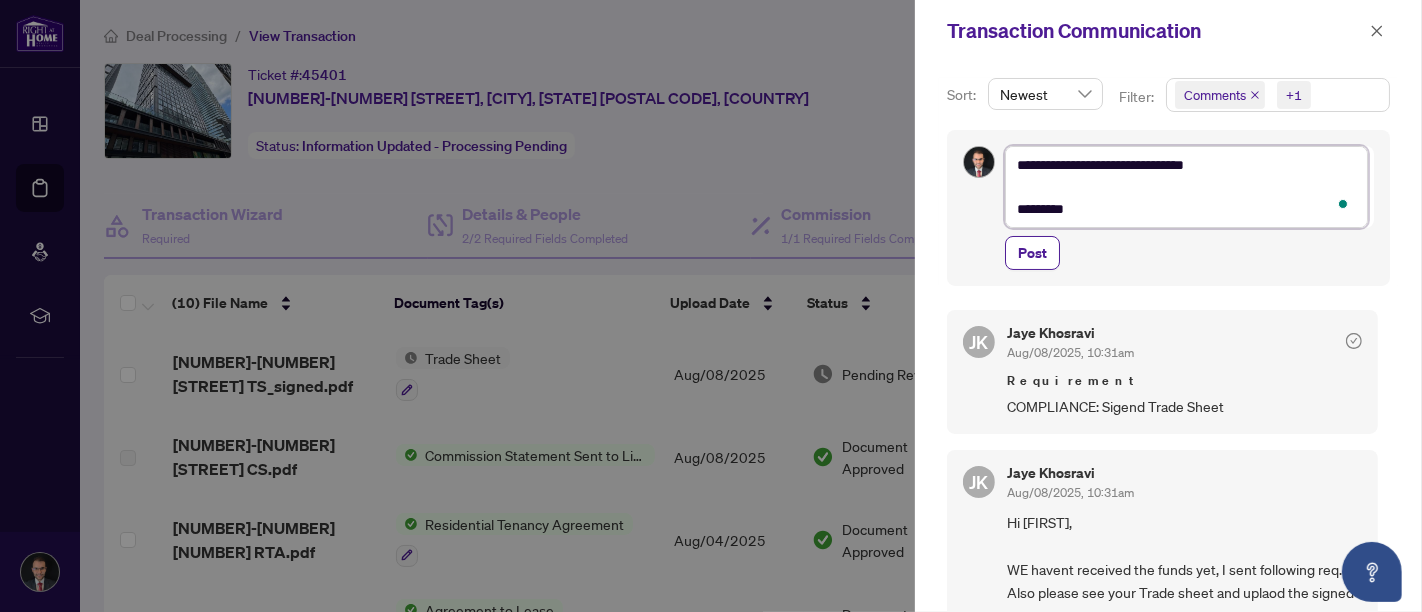 type on "**********" 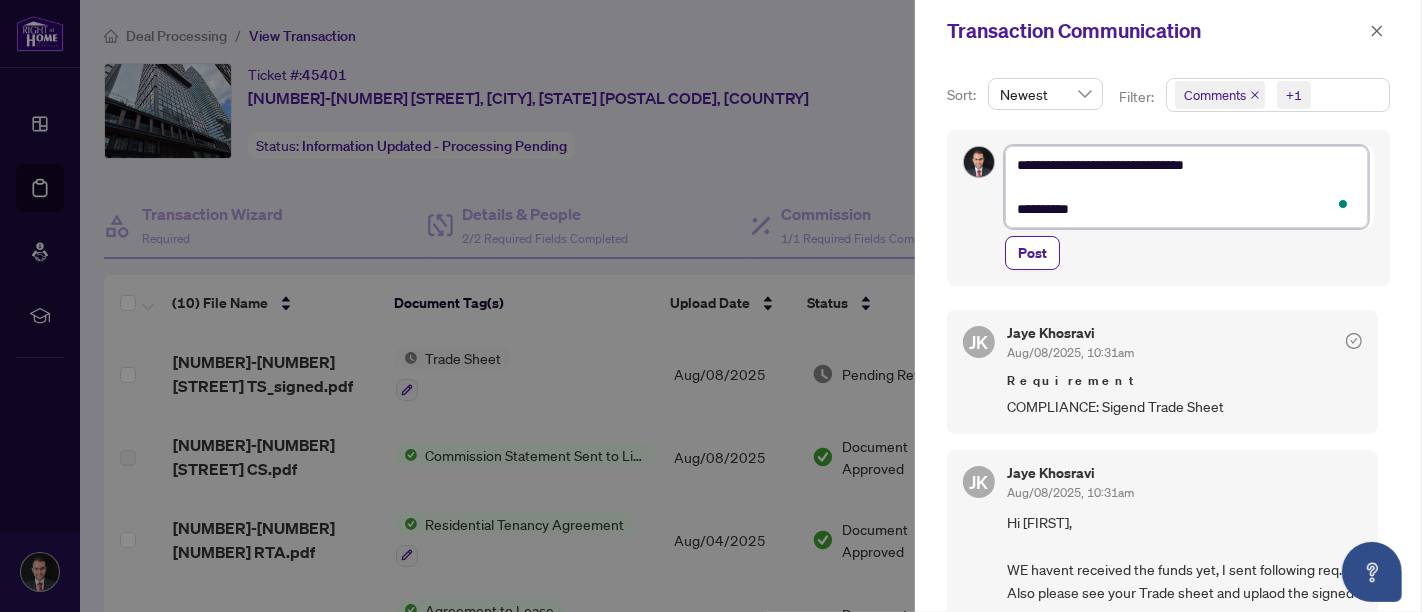 type on "**********" 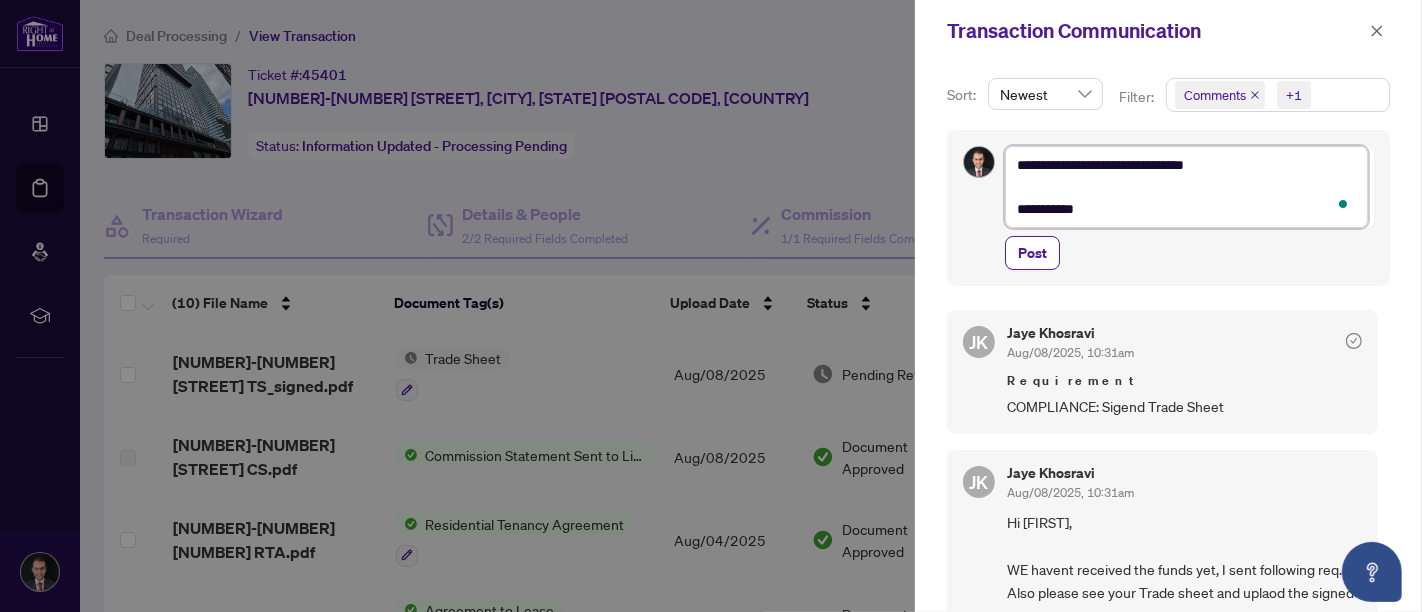 type on "**********" 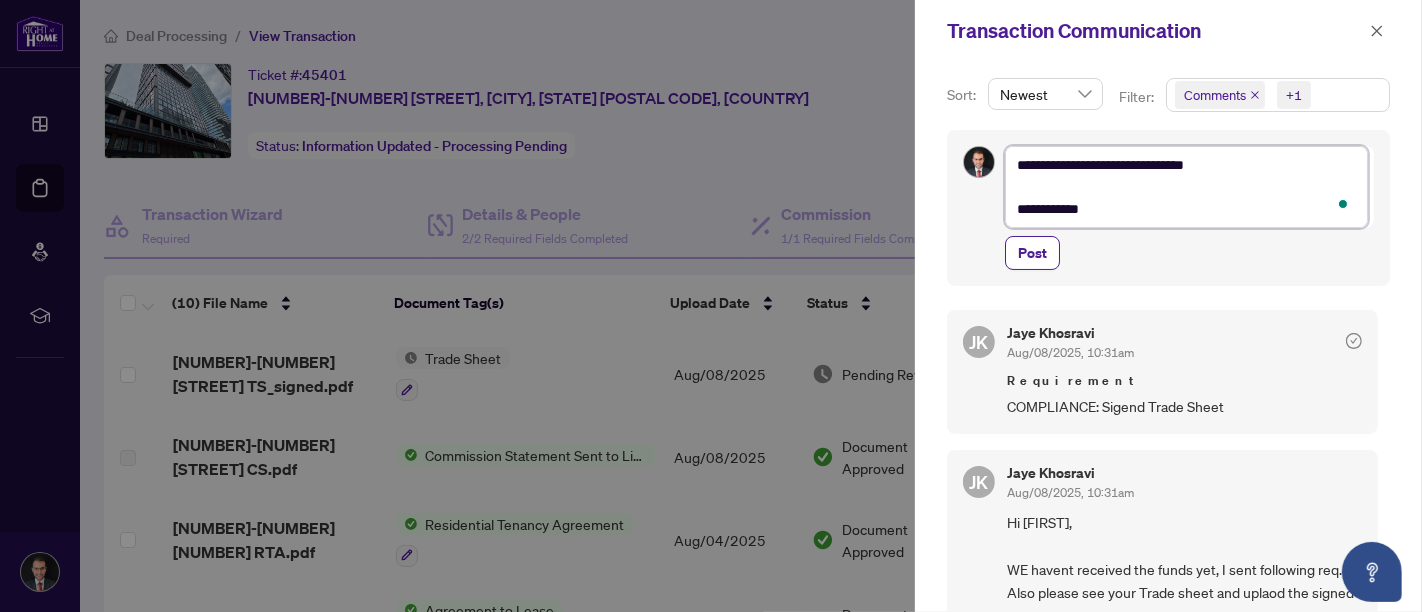 type on "**********" 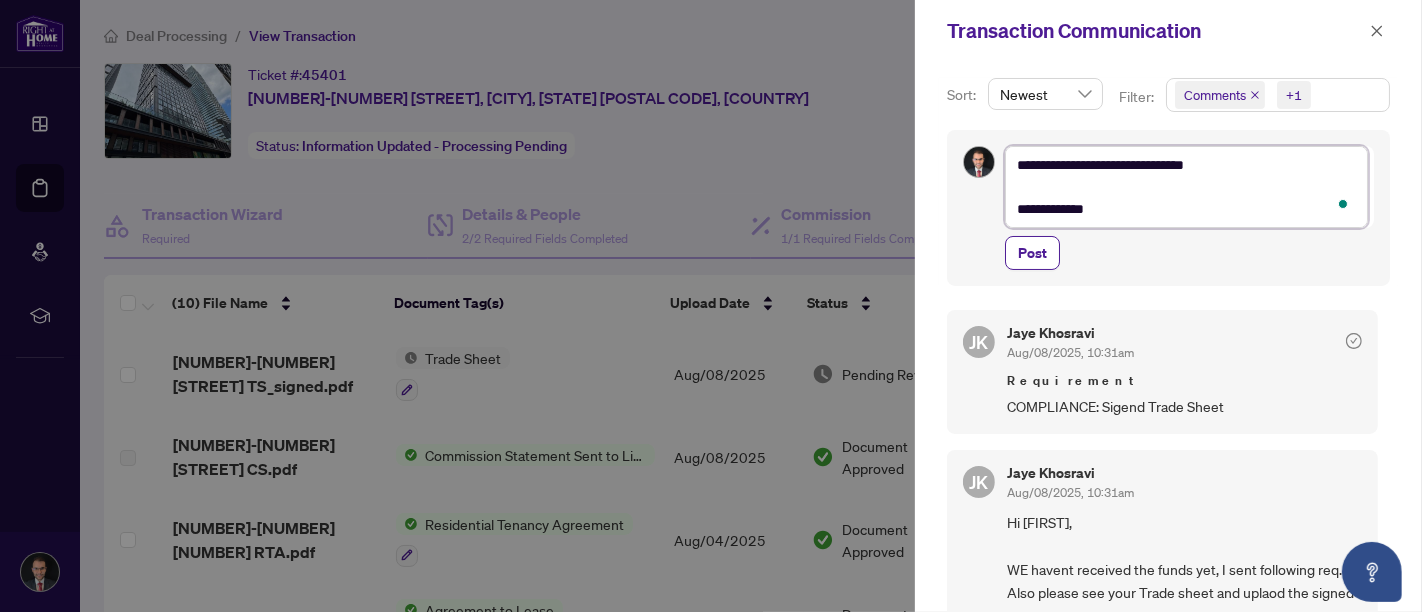 type on "**********" 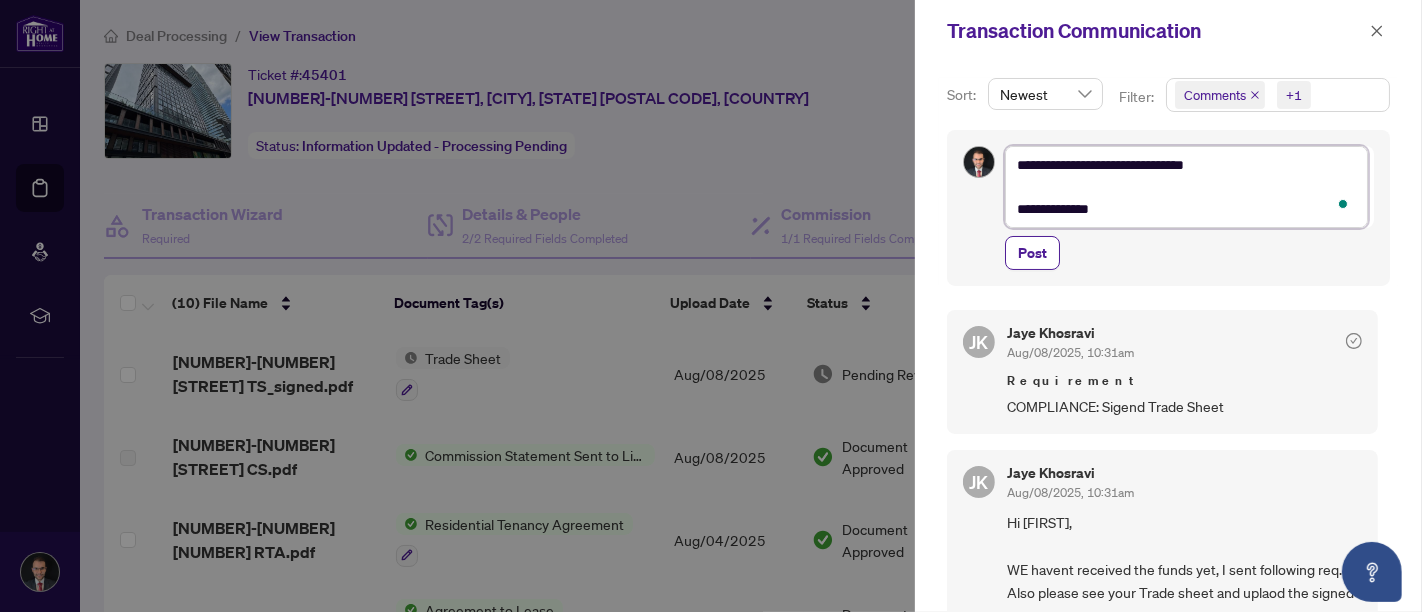 type on "**********" 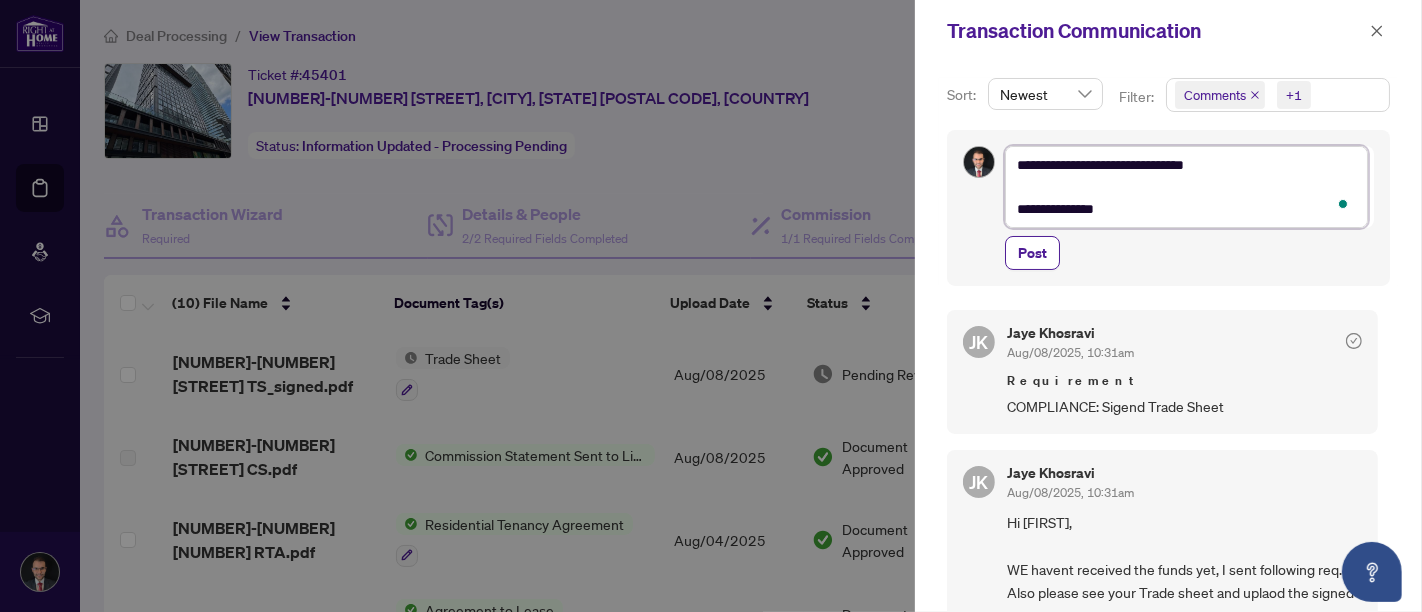 type on "**********" 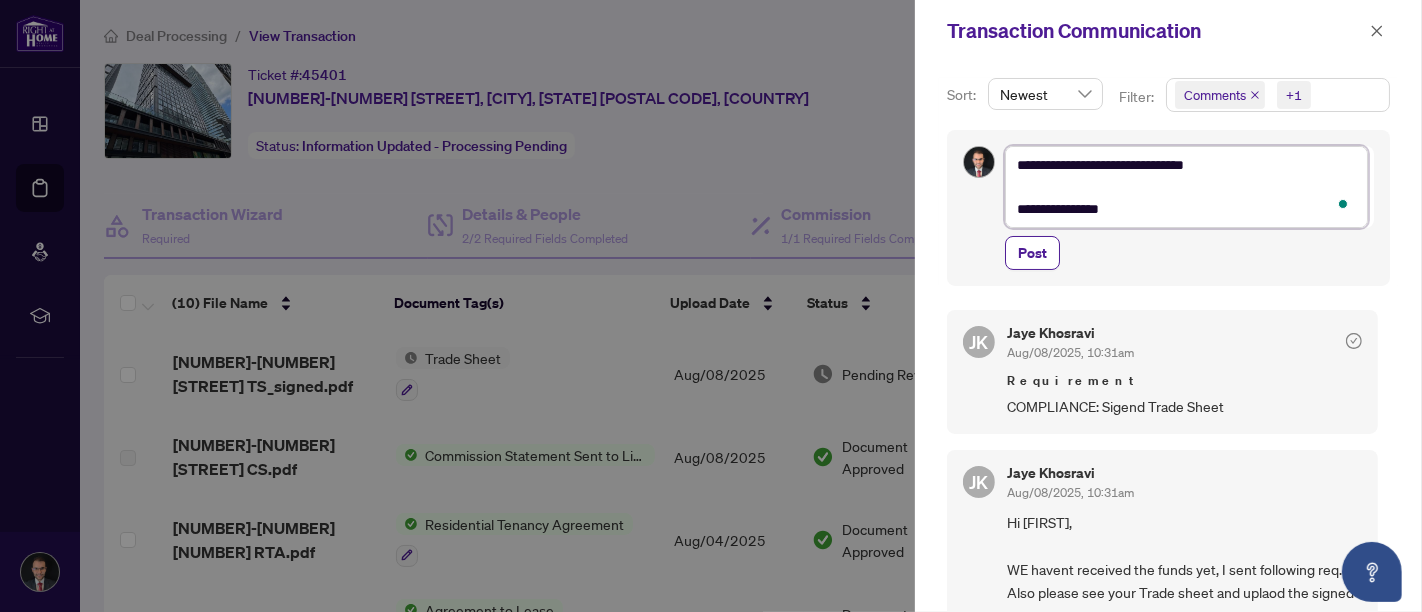 type on "**********" 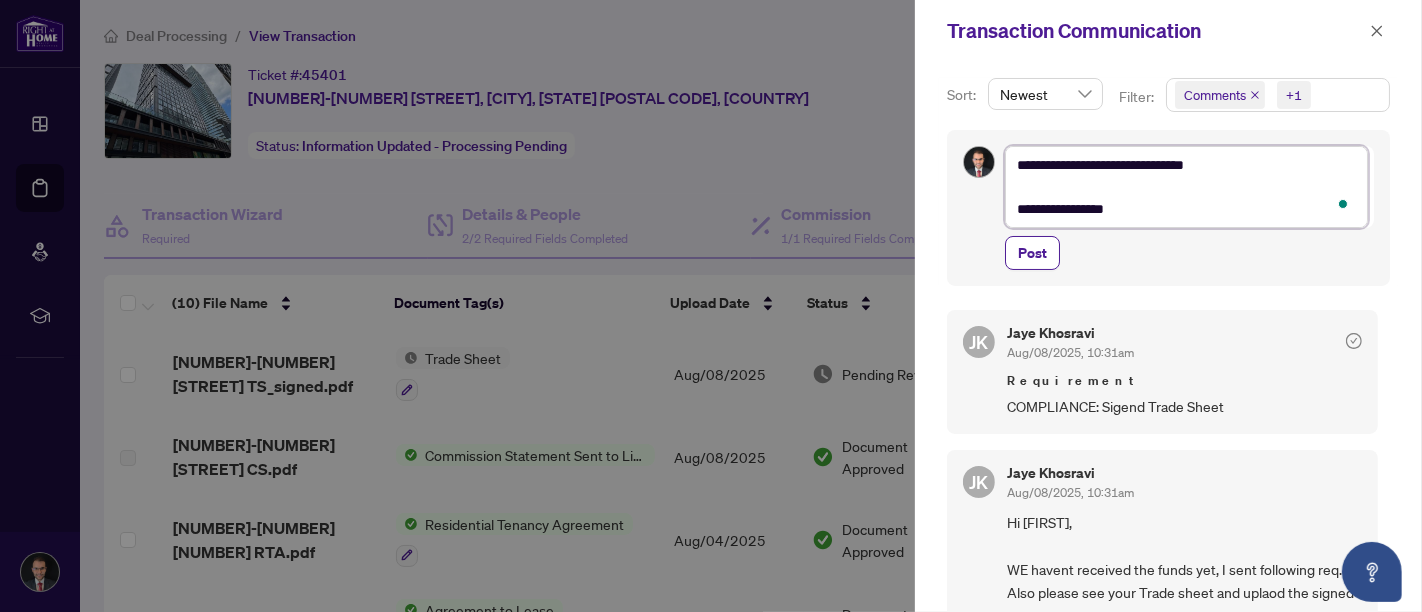 type on "**********" 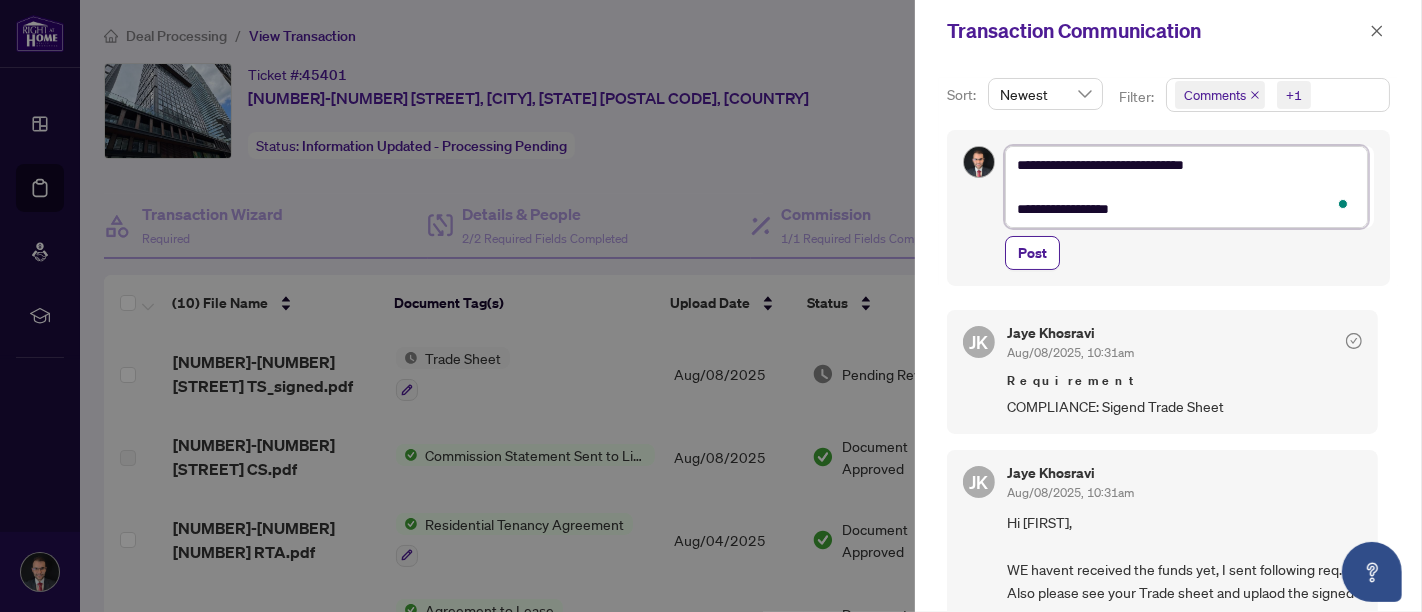 type on "**********" 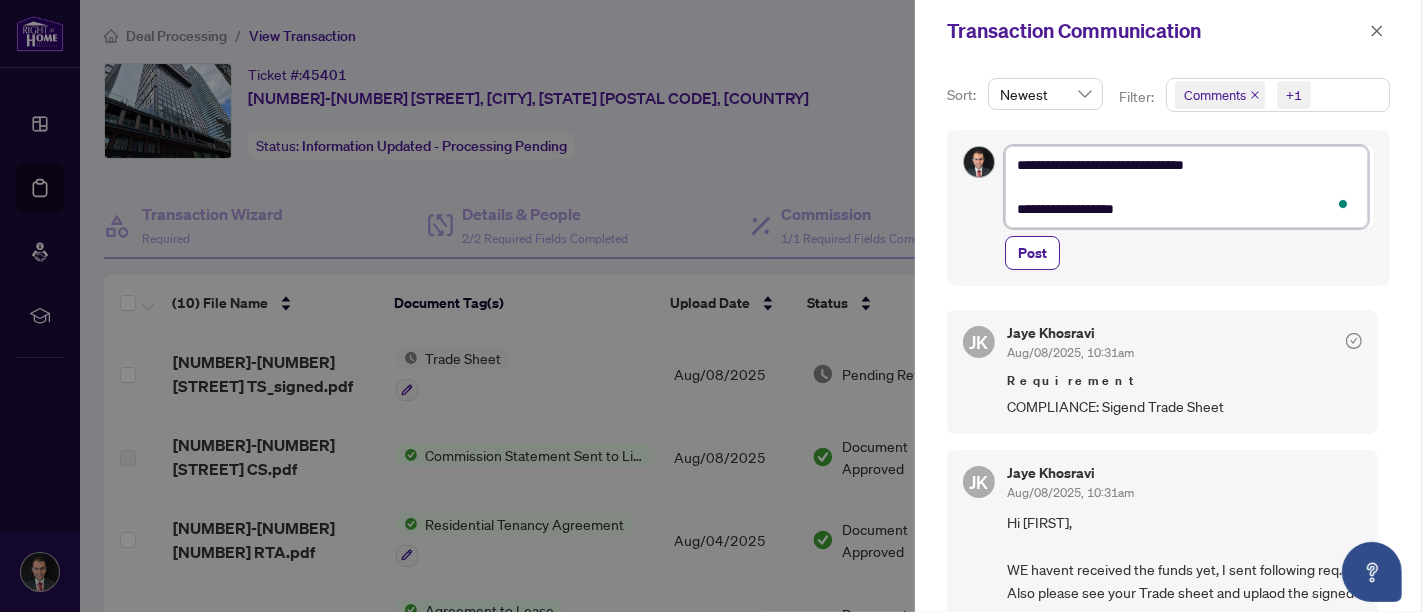 type on "**********" 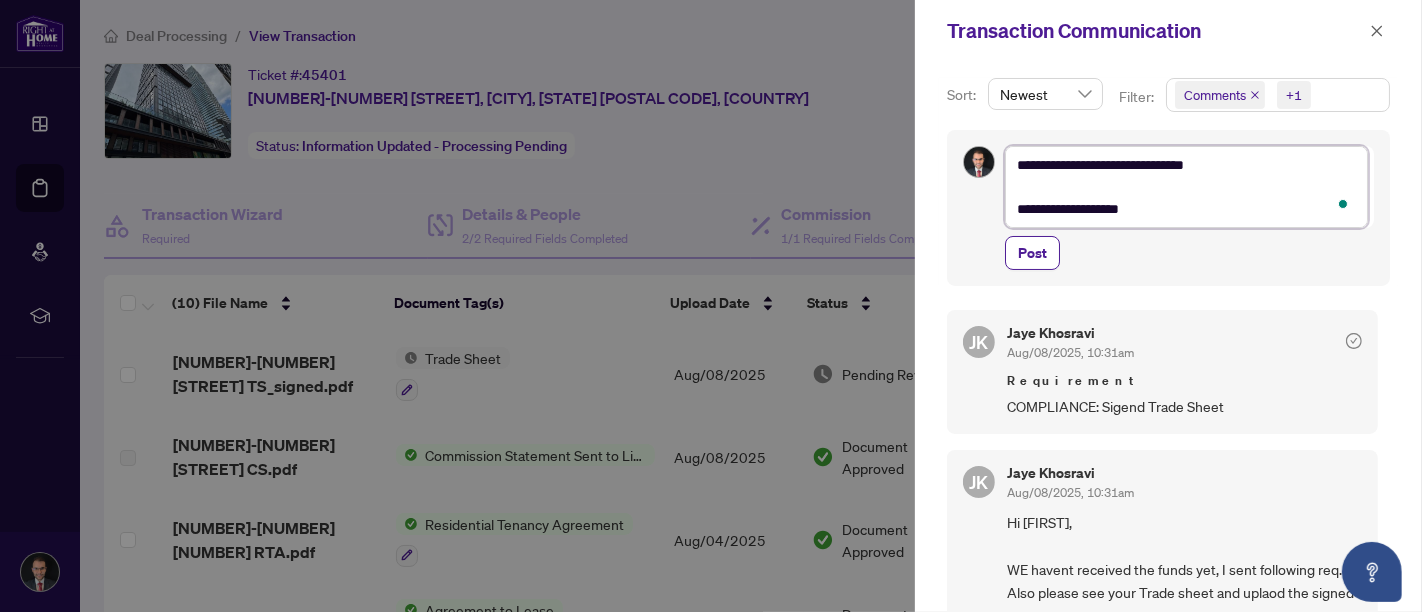 type on "**********" 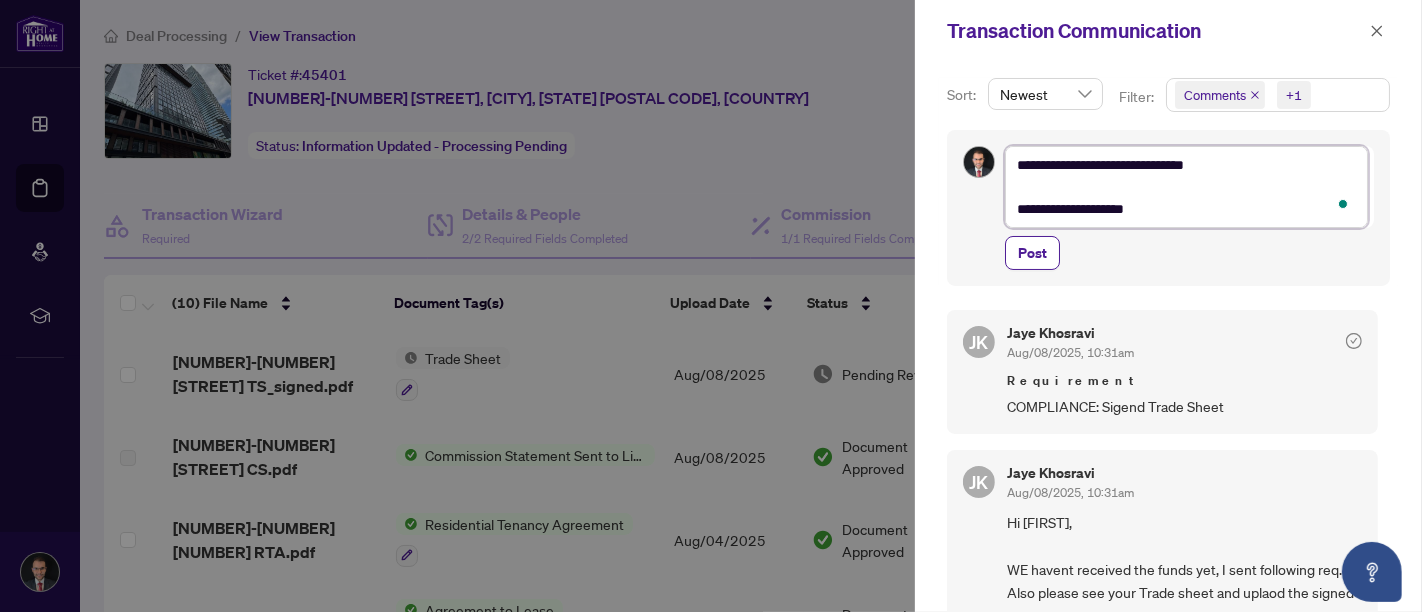 type on "**********" 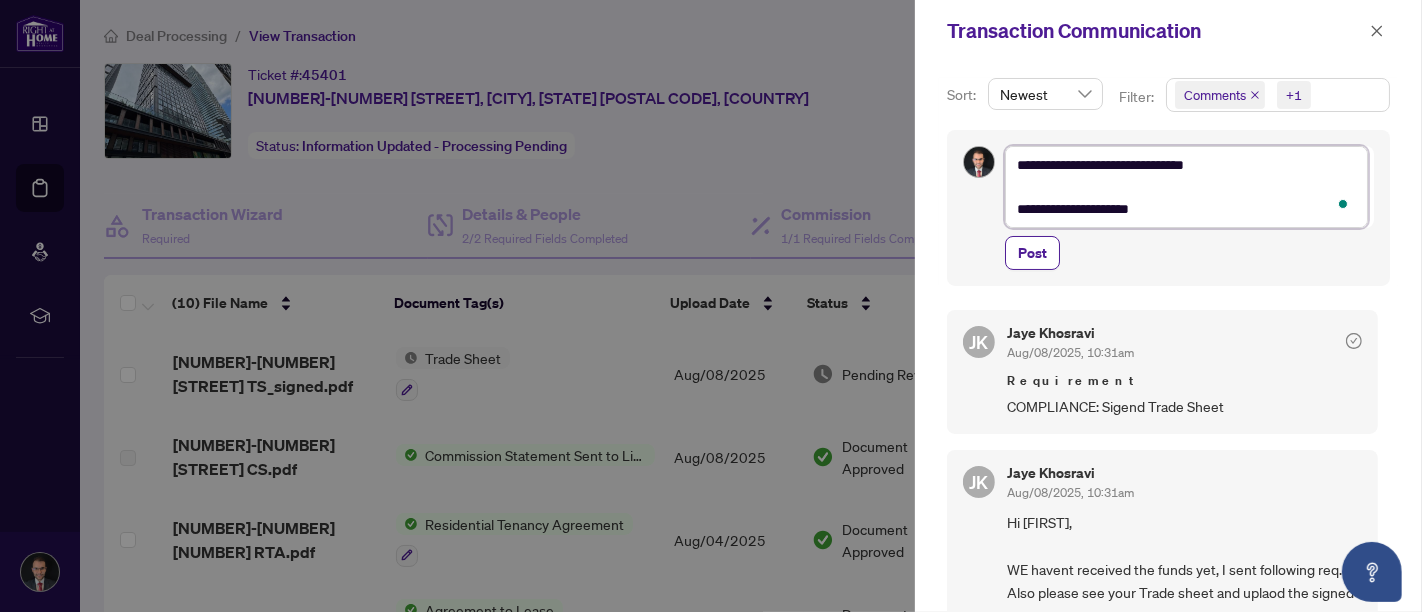 type on "**********" 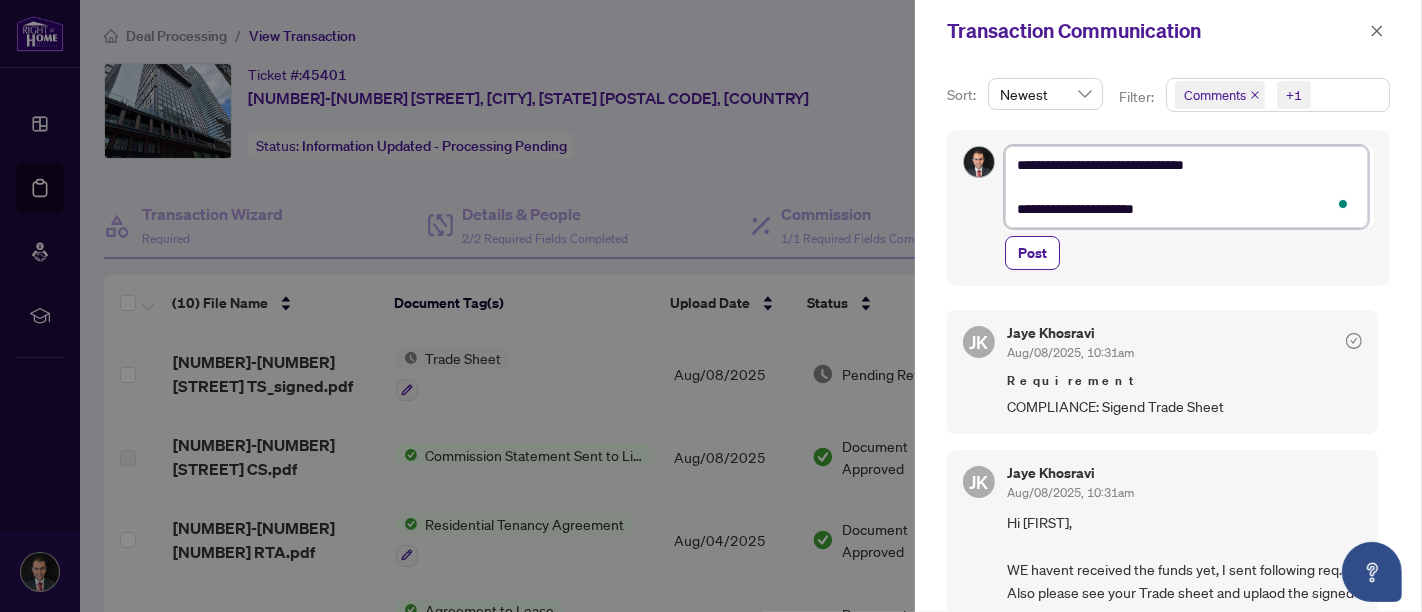 type on "**********" 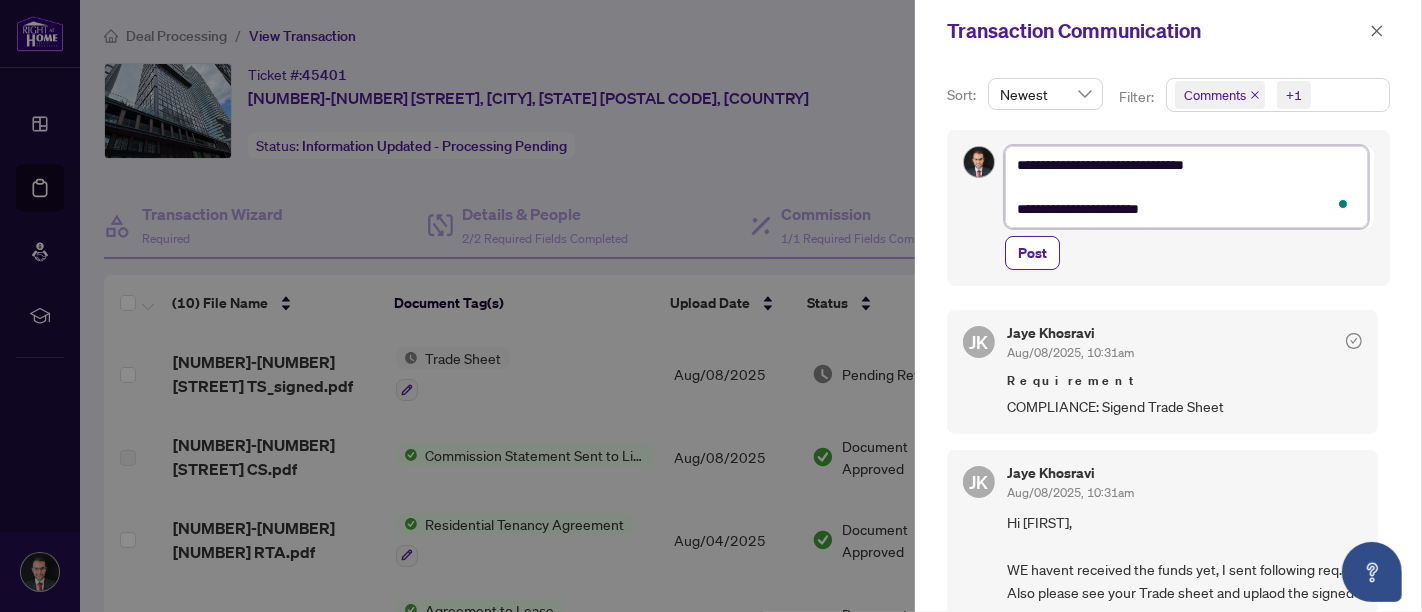 type on "**********" 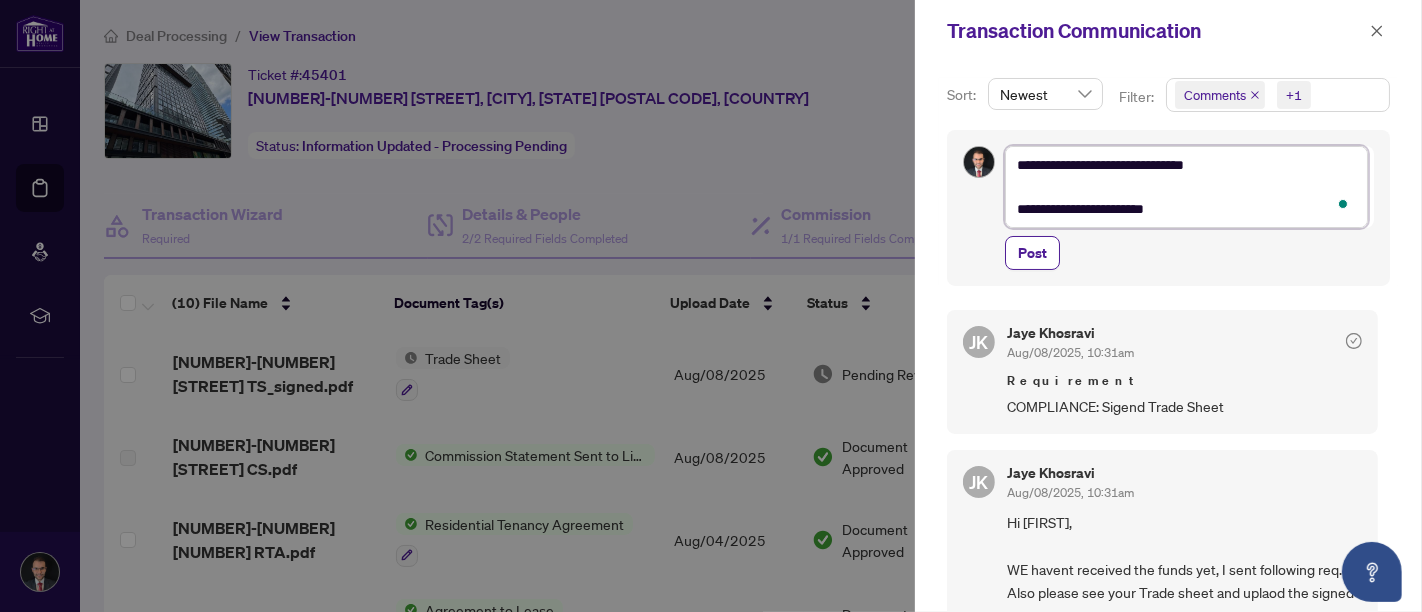 type on "**********" 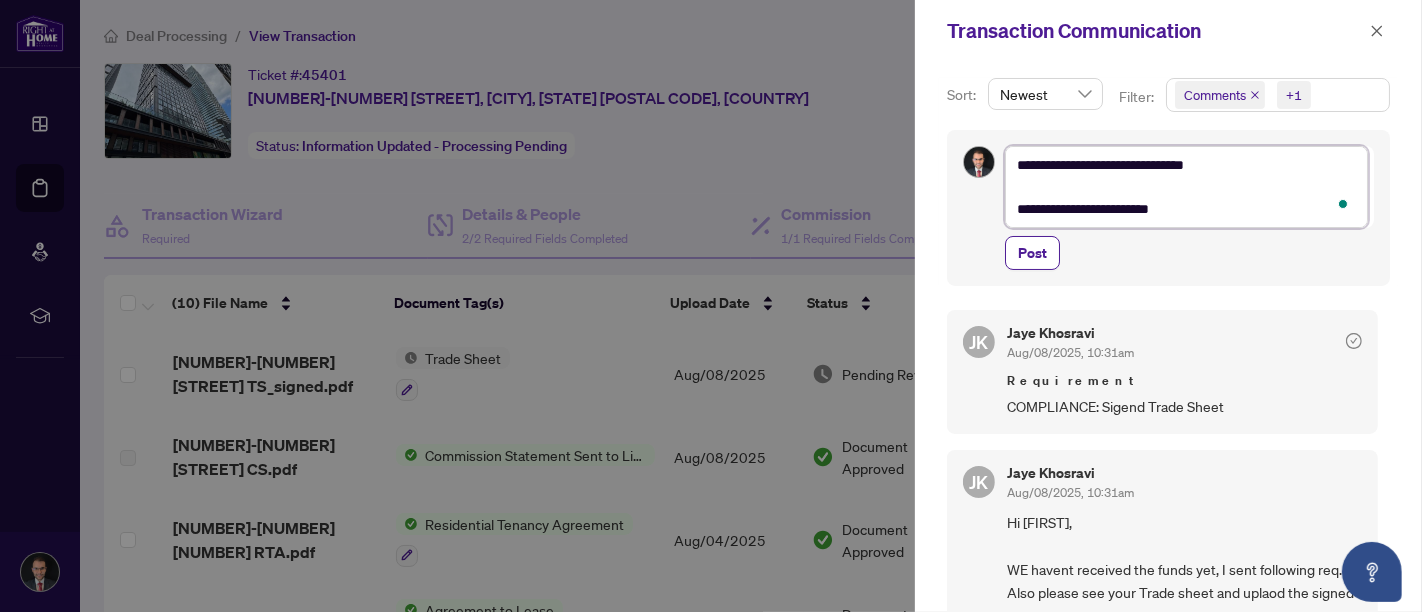 type on "**********" 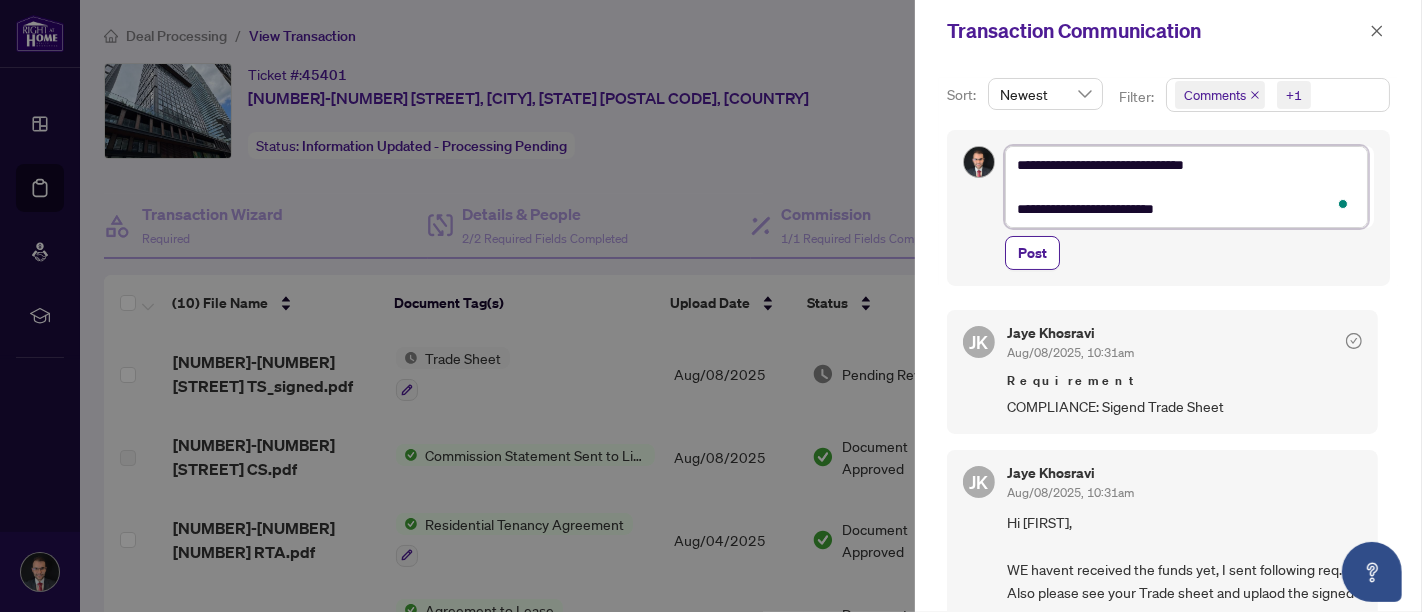 type on "**********" 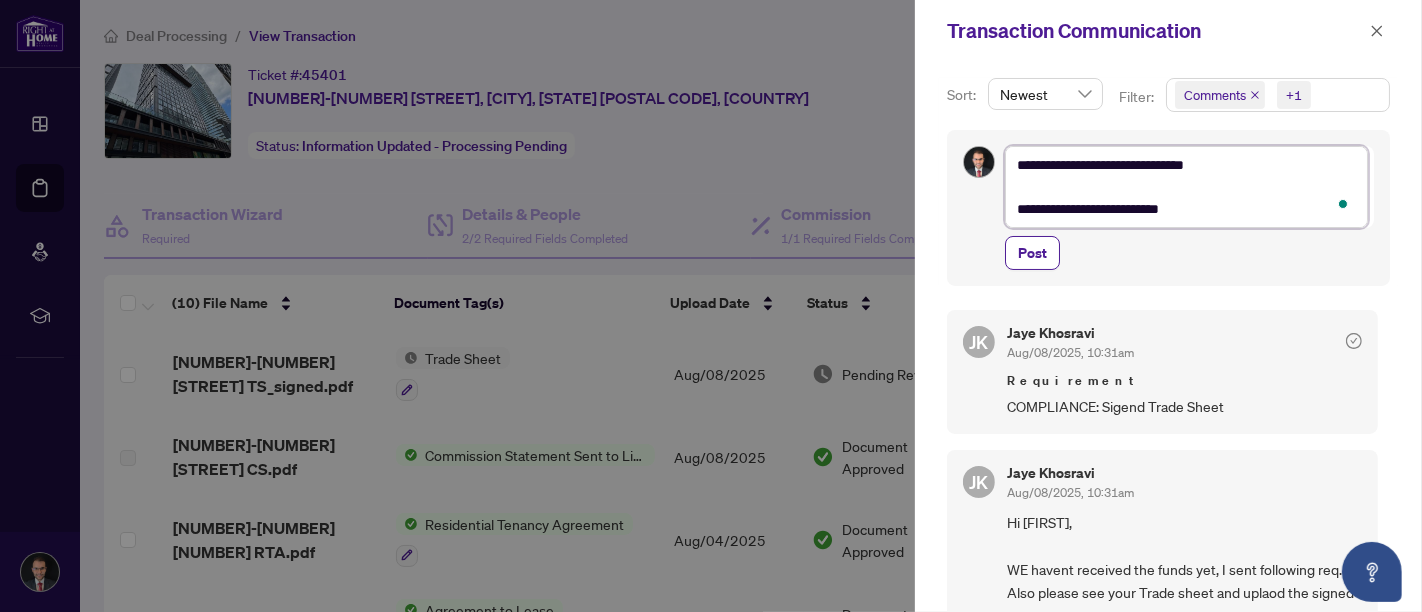 type on "**********" 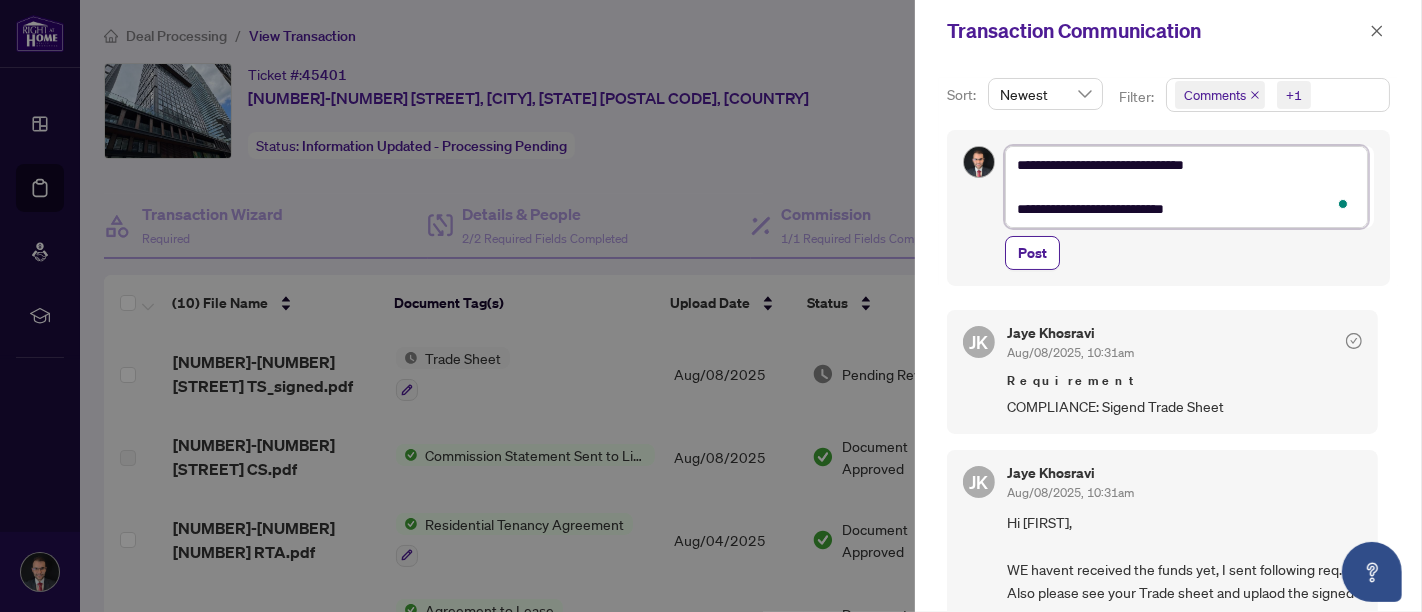 type on "**********" 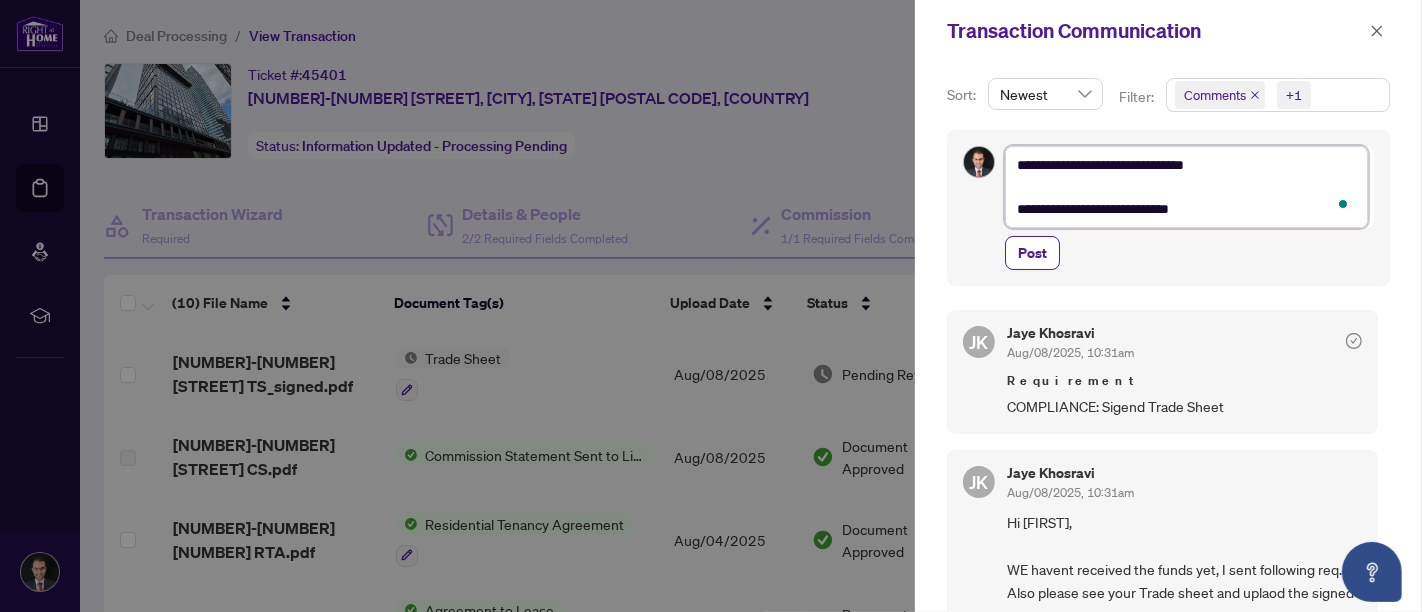 type on "**********" 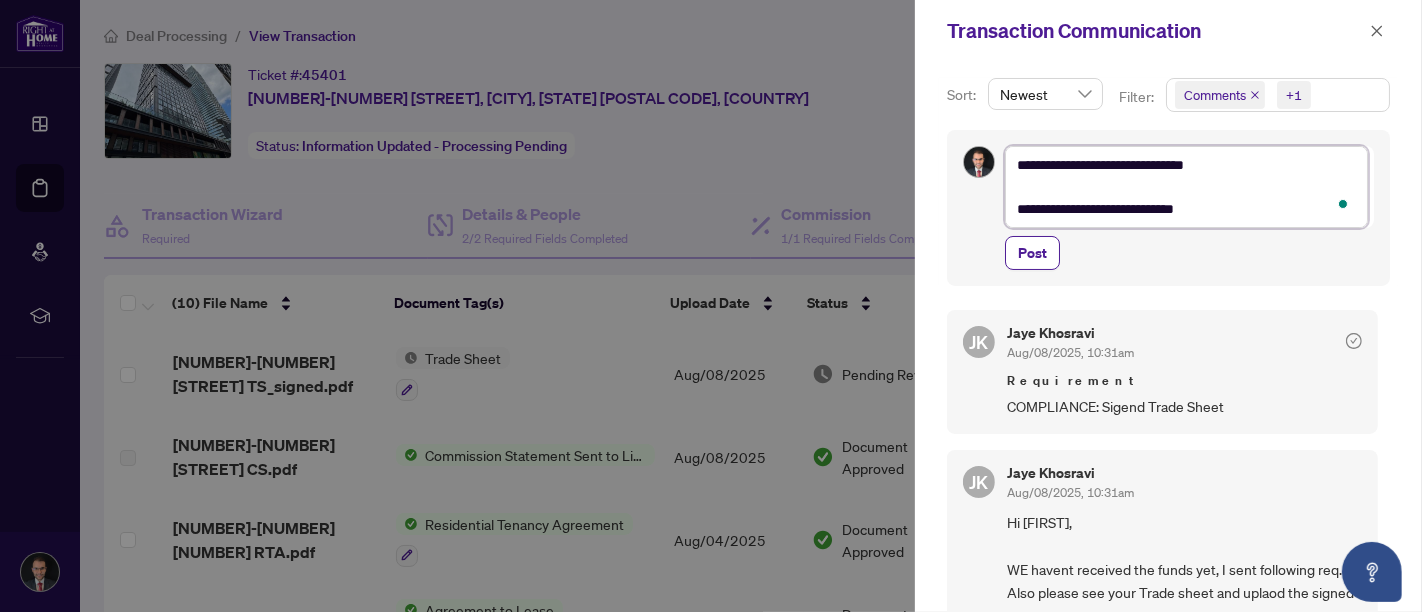 type 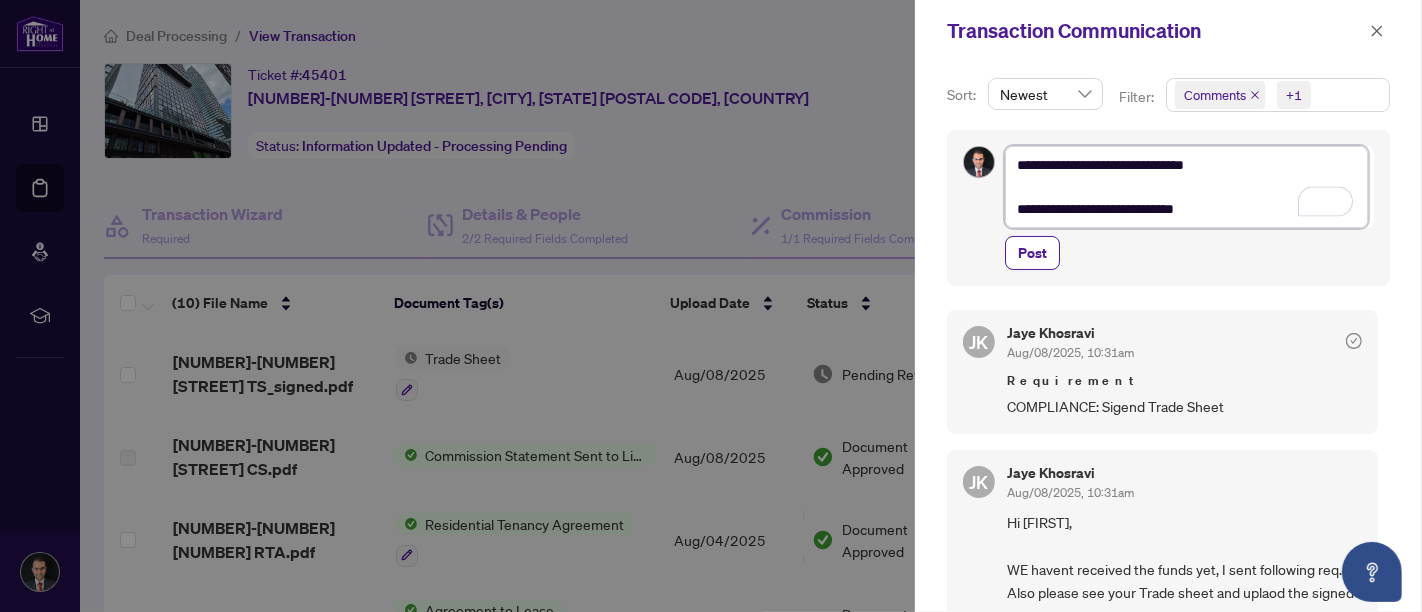 click on "**********" at bounding box center [1186, 186] 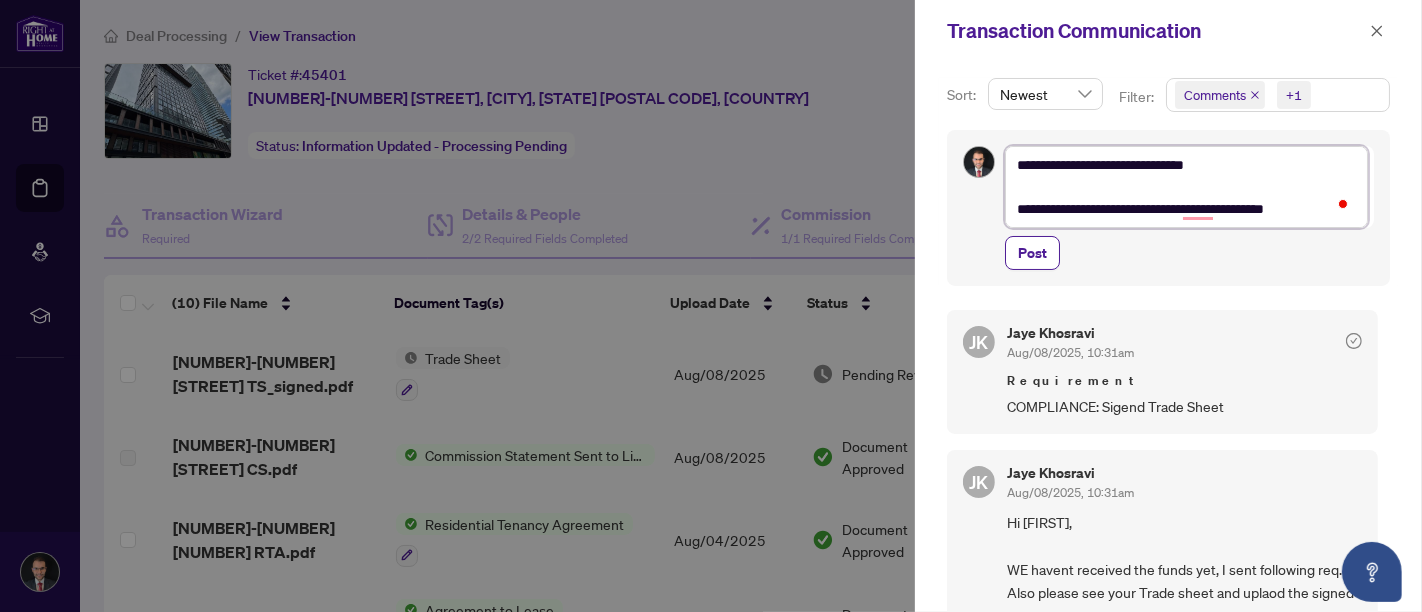 click on "**********" at bounding box center (1186, 186) 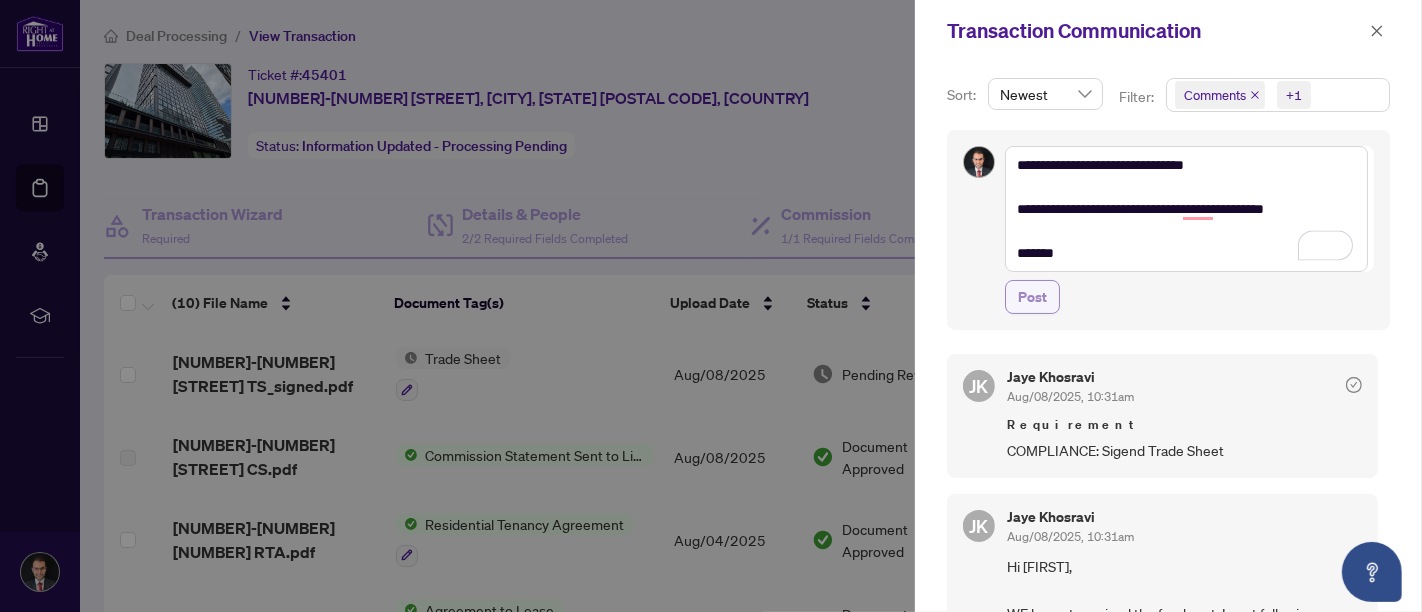 click on "Post" at bounding box center [1032, 297] 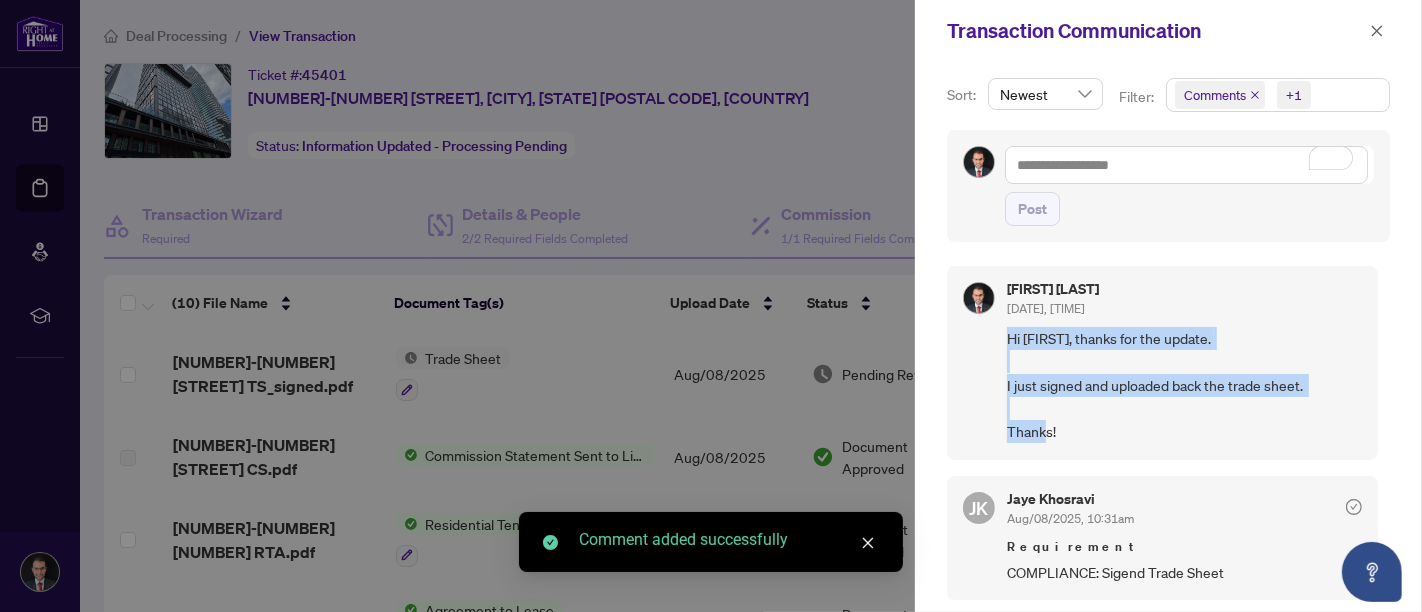 drag, startPoint x: 1017, startPoint y: 341, endPoint x: 1074, endPoint y: 399, distance: 81.32035 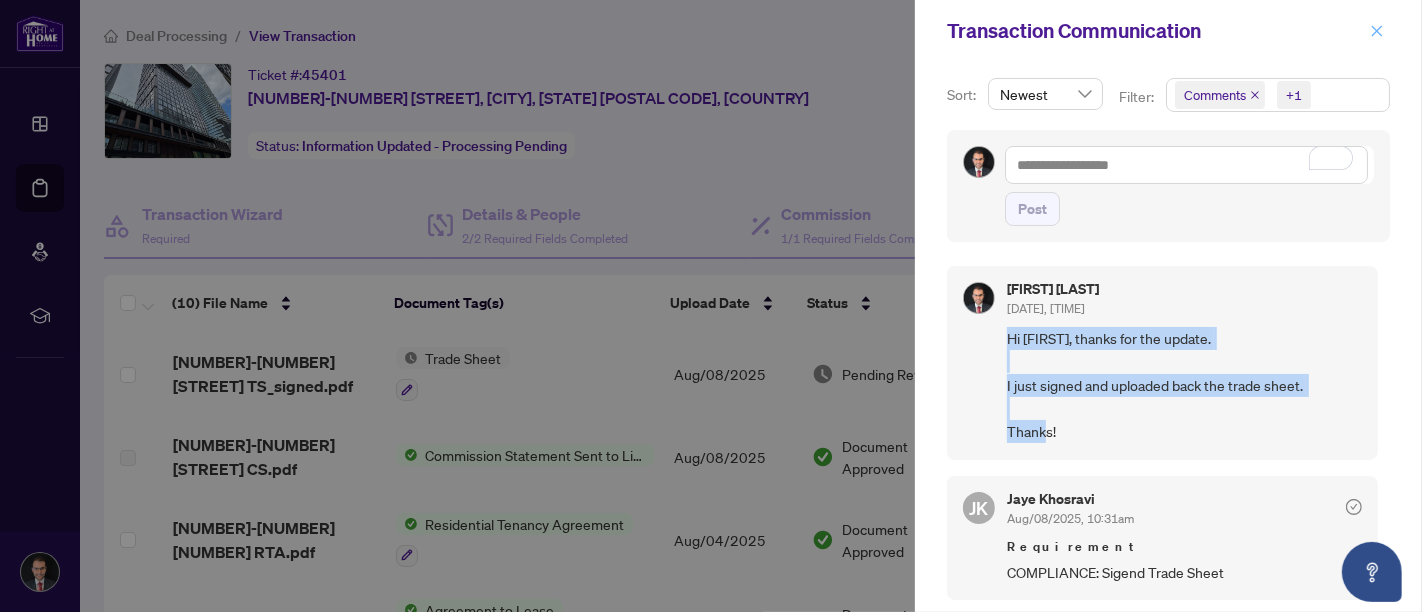 click at bounding box center (1377, 31) 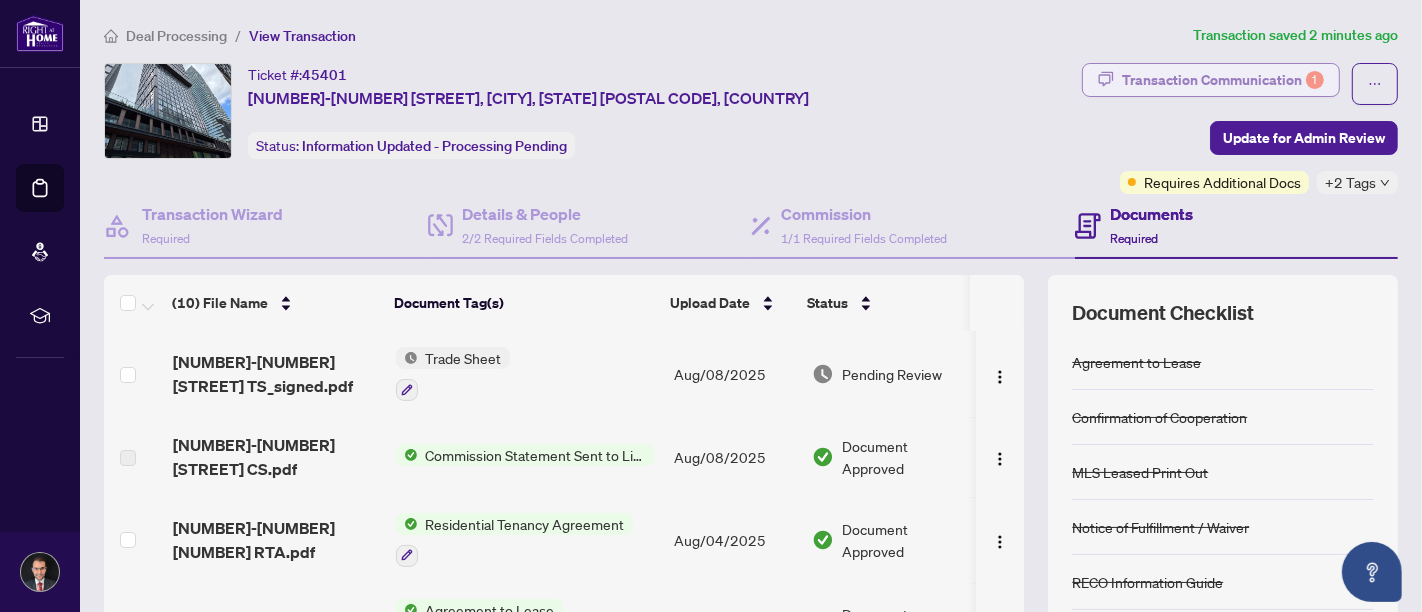 click on "Transaction Communication 1" at bounding box center (1223, 80) 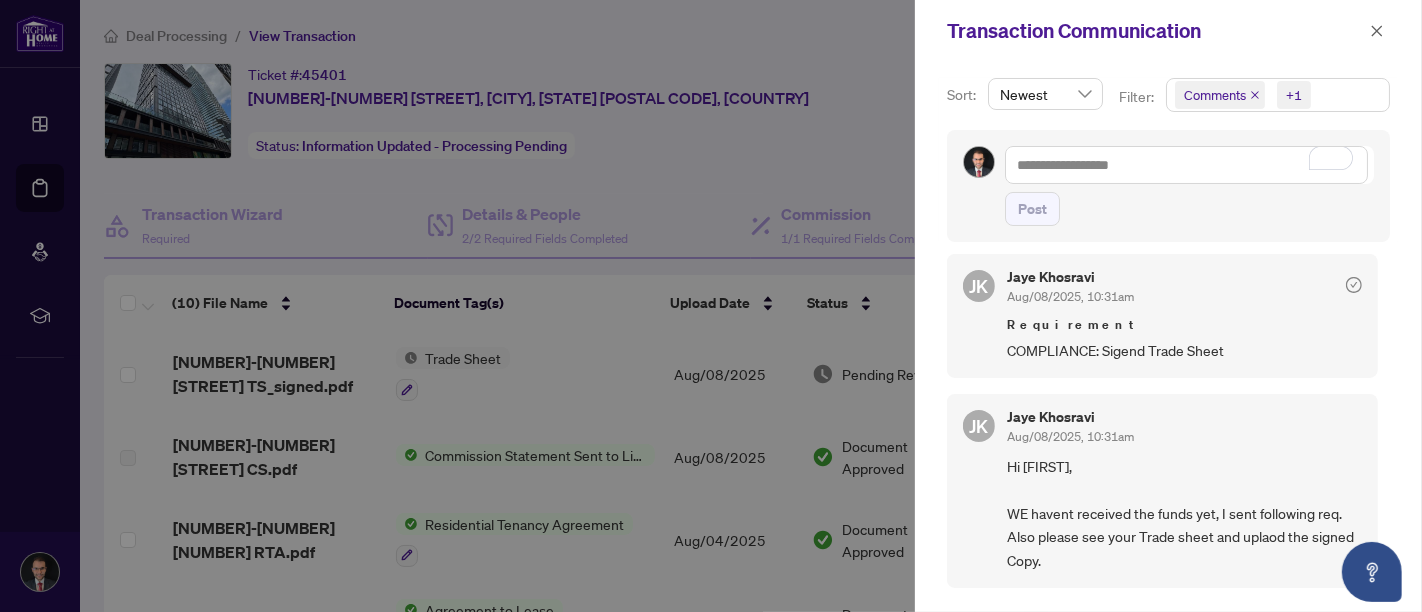 click 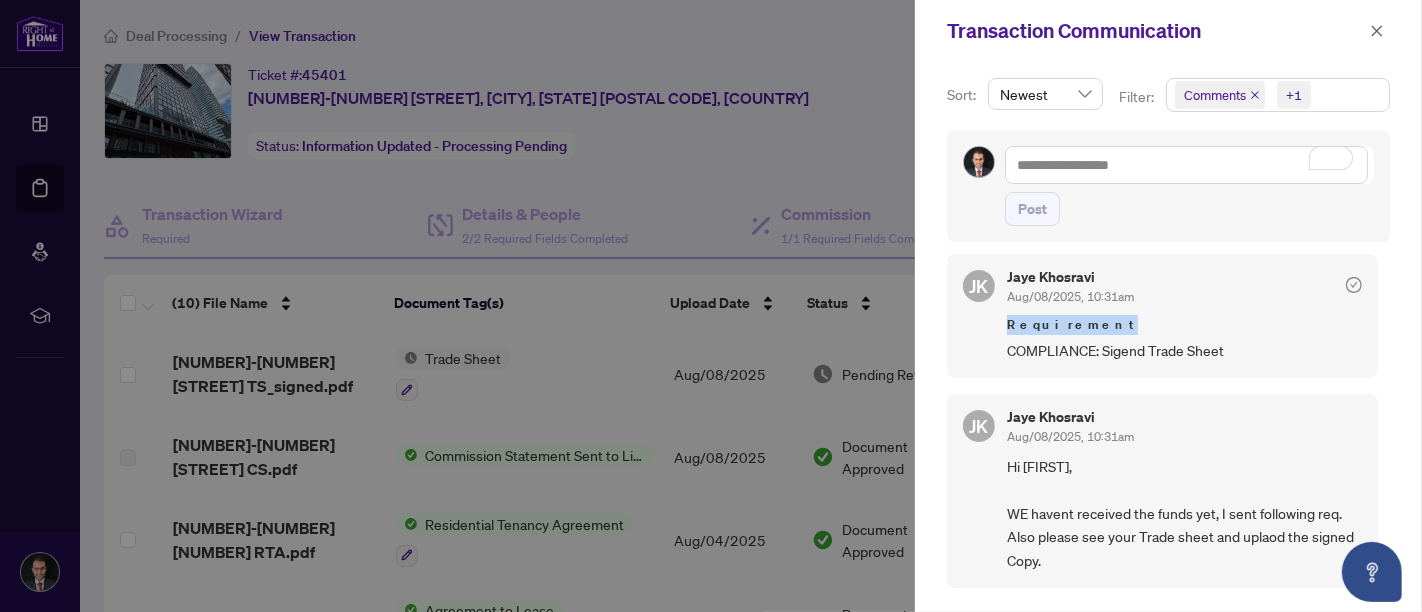 click 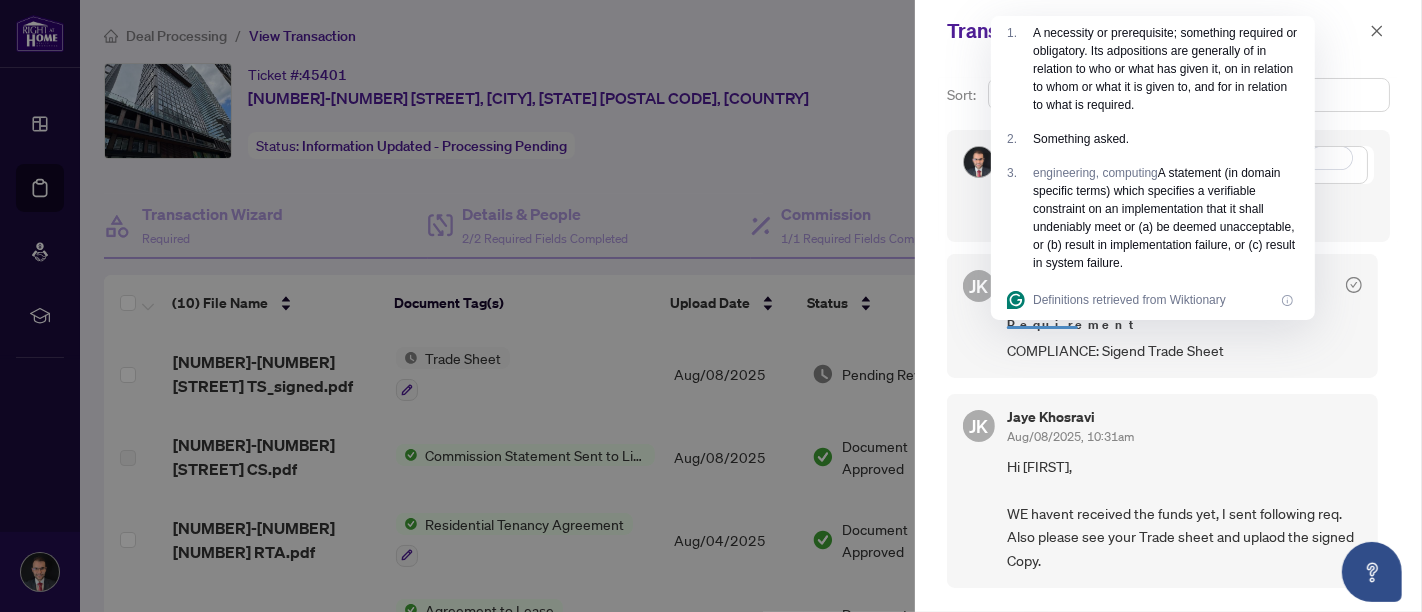 click on "[FIRST] [LAST]   [DATE], [TIME] Hi [FIRST],
WE havent received the funds yet, I sent following req.  Also please see your Trade sheet and uplaod the signed Copy." at bounding box center [1184, 491] 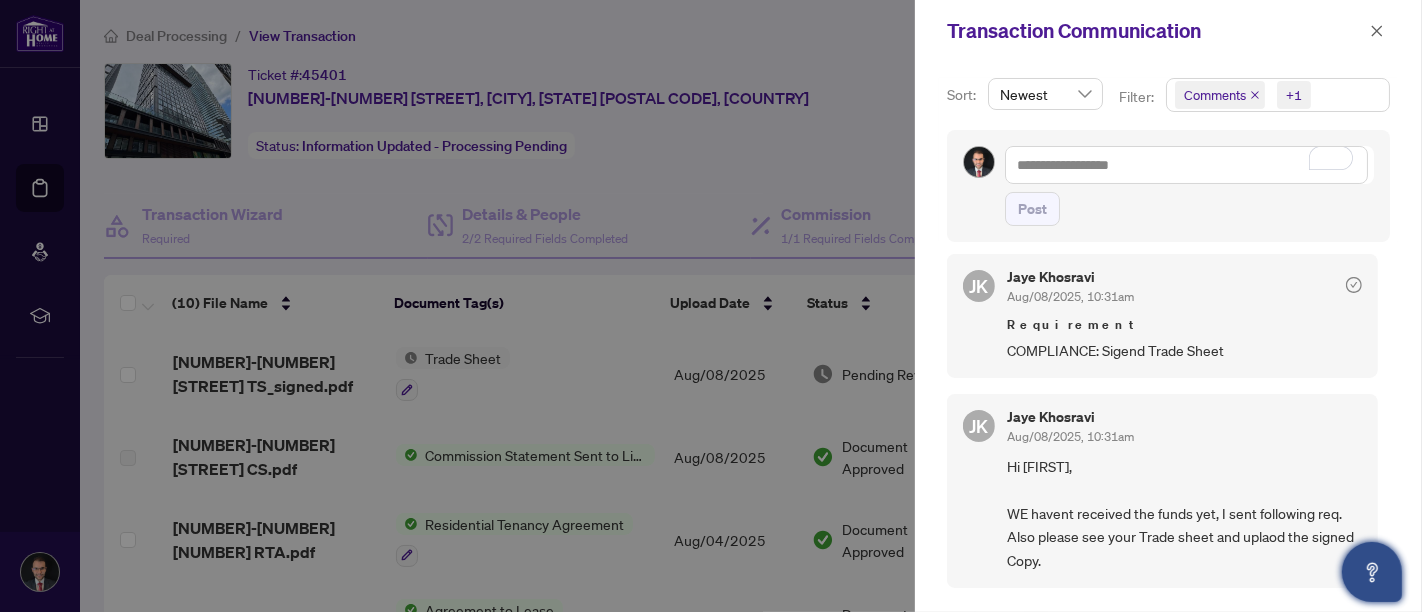 click at bounding box center [1372, 572] 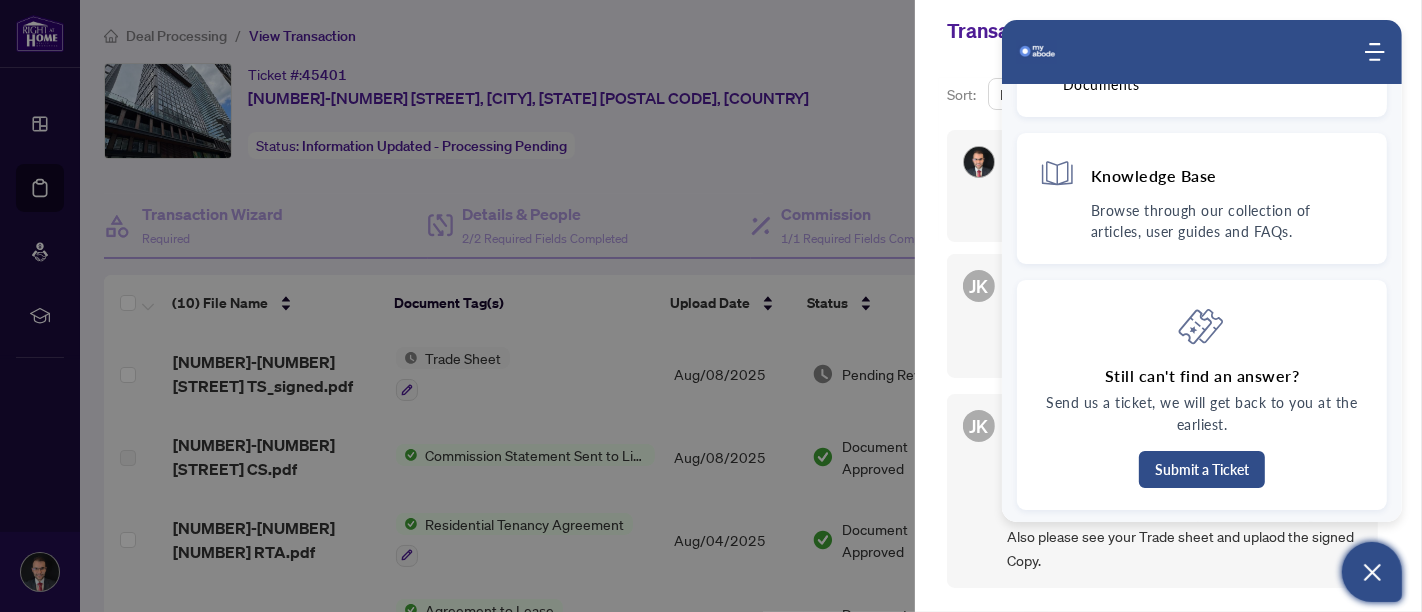 click 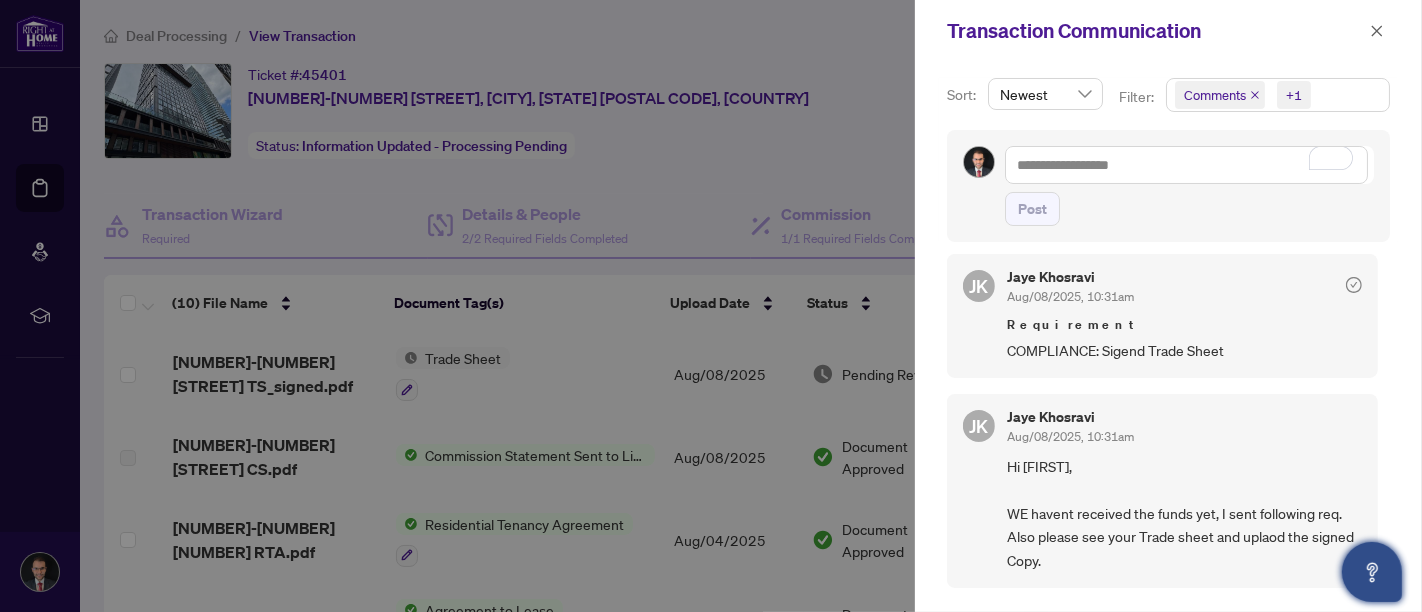 scroll, scrollTop: 0, scrollLeft: 0, axis: both 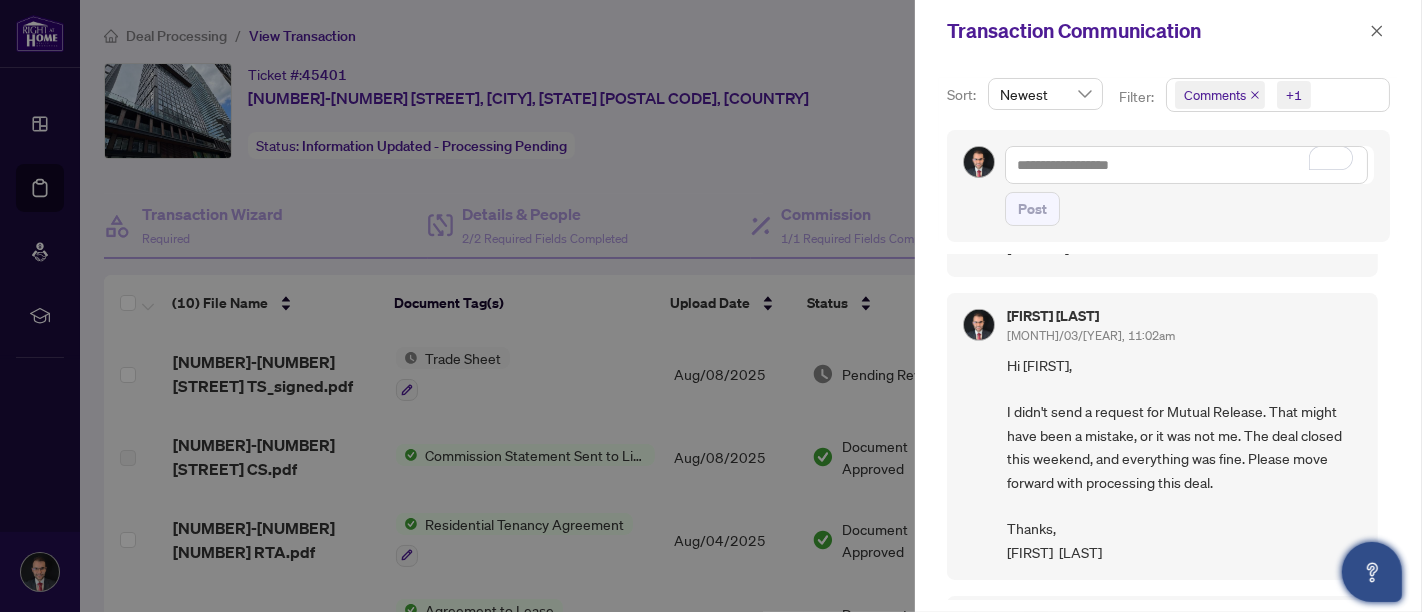 click on "Transaction Communication" at bounding box center (1155, 31) 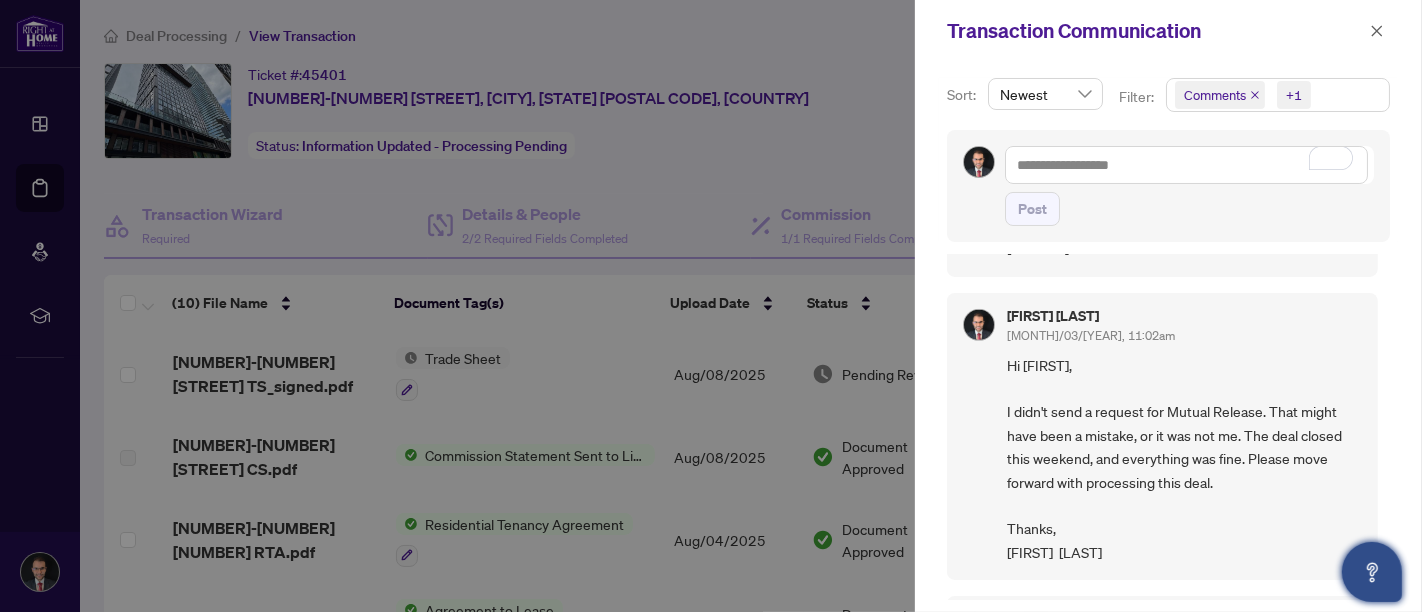 drag, startPoint x: 1377, startPoint y: 30, endPoint x: 1289, endPoint y: 52, distance: 90.70832 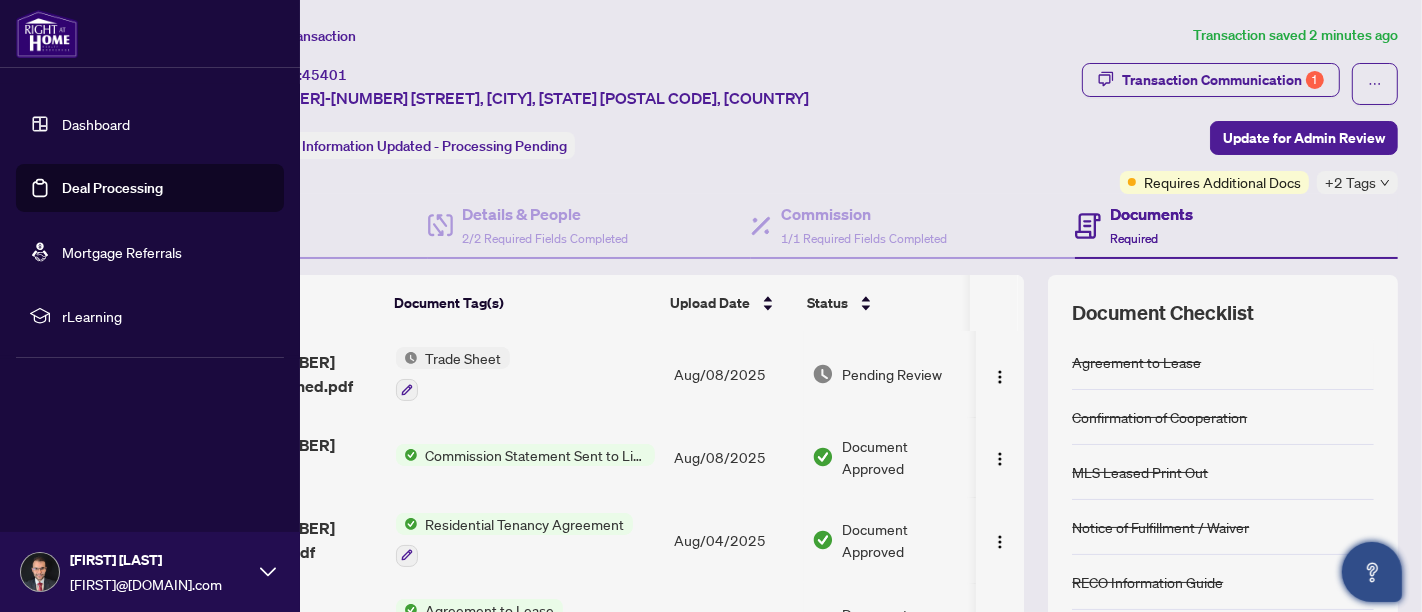 click on "Dashboard" at bounding box center (96, 124) 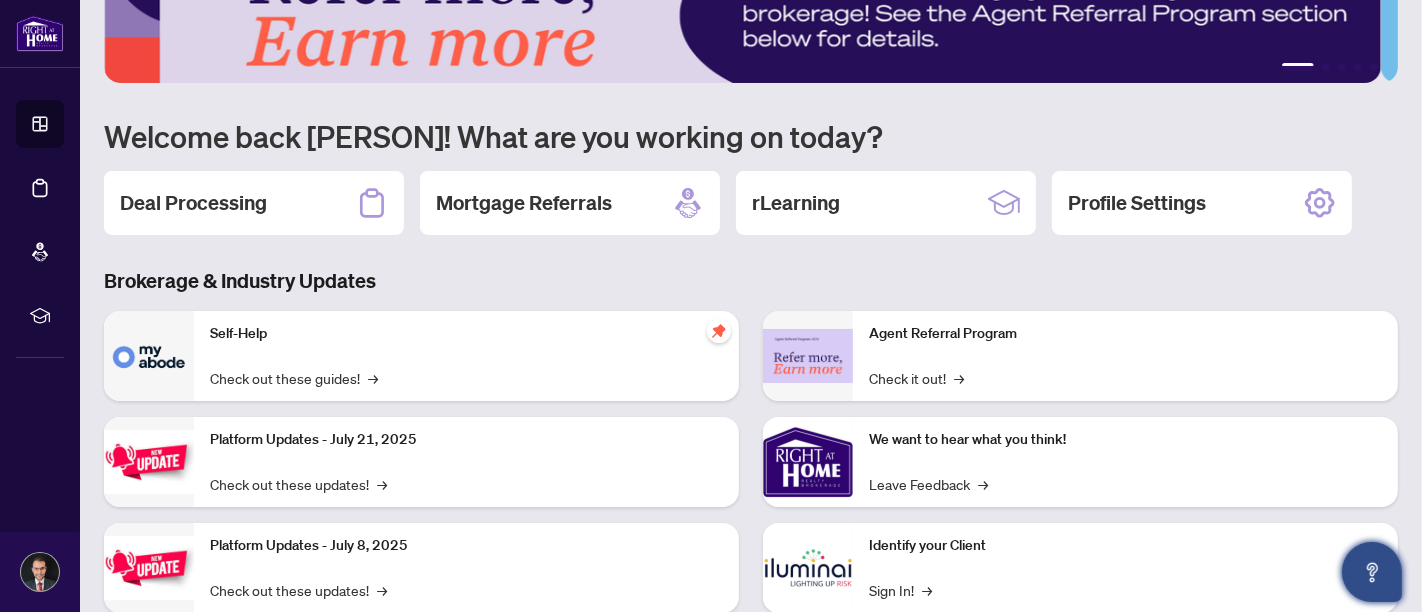scroll, scrollTop: 0, scrollLeft: 0, axis: both 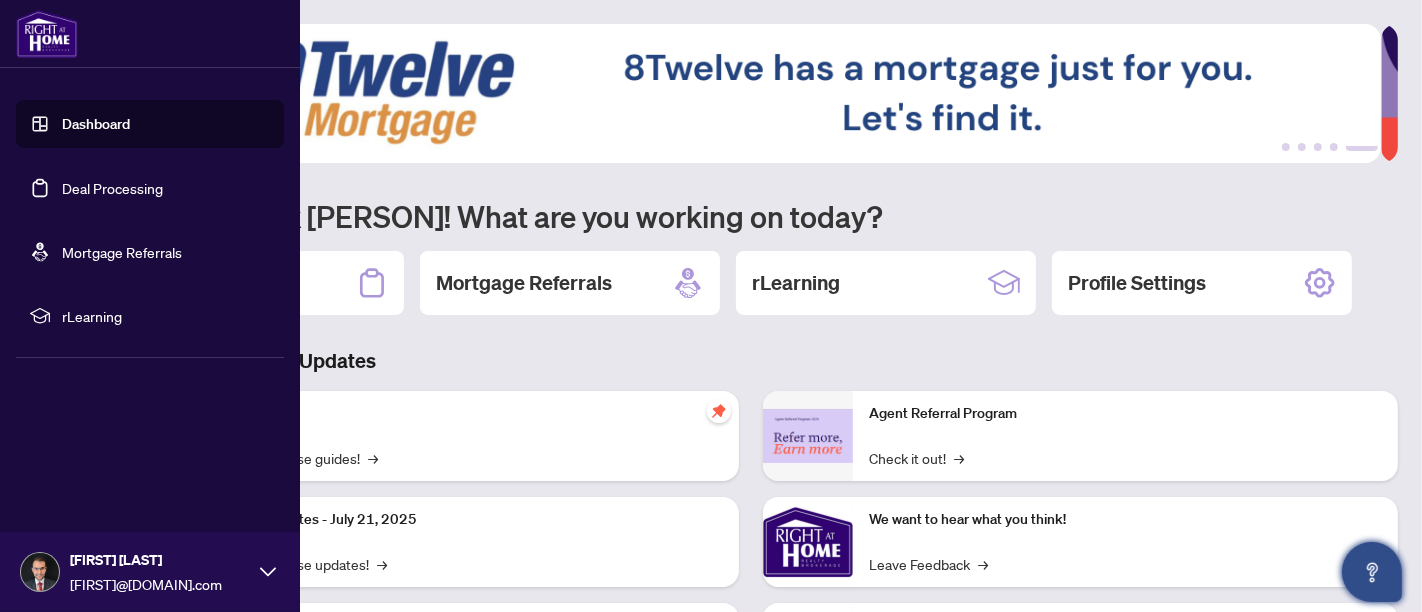 click on "Deal Processing" at bounding box center [112, 188] 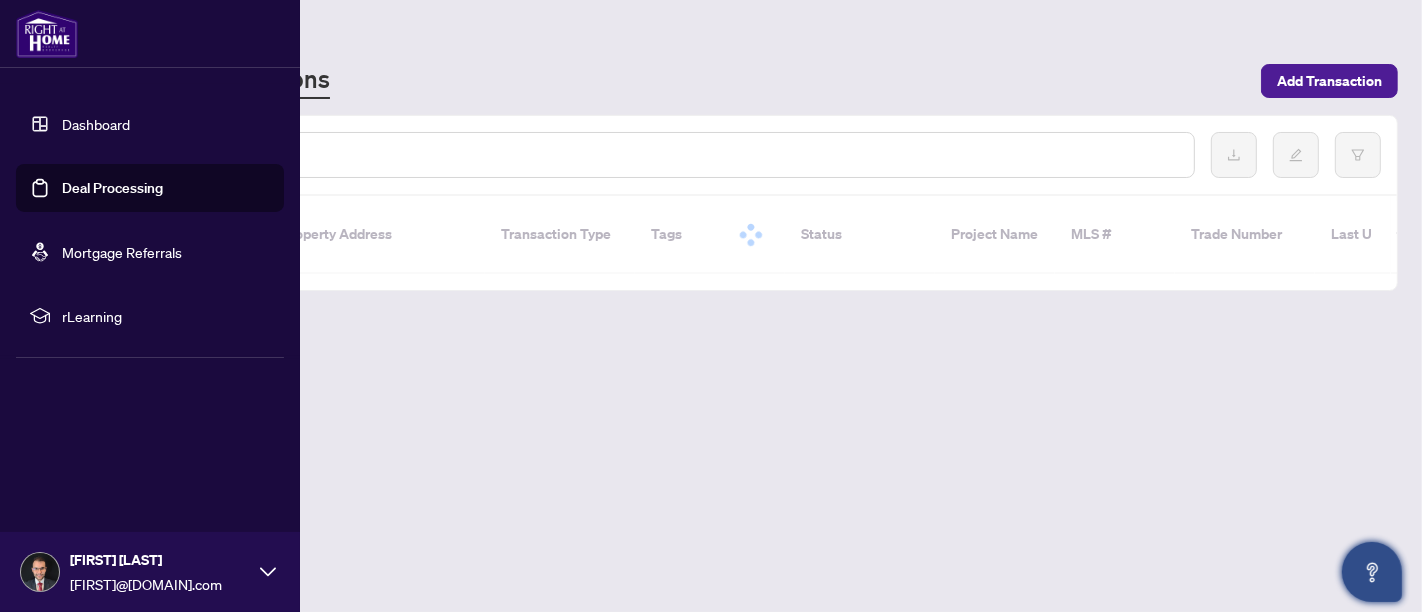 click on "Deal Processing" at bounding box center (112, 188) 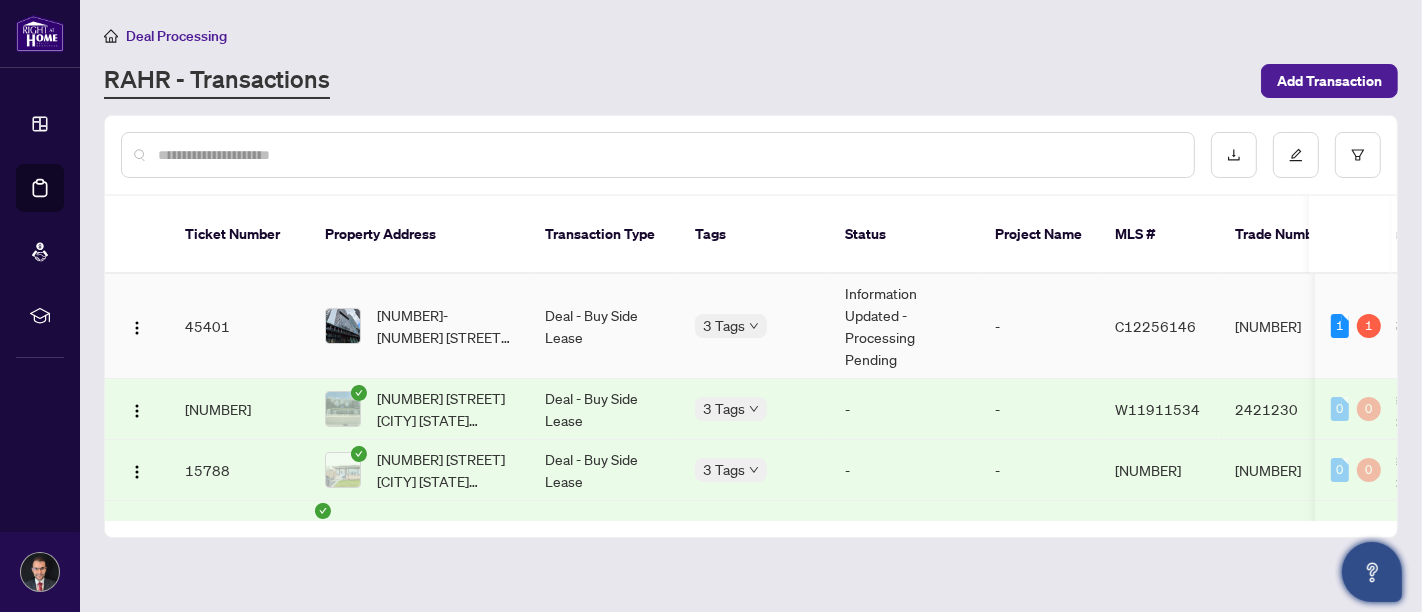 click on "1" at bounding box center (1369, 326) 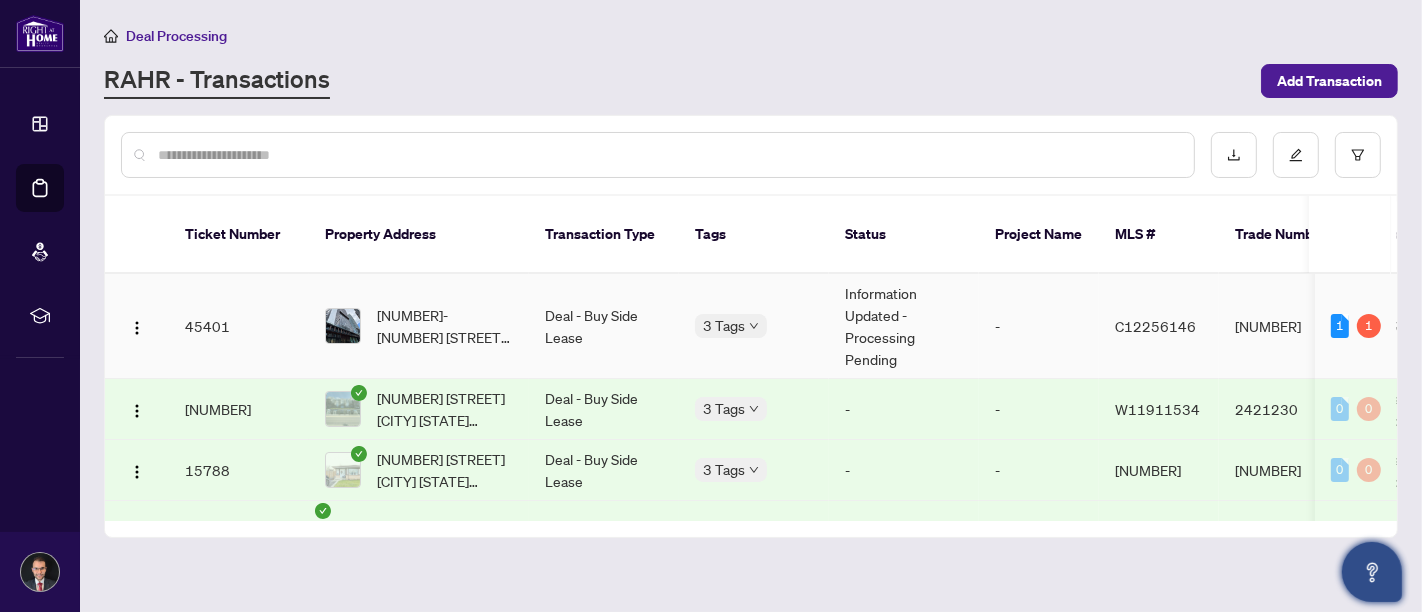 click on "Deal - Buy Side Lease" at bounding box center [604, 326] 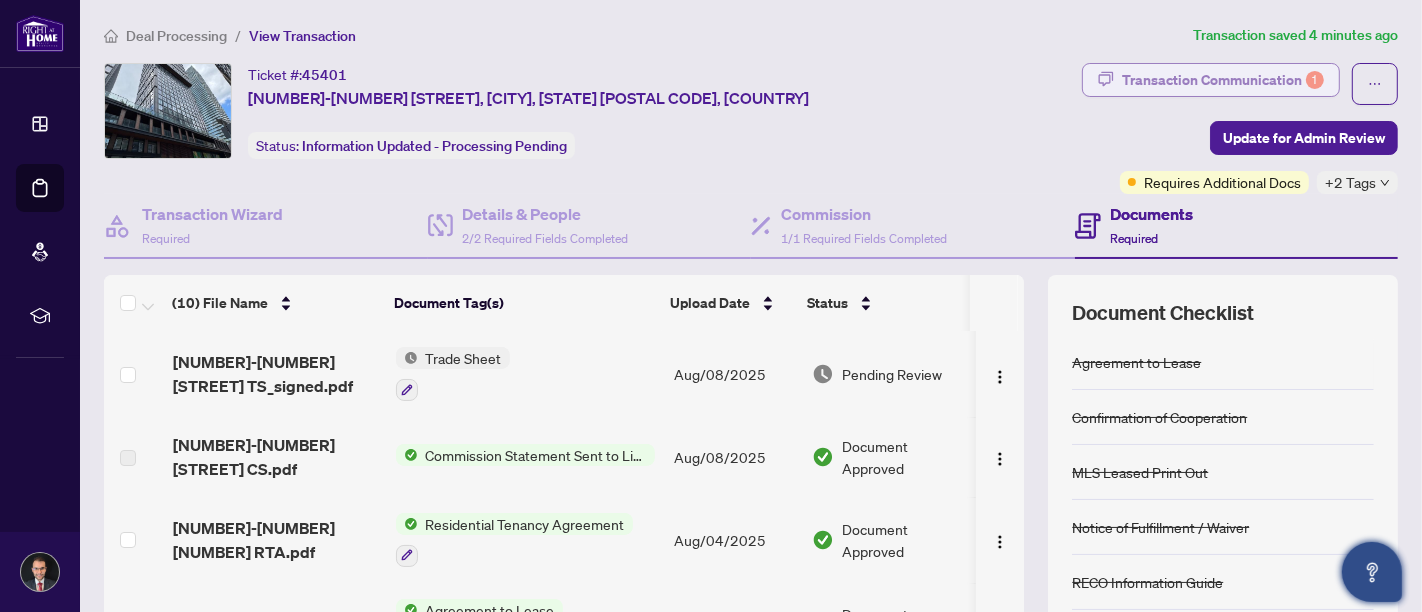 click on "Transaction Communication 1" at bounding box center (1223, 80) 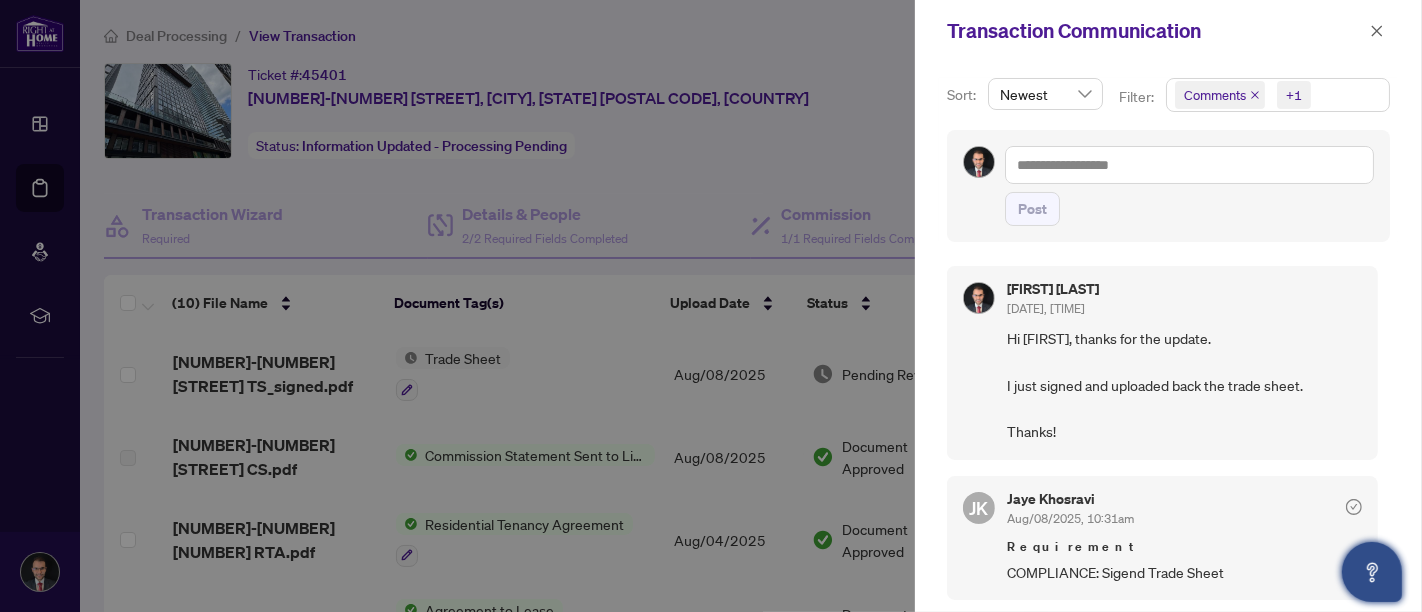 scroll, scrollTop: 222, scrollLeft: 0, axis: vertical 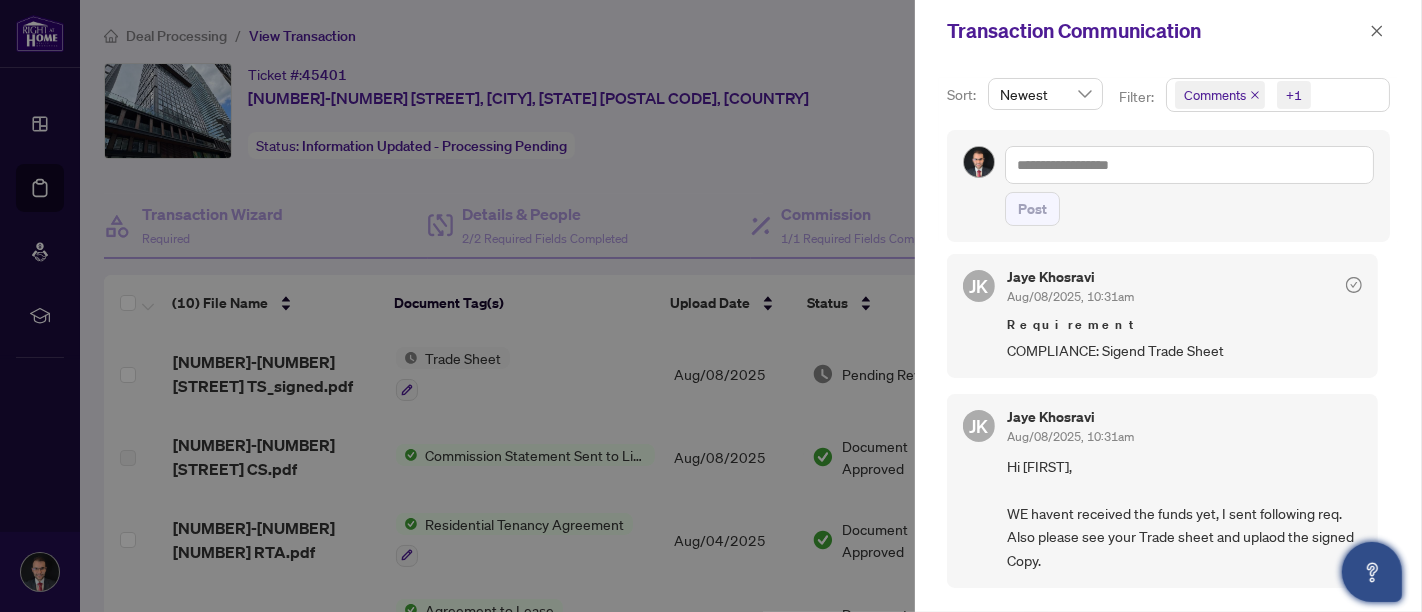 click at bounding box center (1354, 283) 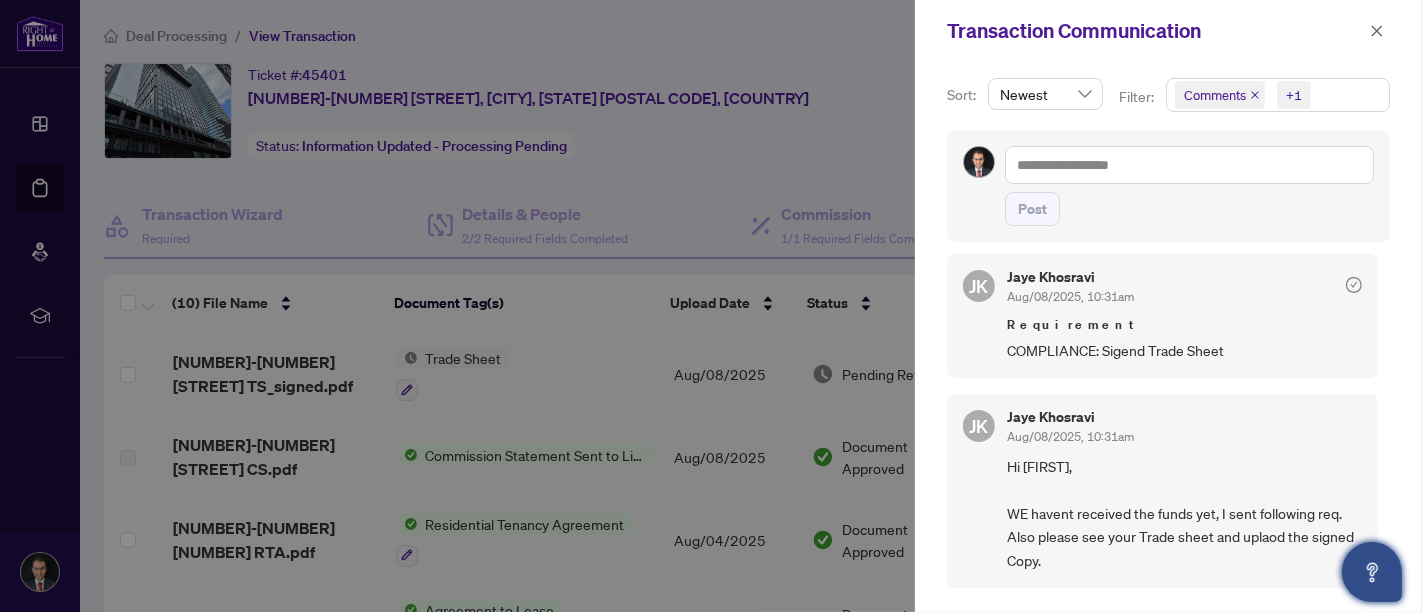 scroll, scrollTop: 2, scrollLeft: 0, axis: vertical 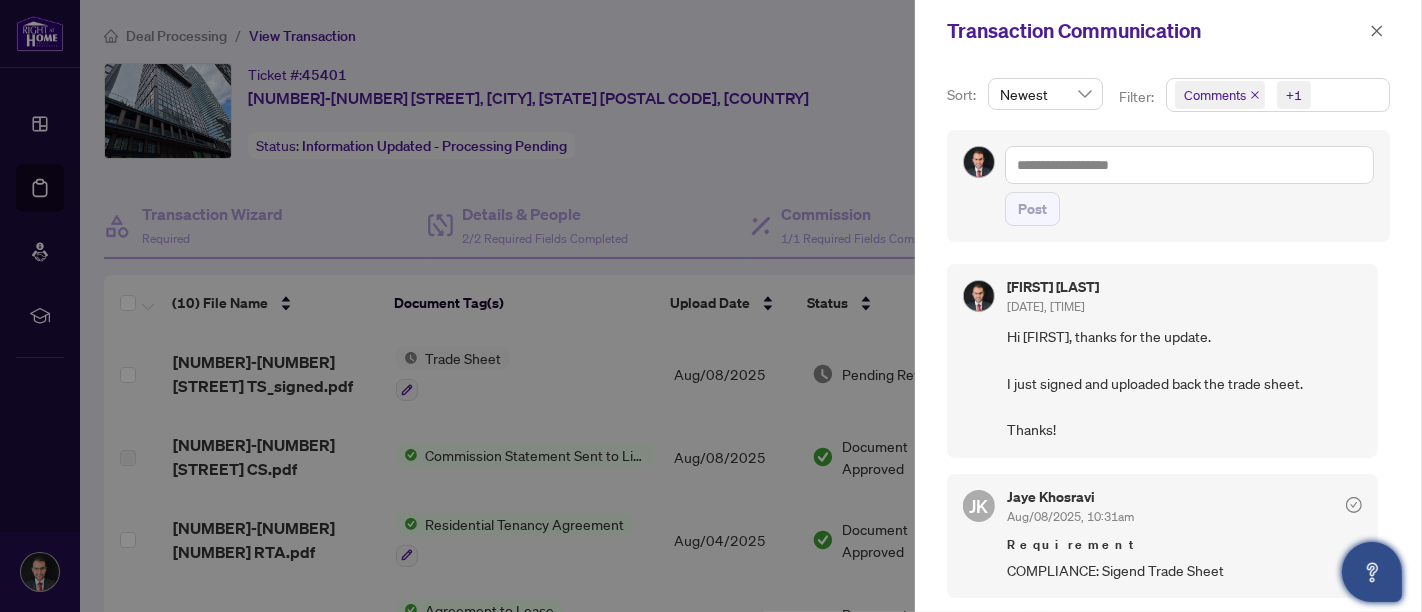 click 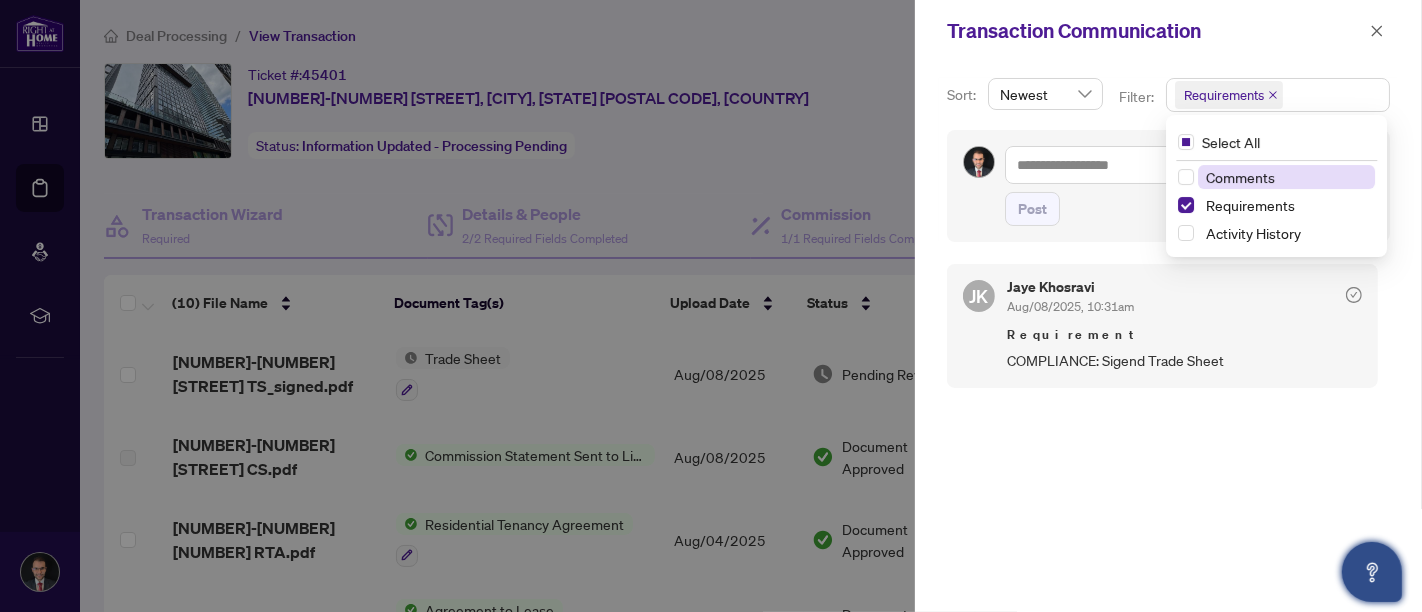 click on "Requirements" at bounding box center [1229, 95] 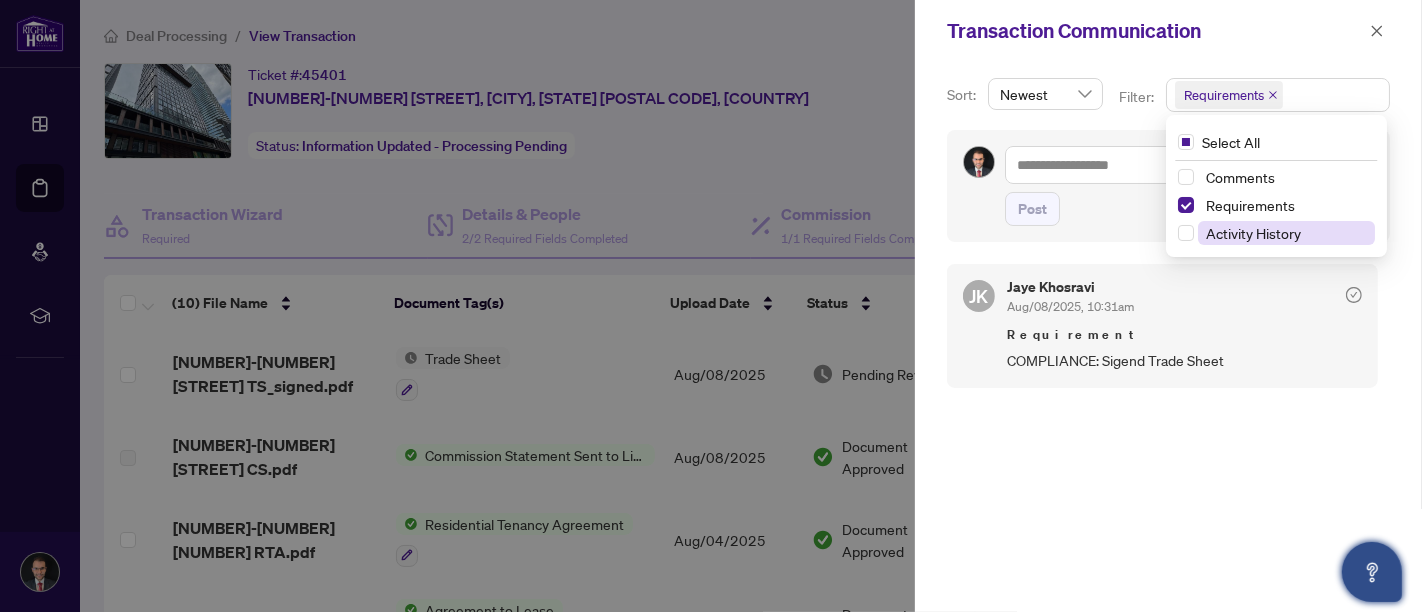 click on "Activity History" at bounding box center [1253, 233] 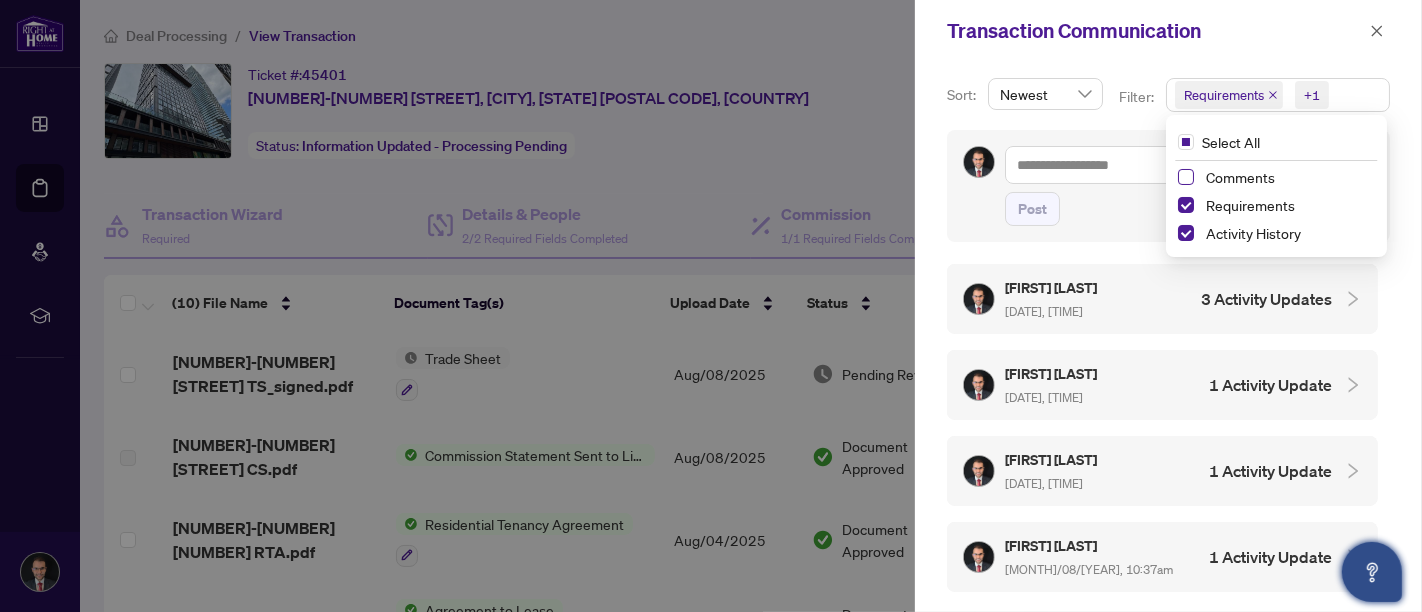 click at bounding box center [1186, 177] 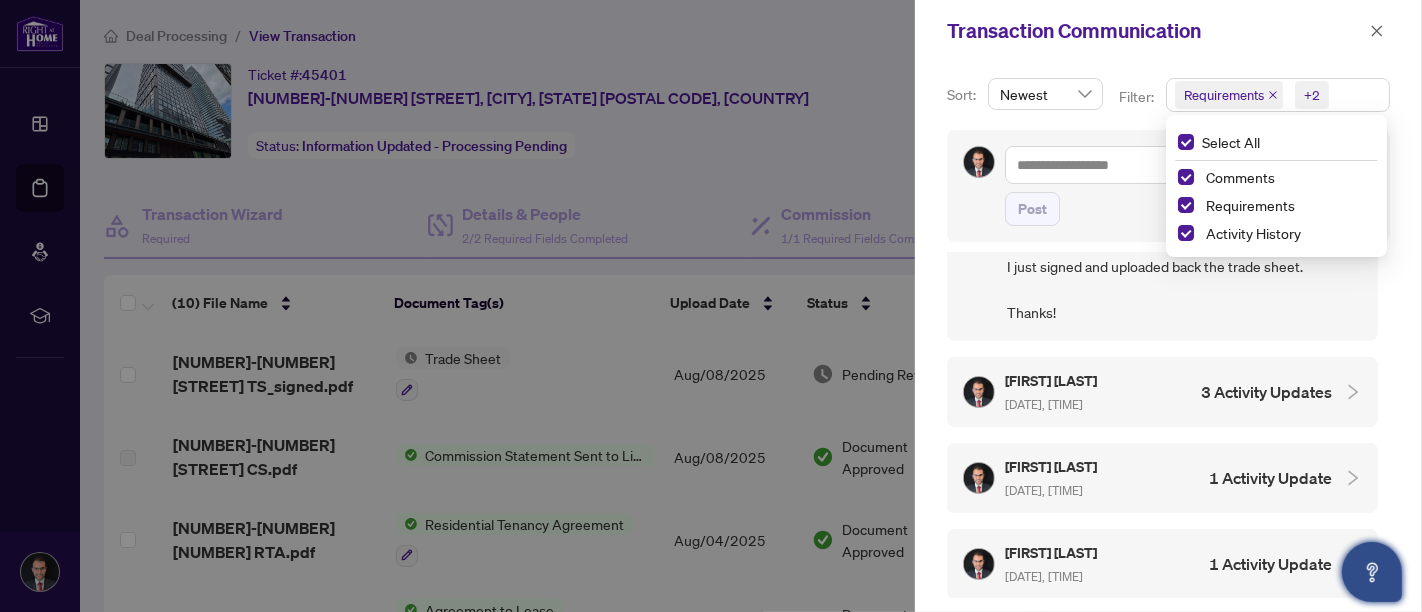 scroll, scrollTop: 0, scrollLeft: 0, axis: both 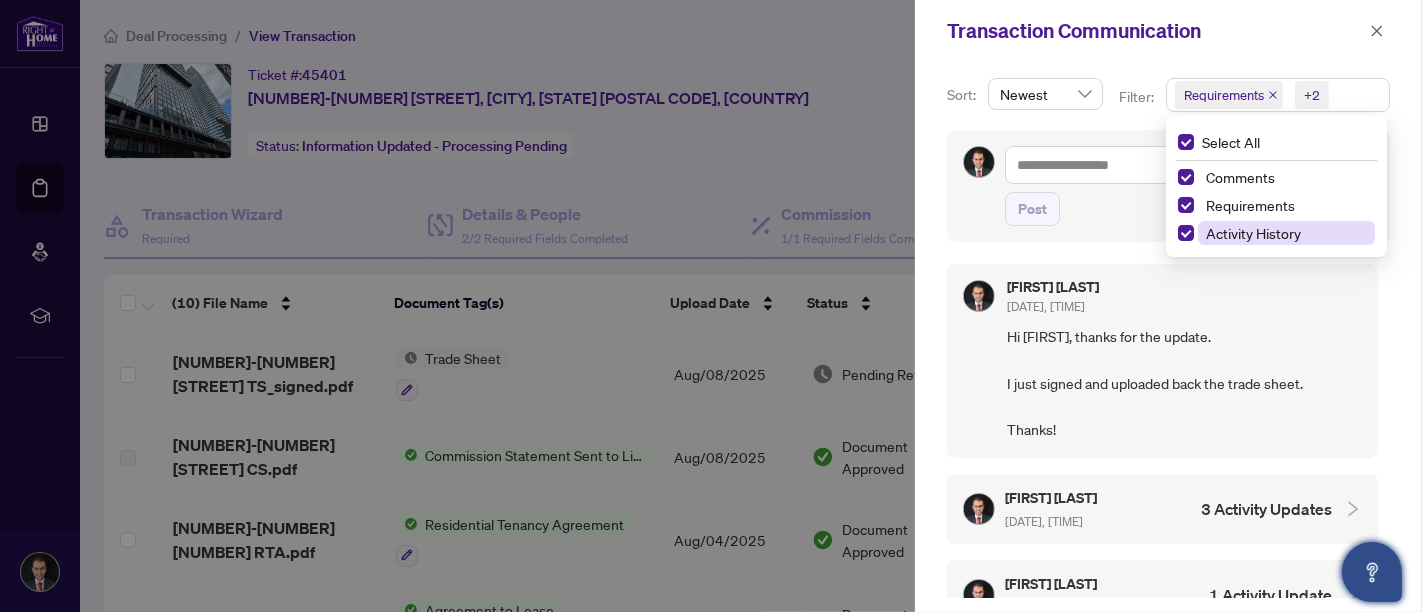 click on "Activity History" at bounding box center [1253, 233] 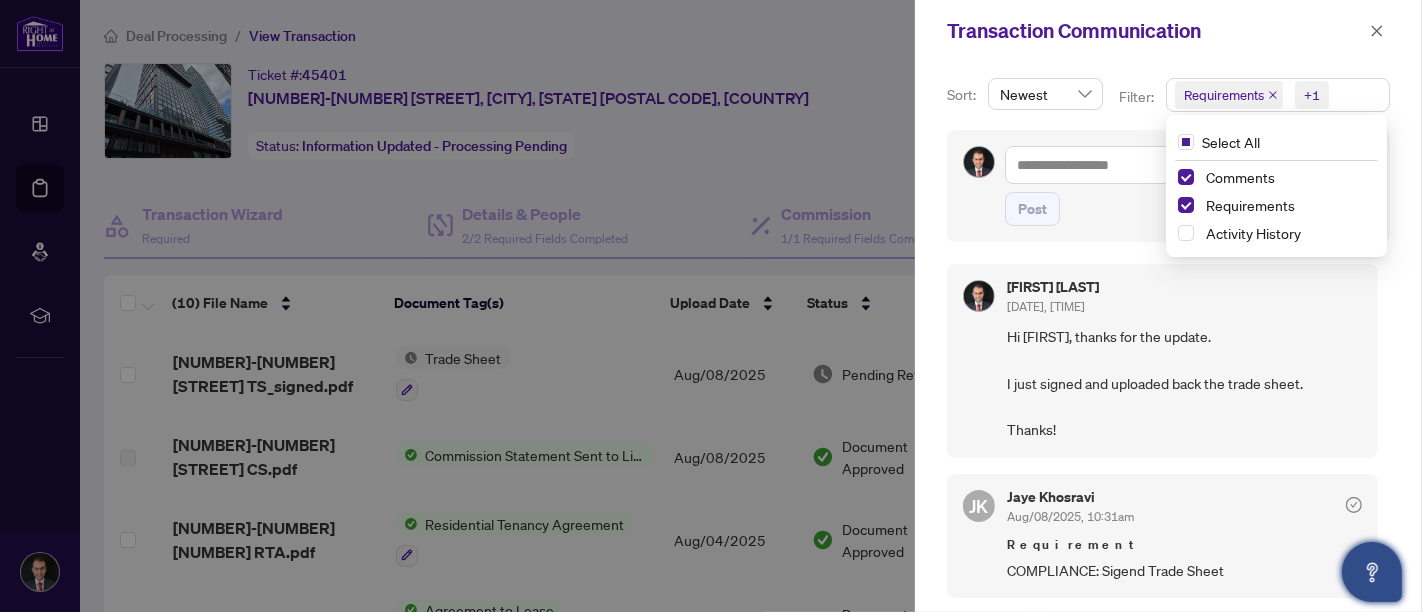 click on "Transaction Communication" at bounding box center (1168, 31) 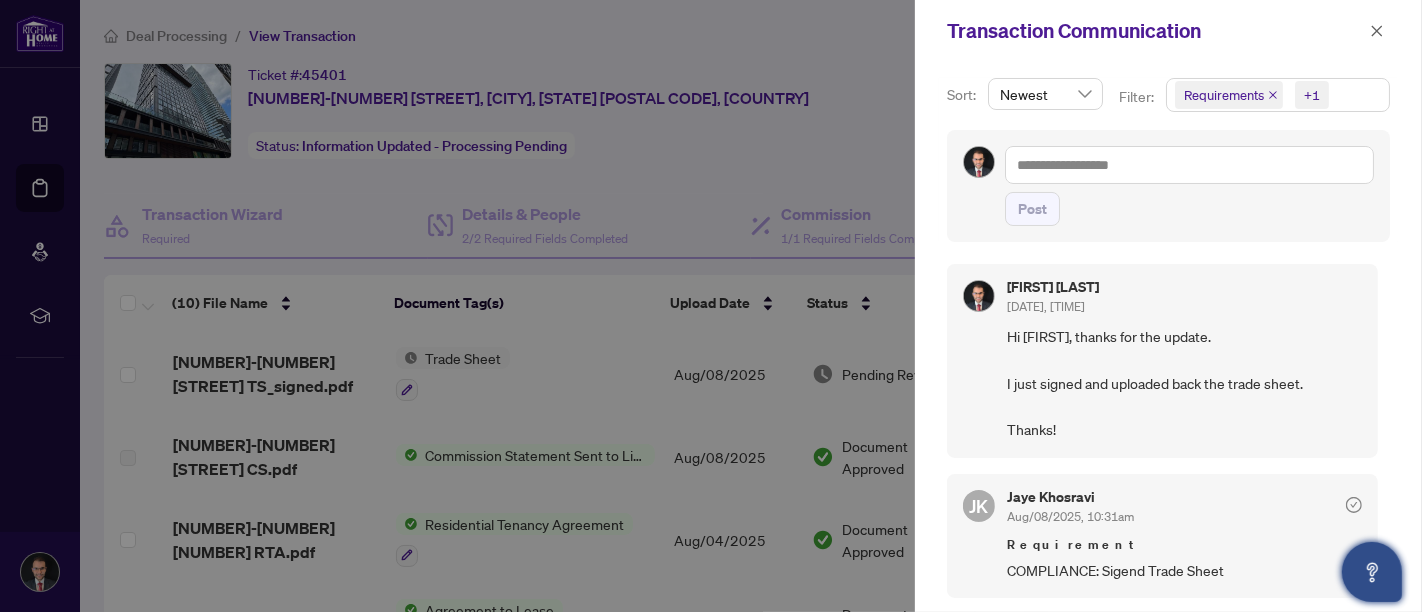 click on "Transaction Communication" at bounding box center (1168, 31) 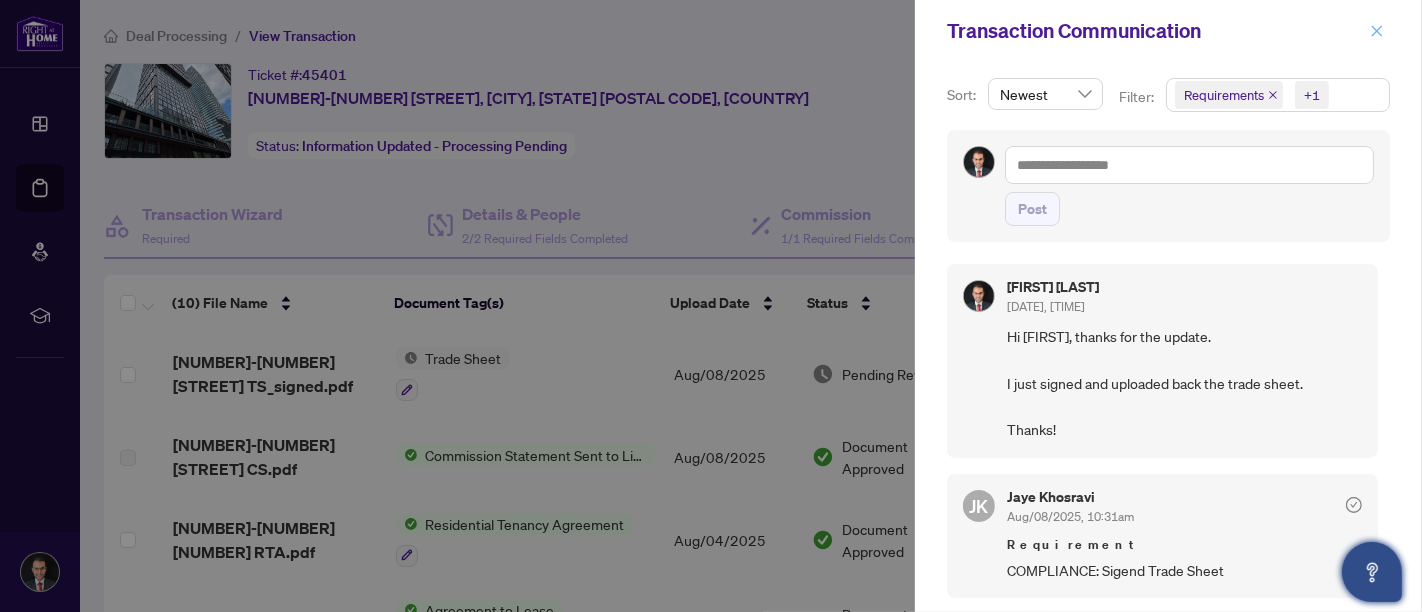 click at bounding box center (1377, 31) 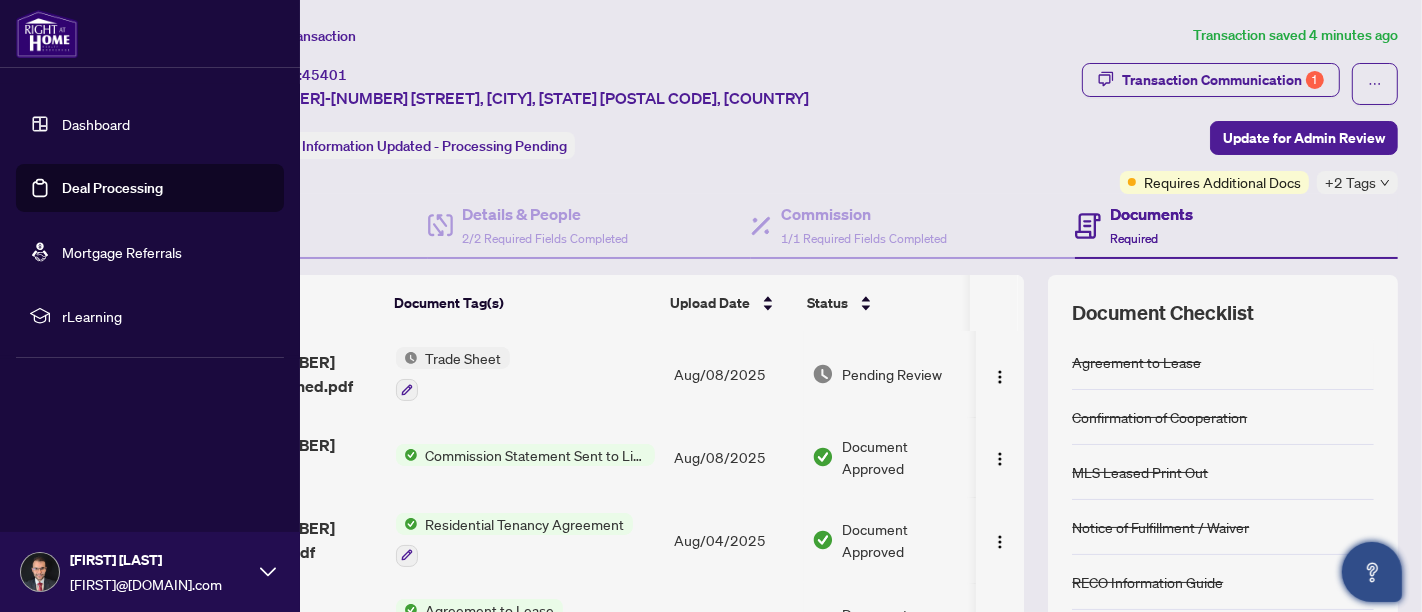 click on "Dashboard" at bounding box center (96, 124) 